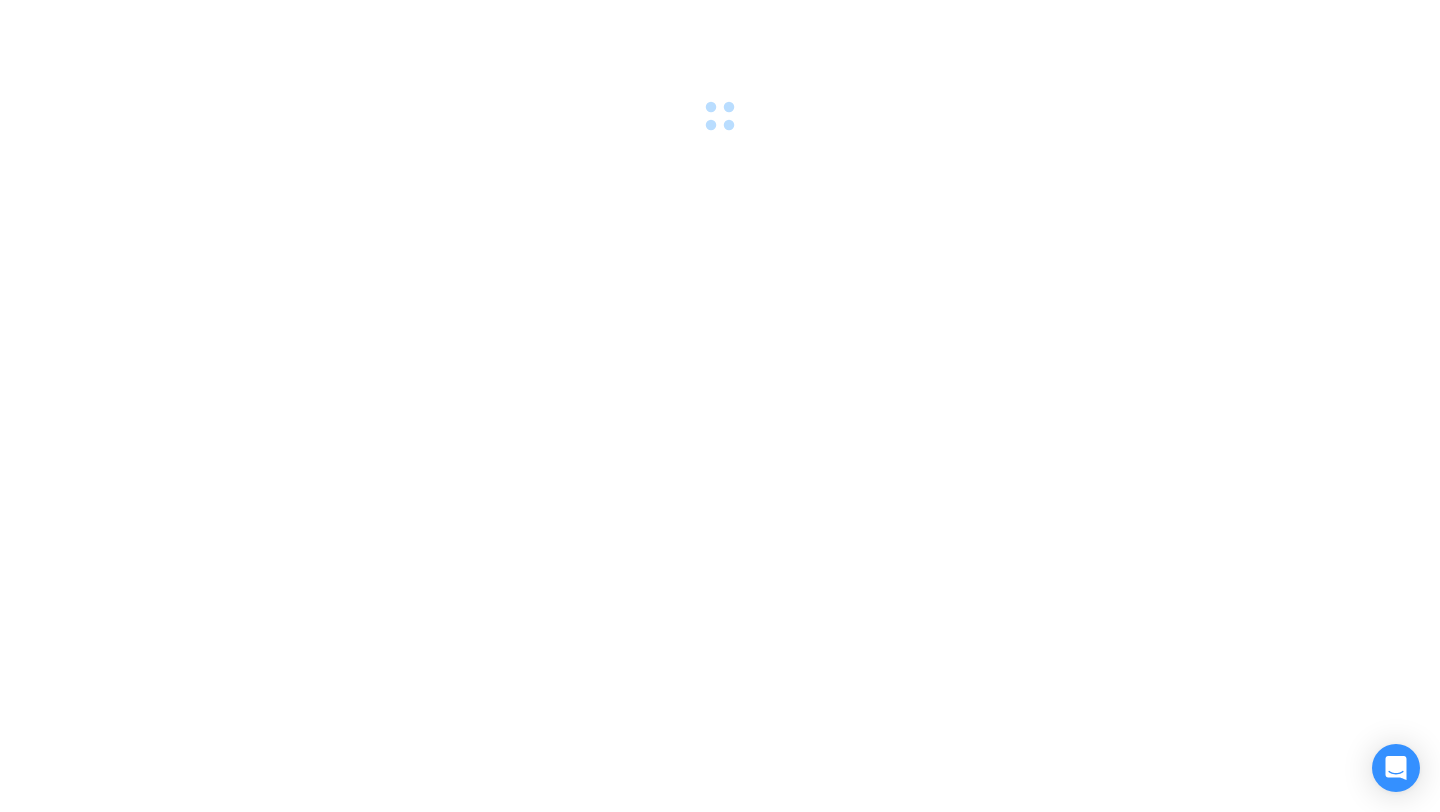 scroll, scrollTop: 0, scrollLeft: 0, axis: both 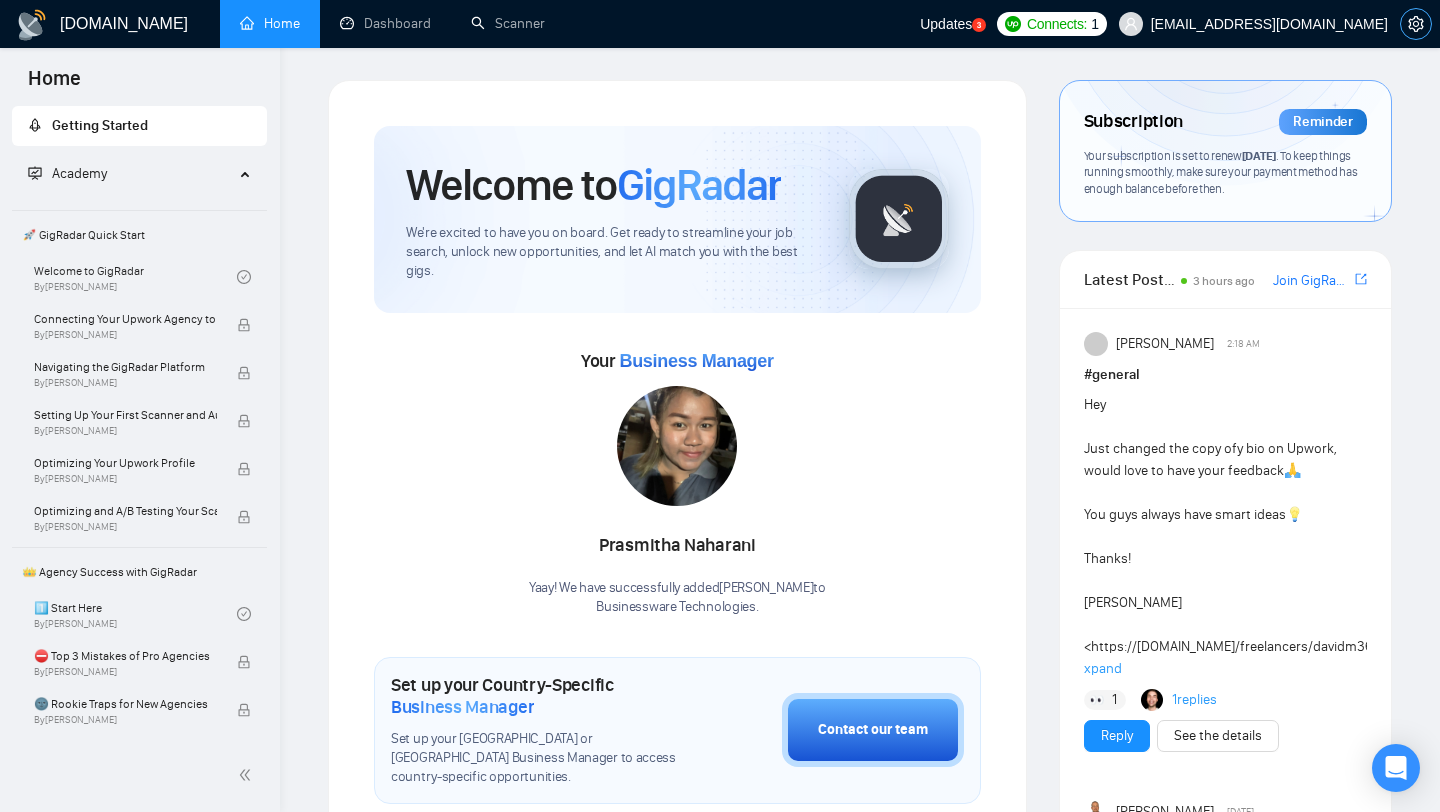 click 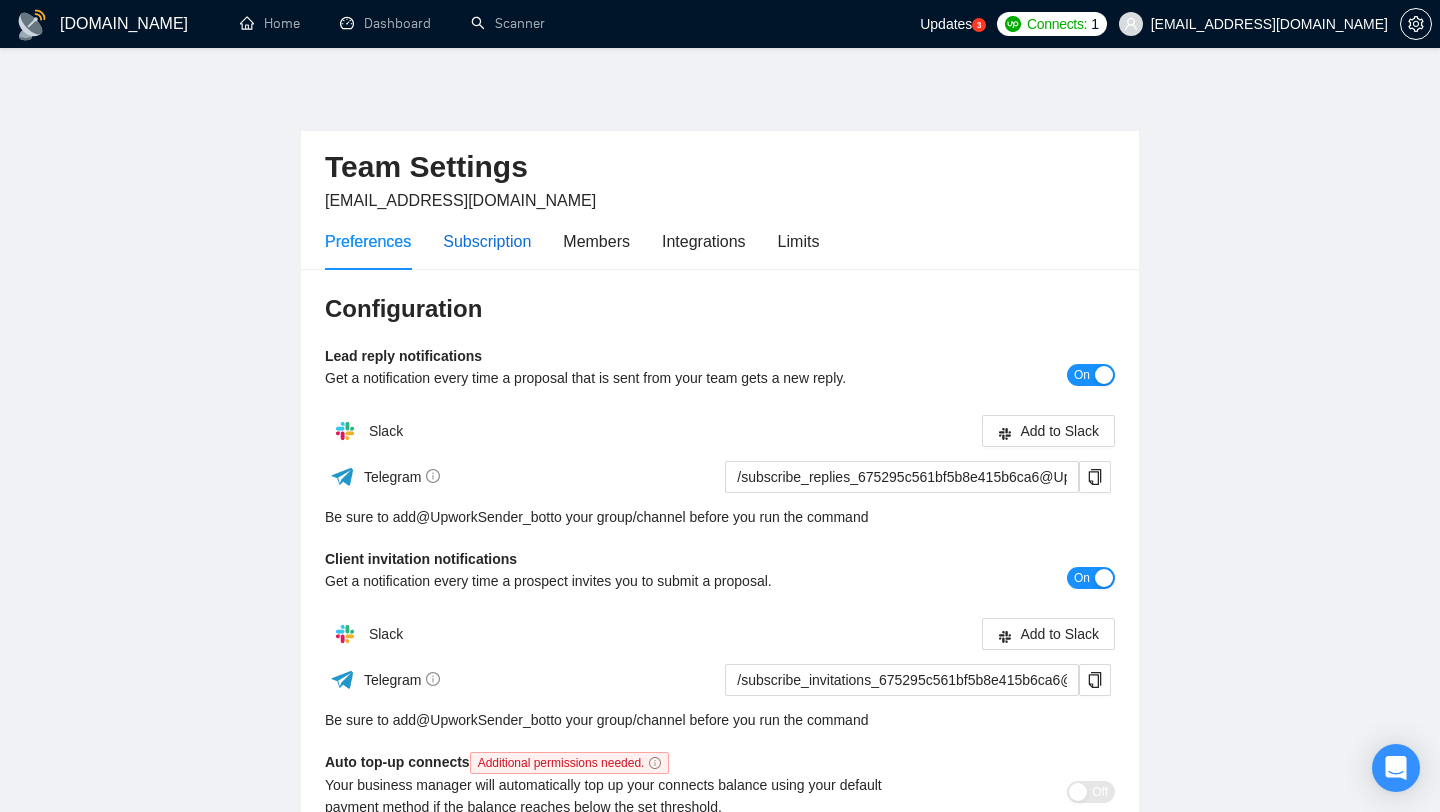 click on "Subscription" at bounding box center [487, 241] 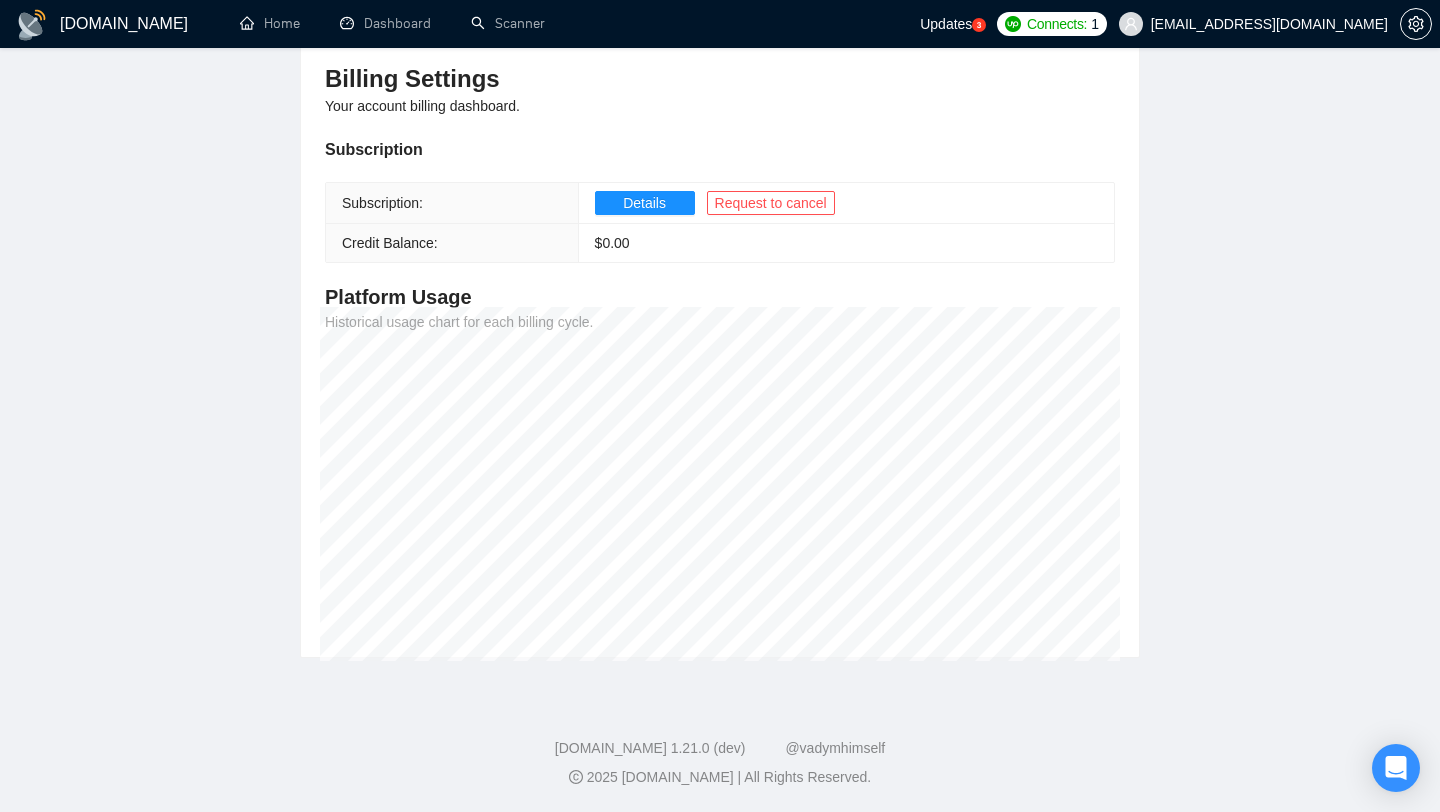 scroll, scrollTop: 0, scrollLeft: 0, axis: both 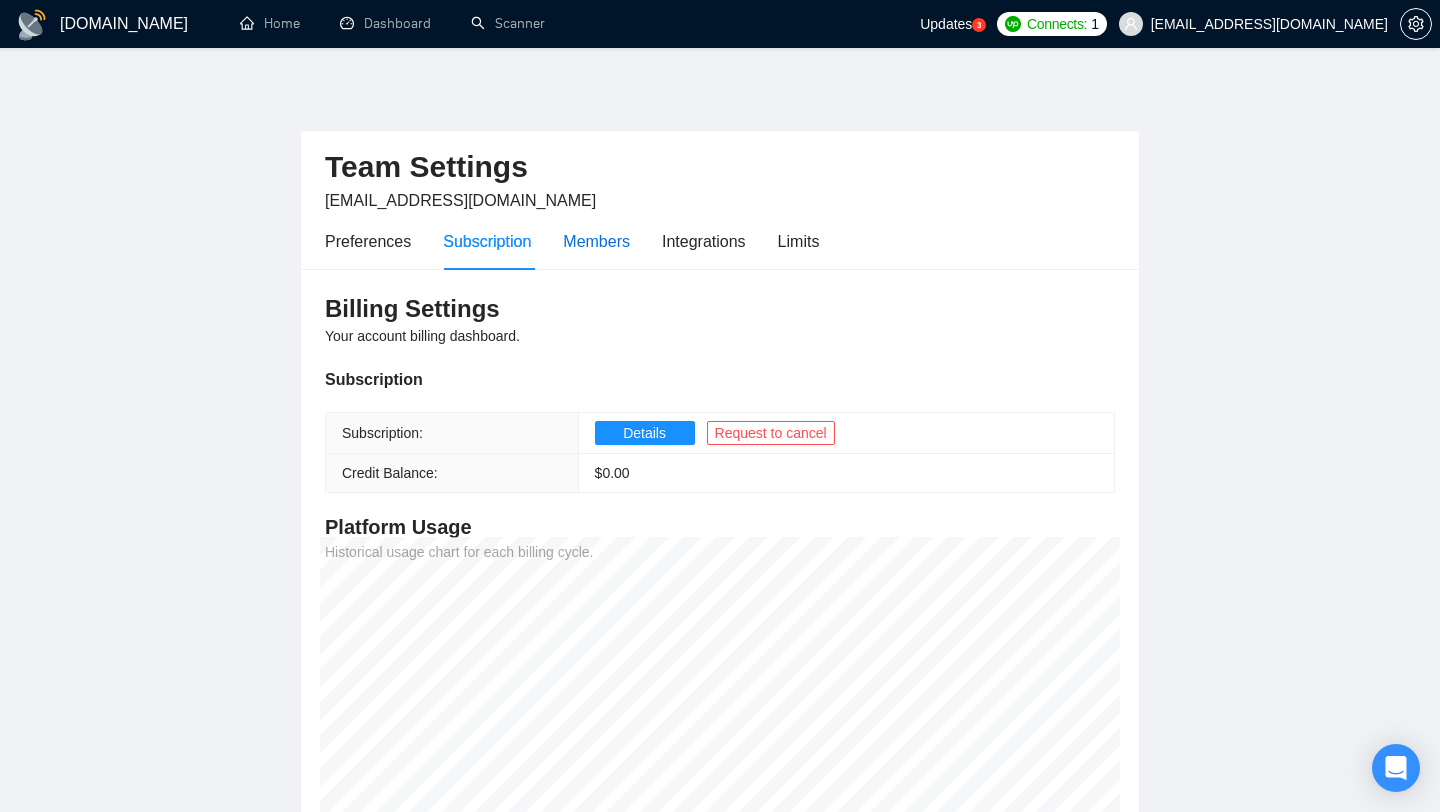 click on "Members" at bounding box center [596, 241] 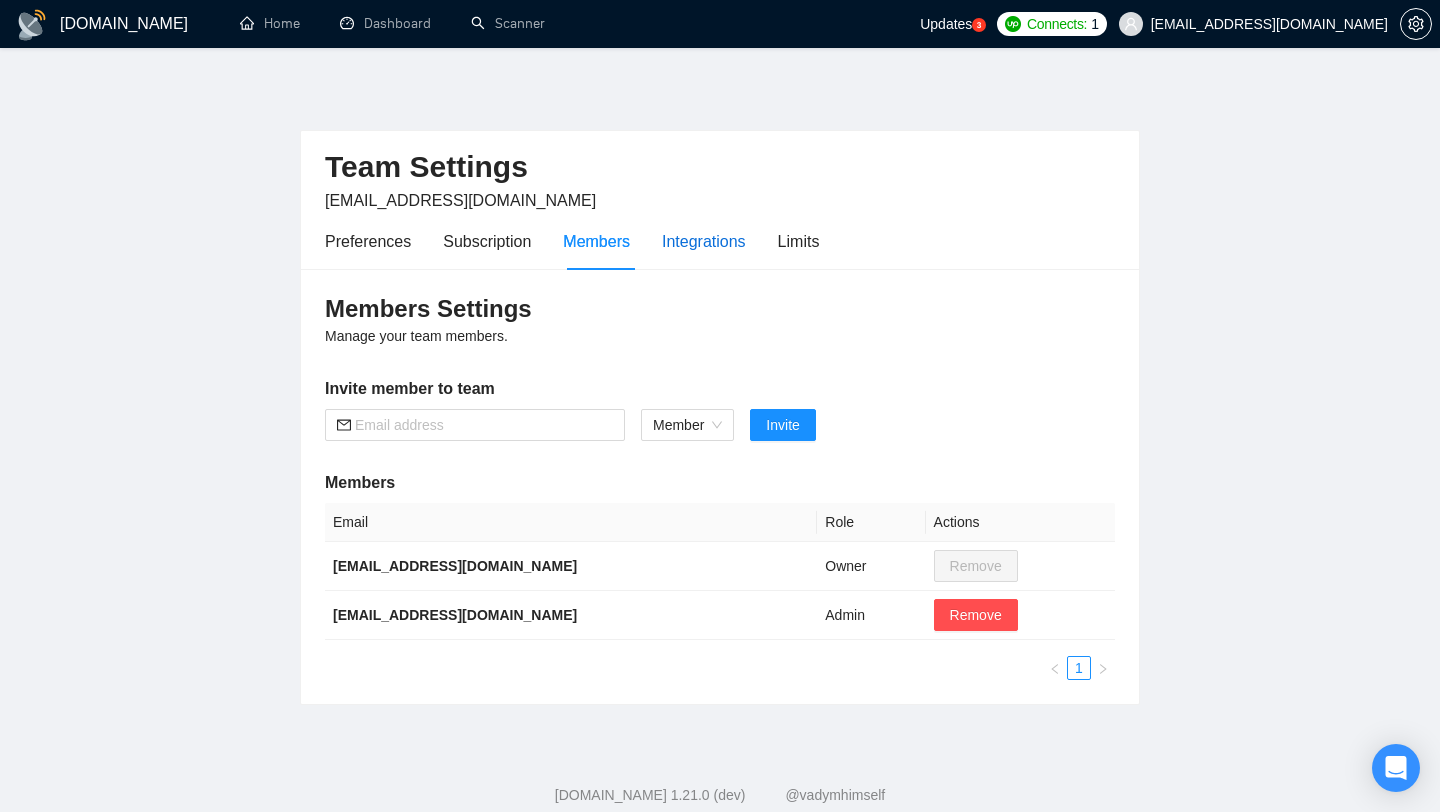 click on "Integrations" at bounding box center [704, 241] 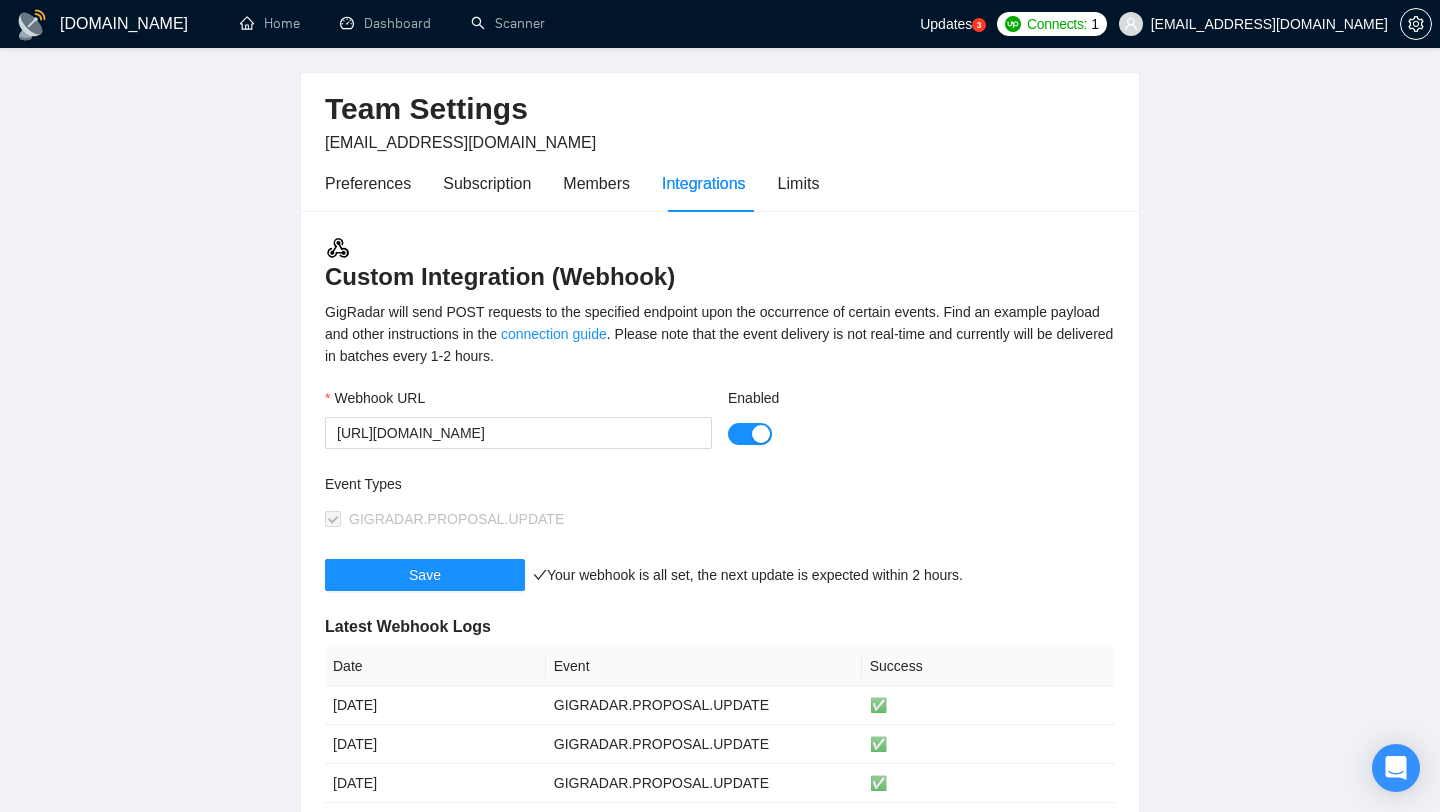 scroll, scrollTop: 39, scrollLeft: 0, axis: vertical 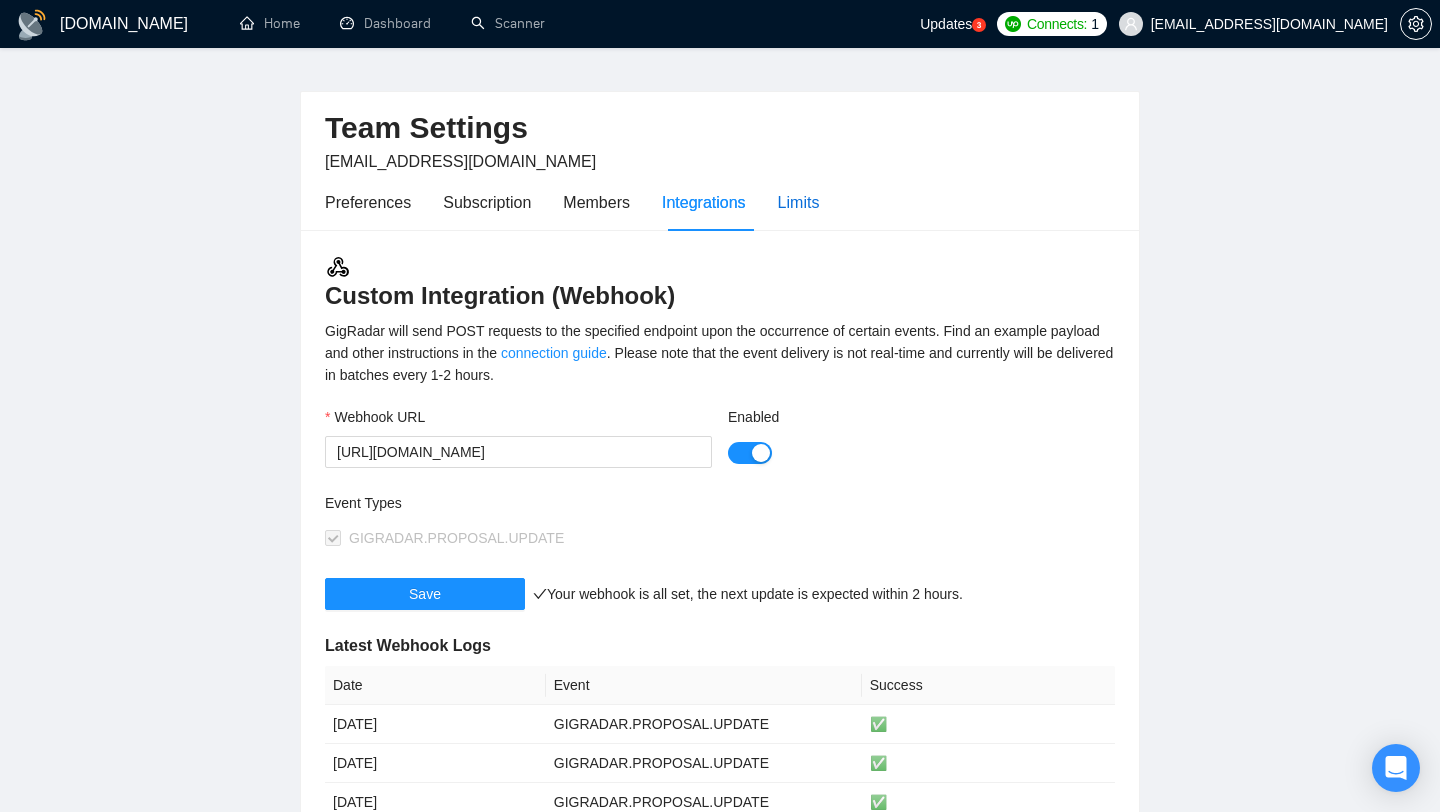click on "Limits" at bounding box center (799, 202) 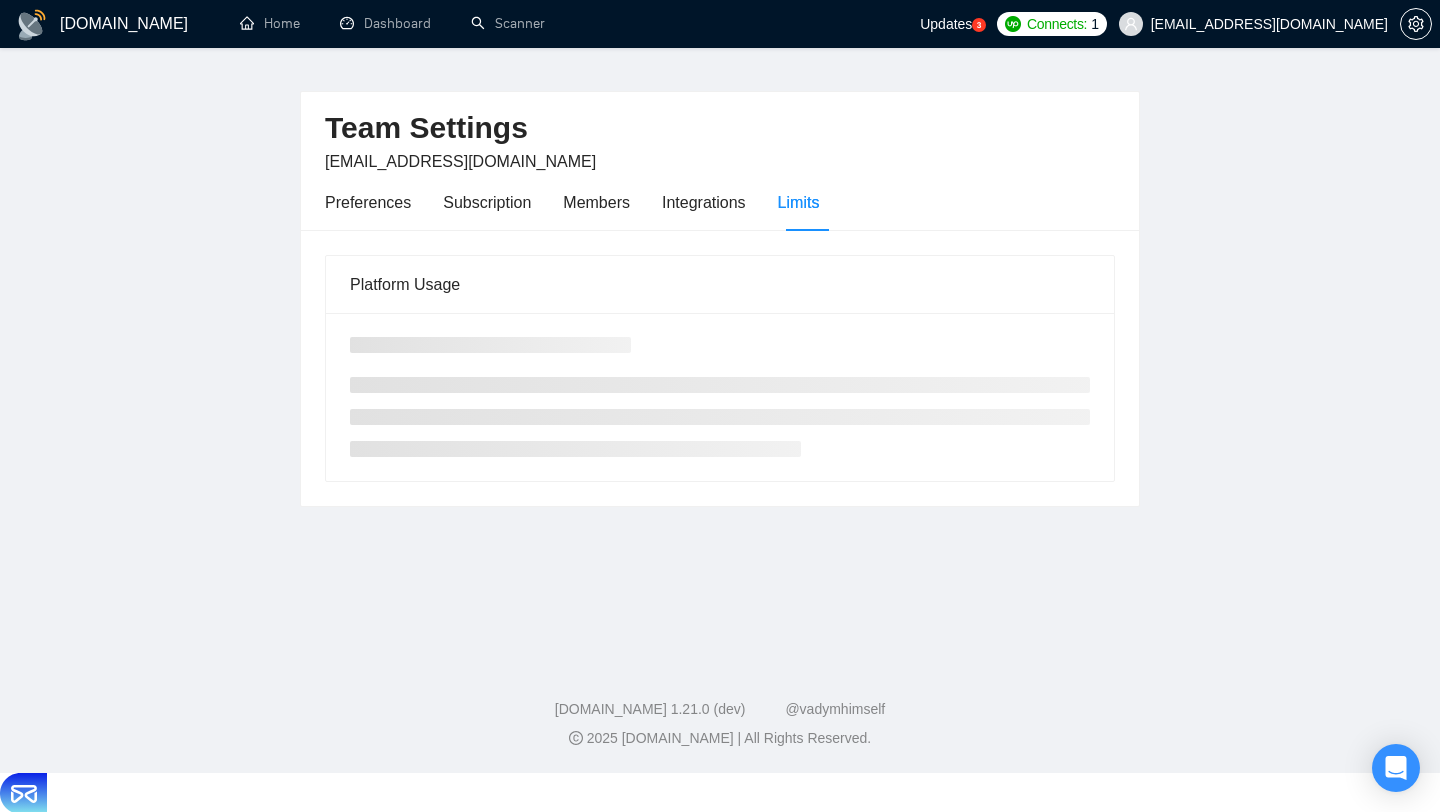 scroll, scrollTop: 0, scrollLeft: 0, axis: both 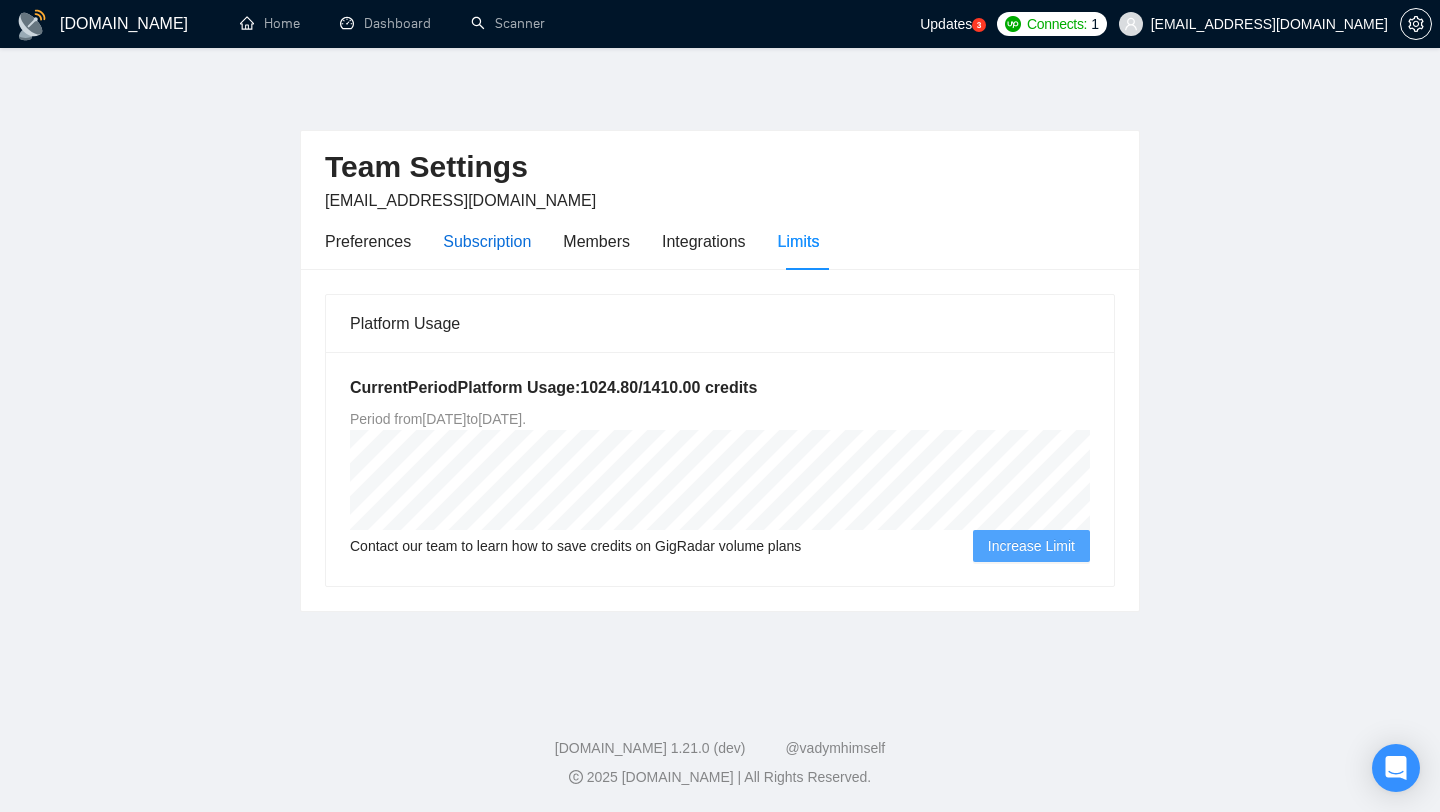 click on "Subscription" at bounding box center [487, 241] 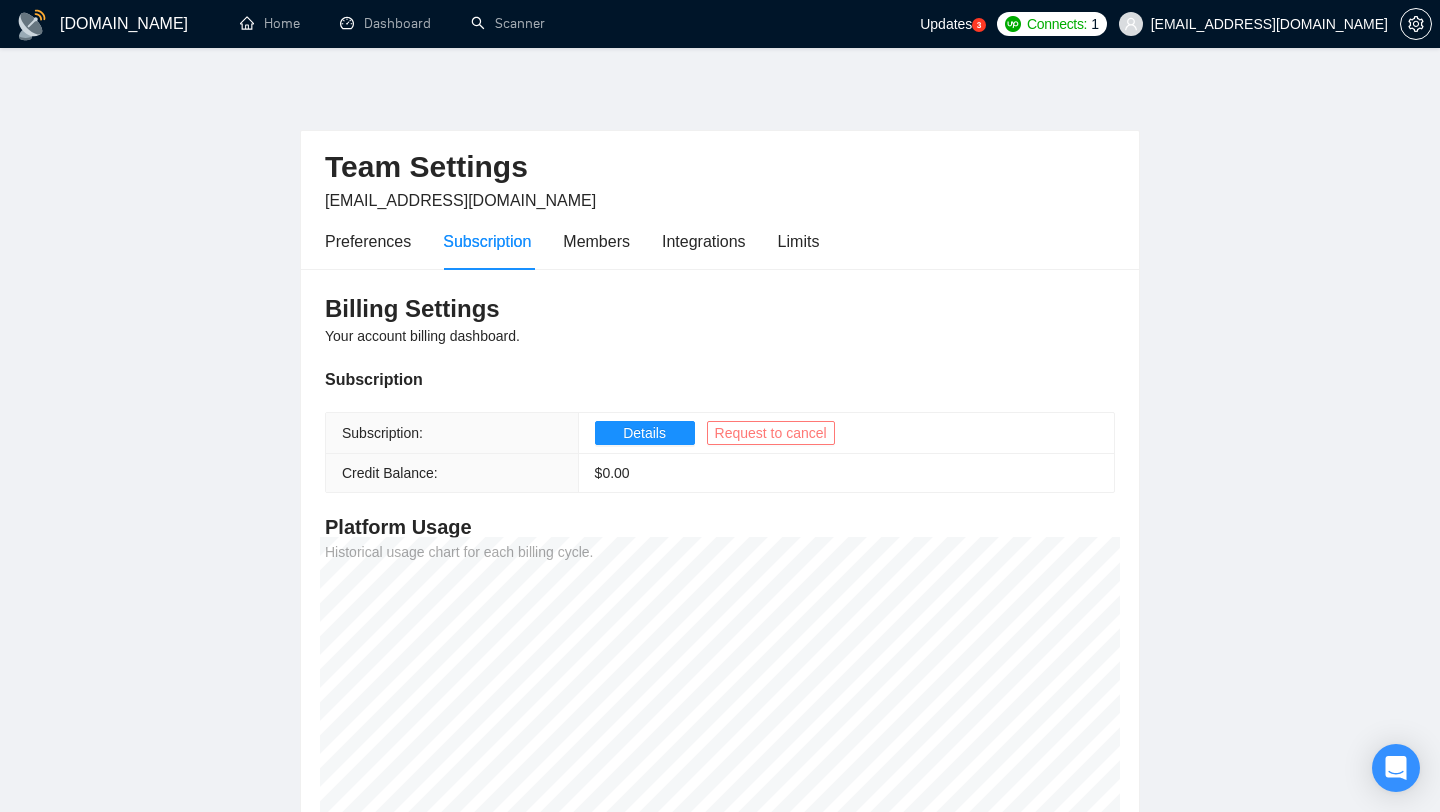click on "Request to cancel" at bounding box center [771, 433] 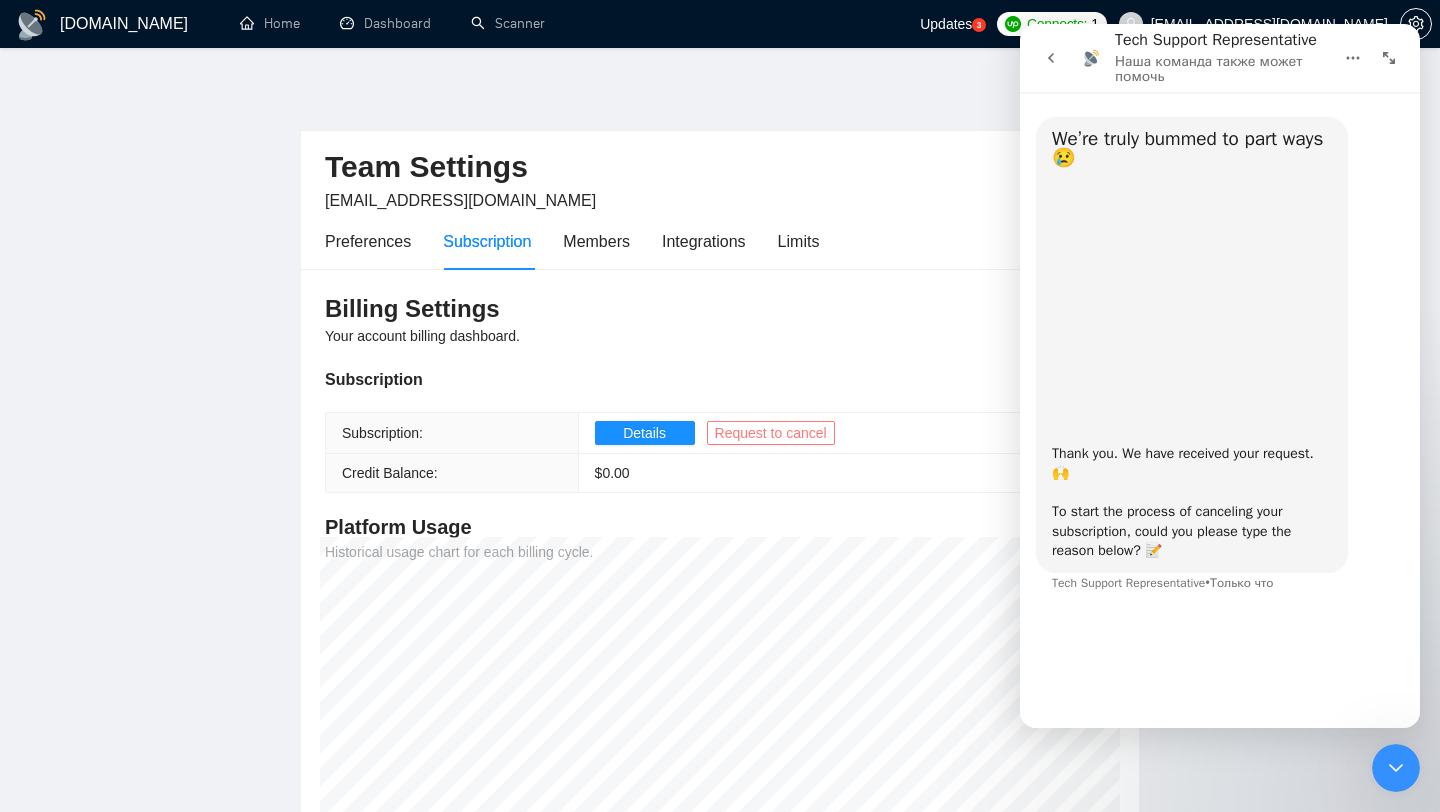 scroll, scrollTop: 0, scrollLeft: 0, axis: both 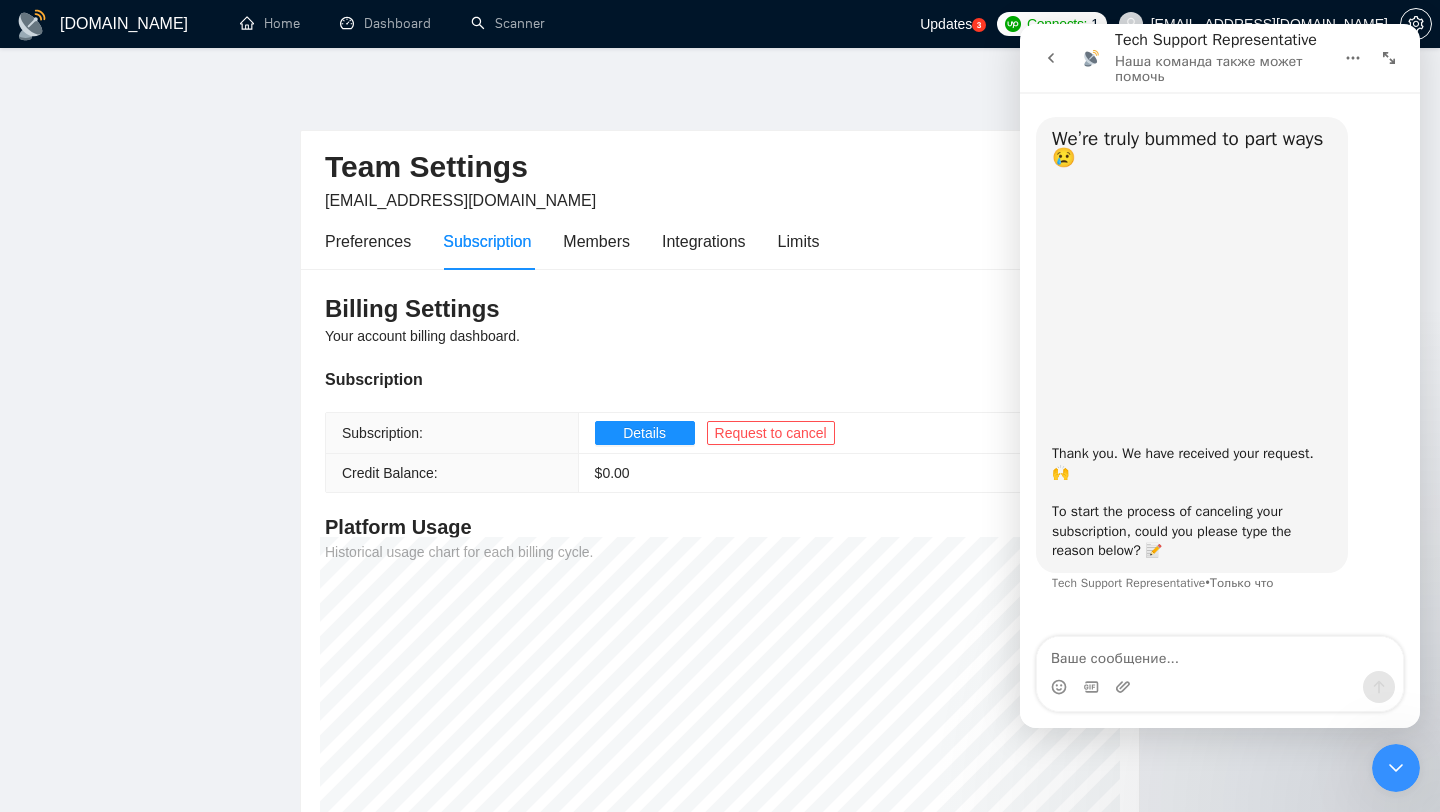 click at bounding box center (1220, 654) 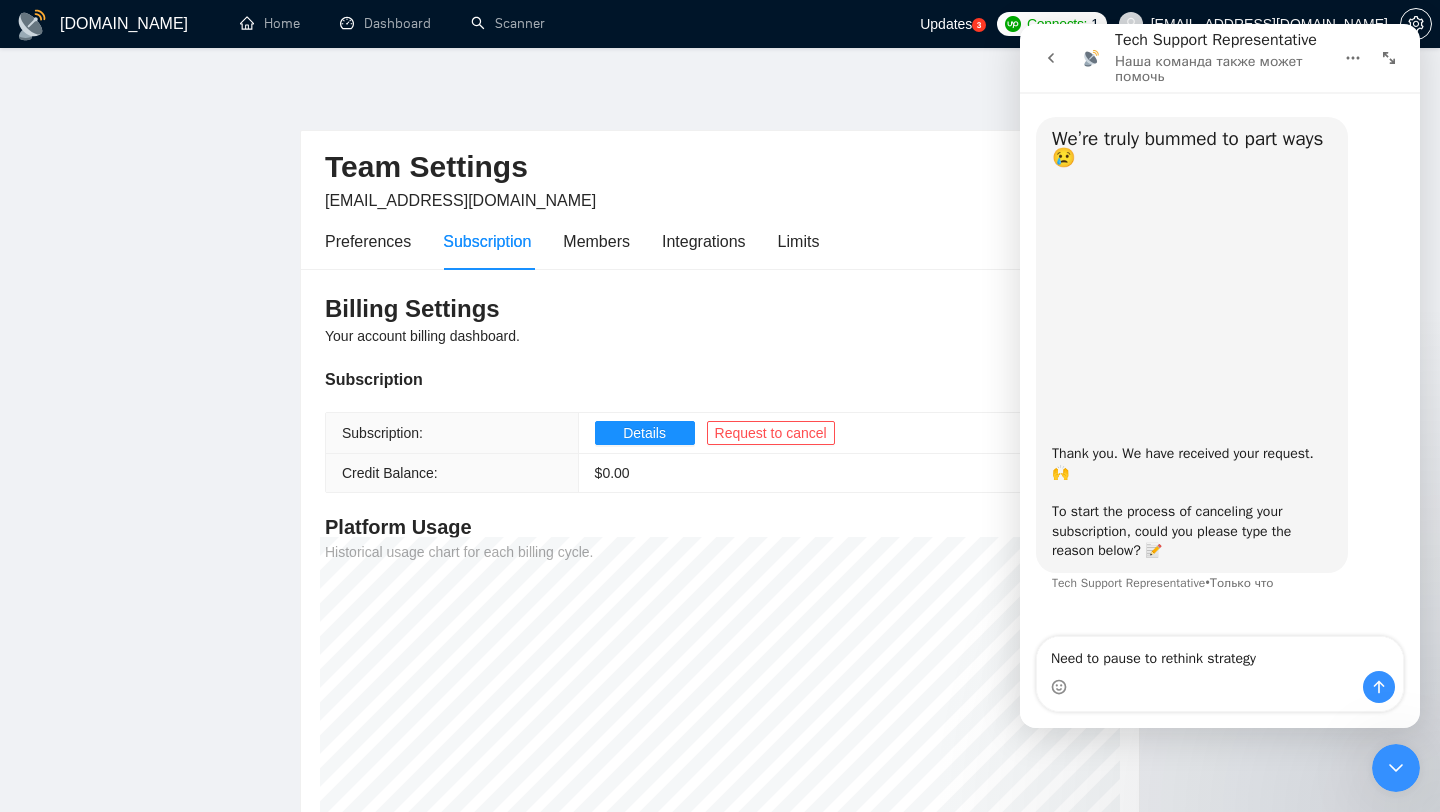 click on "Need to pause to rethink strategy" at bounding box center [1220, 654] 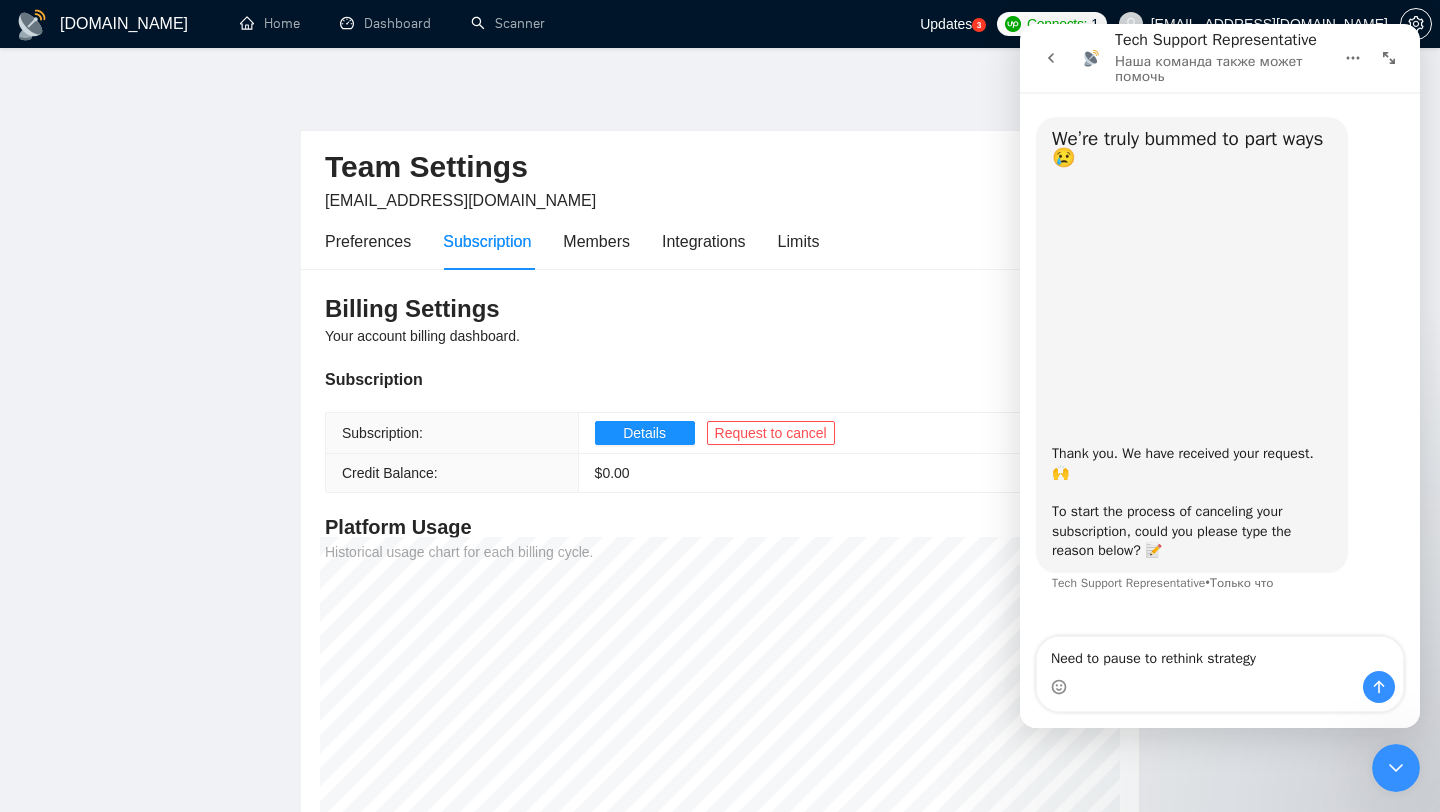 click on "Need to pause to rethink strategy" at bounding box center (1220, 654) 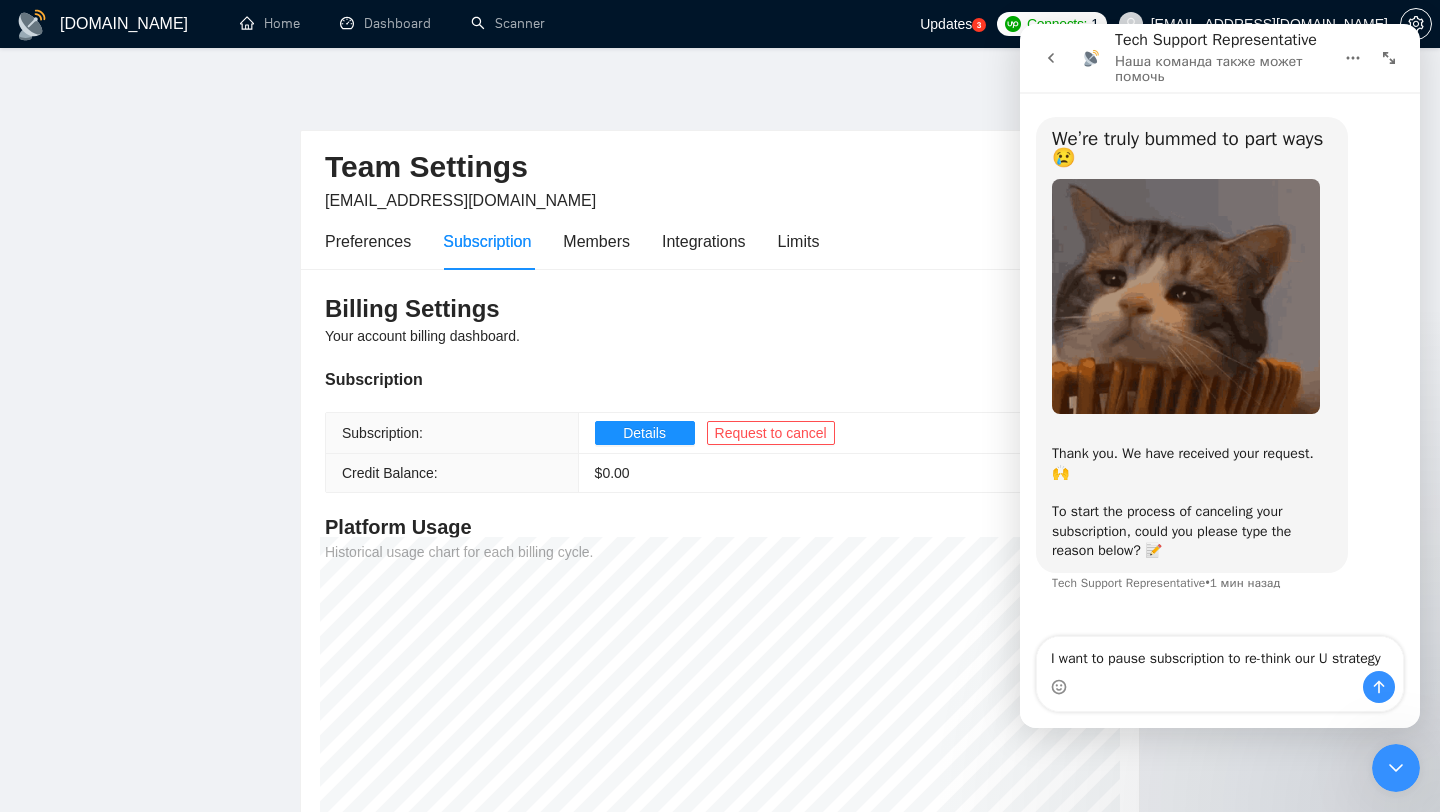scroll, scrollTop: 16, scrollLeft: 0, axis: vertical 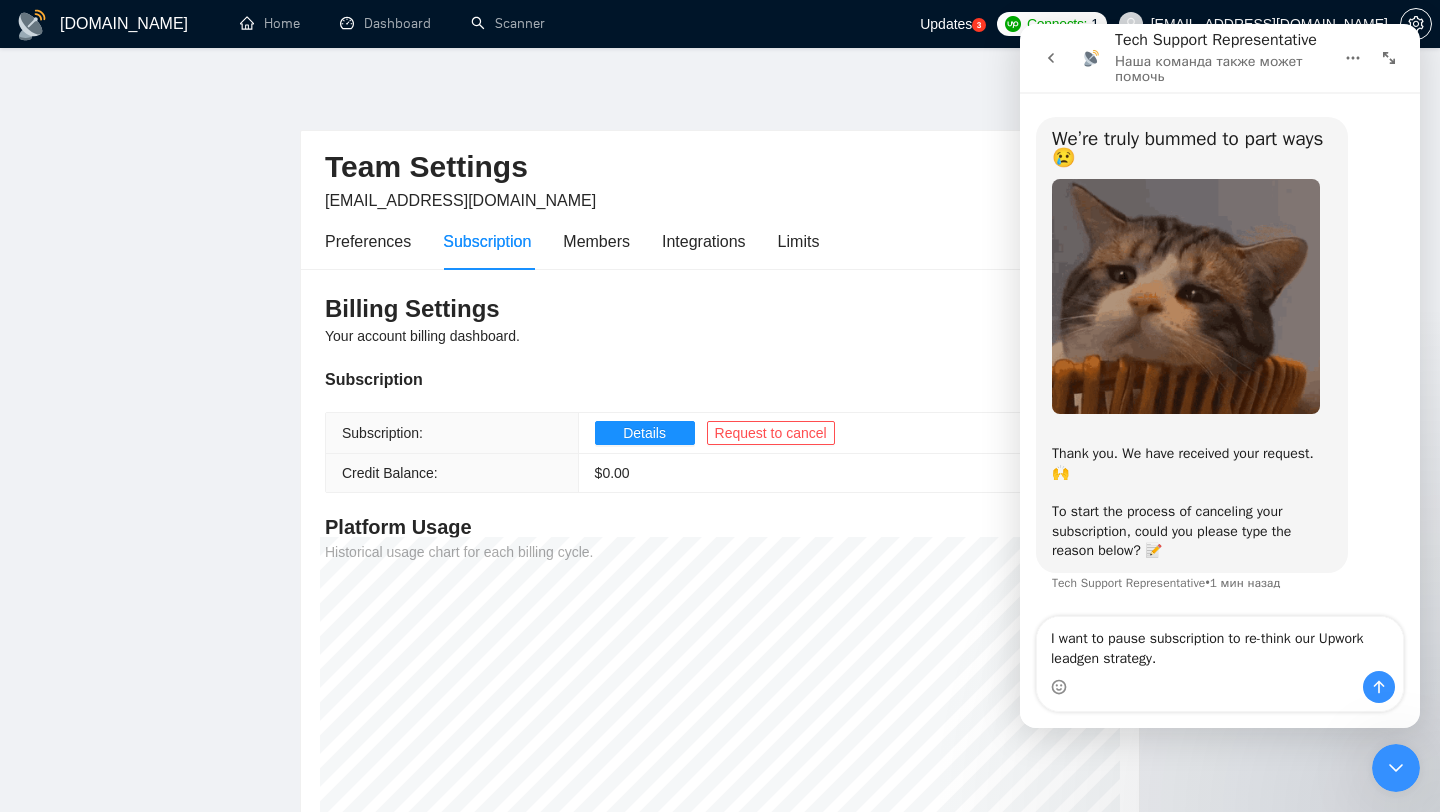 click on "I want to pause subscription to re-think our Upwork leadgen strategy." at bounding box center (1220, 644) 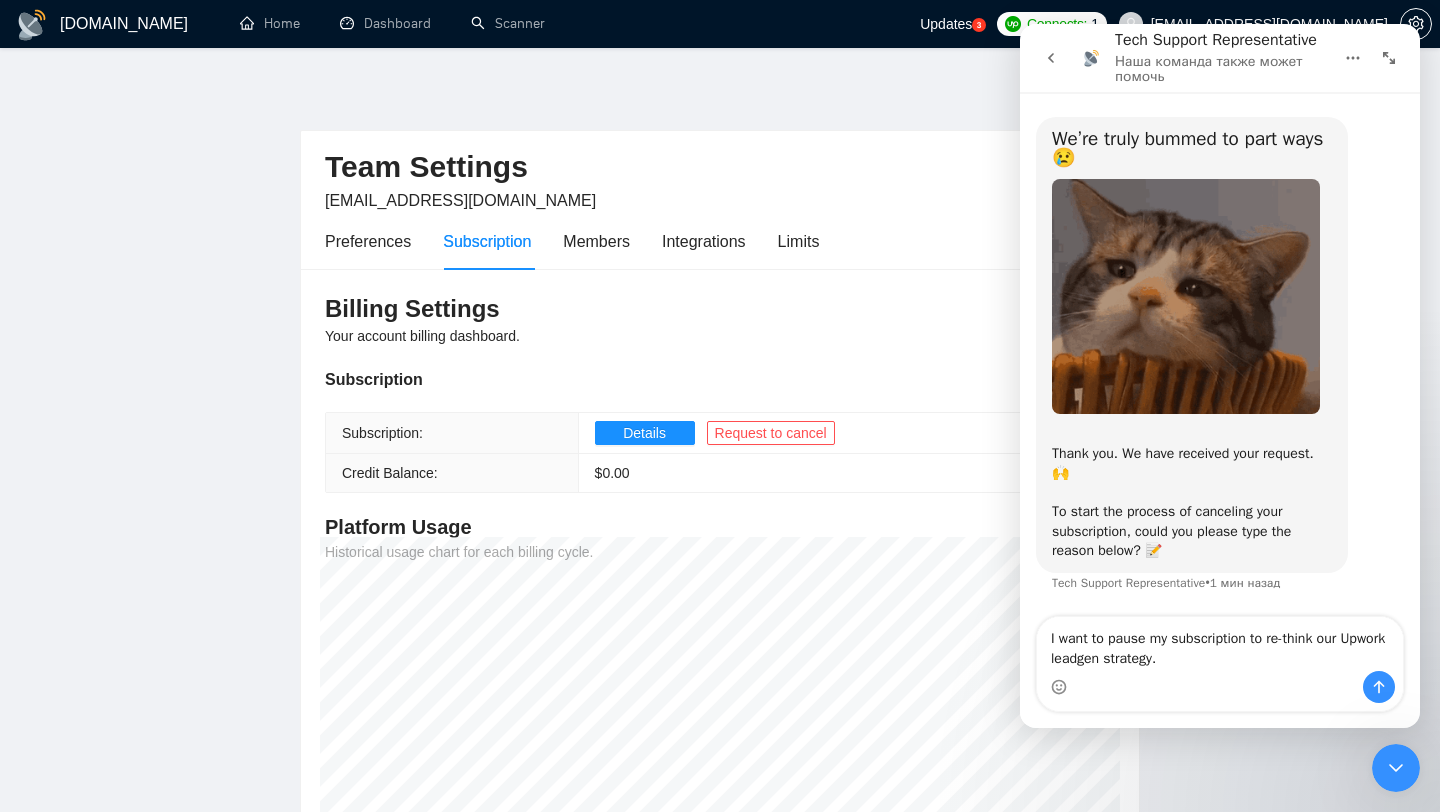 click on "I want to pause my subscription to re-think our Upwork leadgen strategy." at bounding box center [1220, 644] 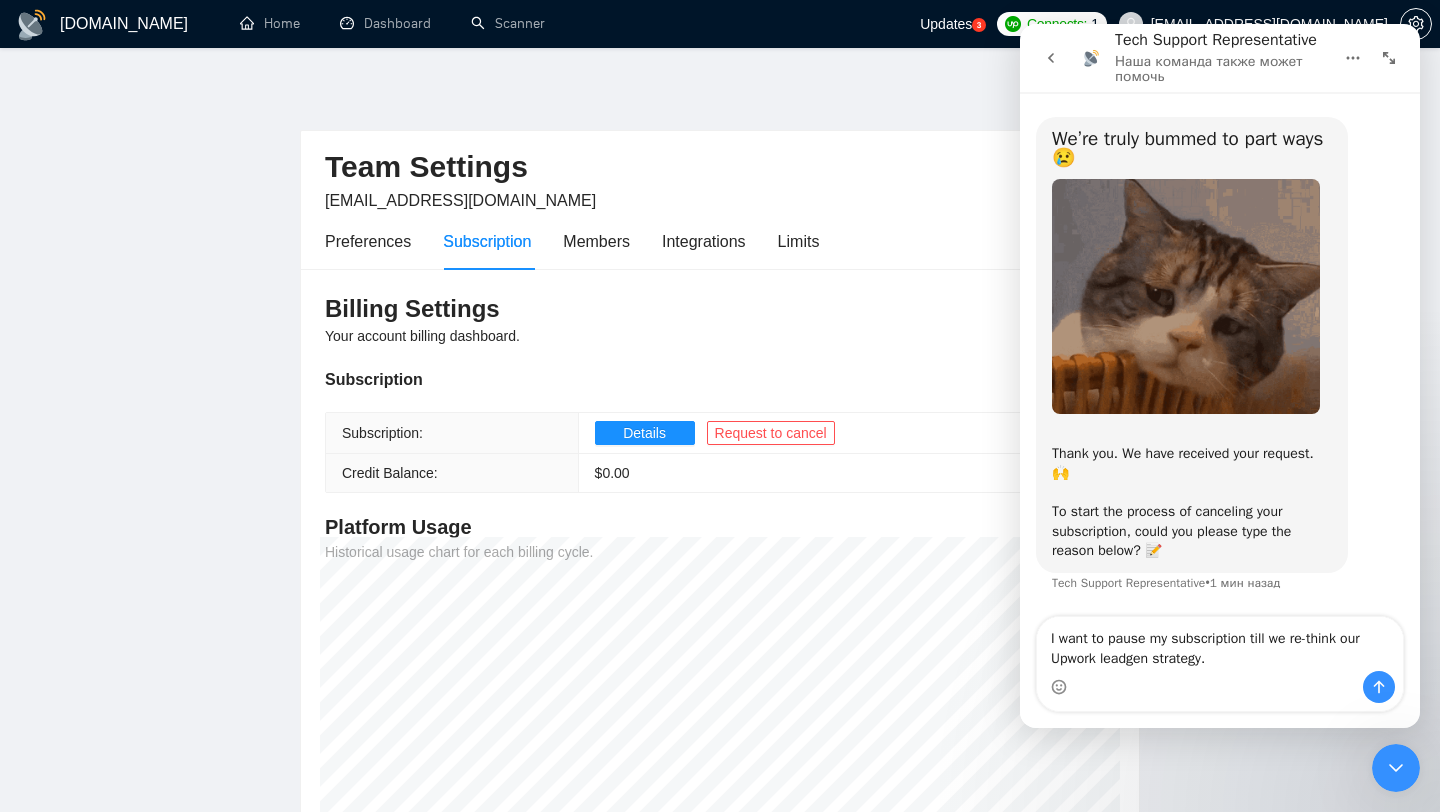 type on "I want to pause my subscription till we re-think our Upwork leadgen strategy." 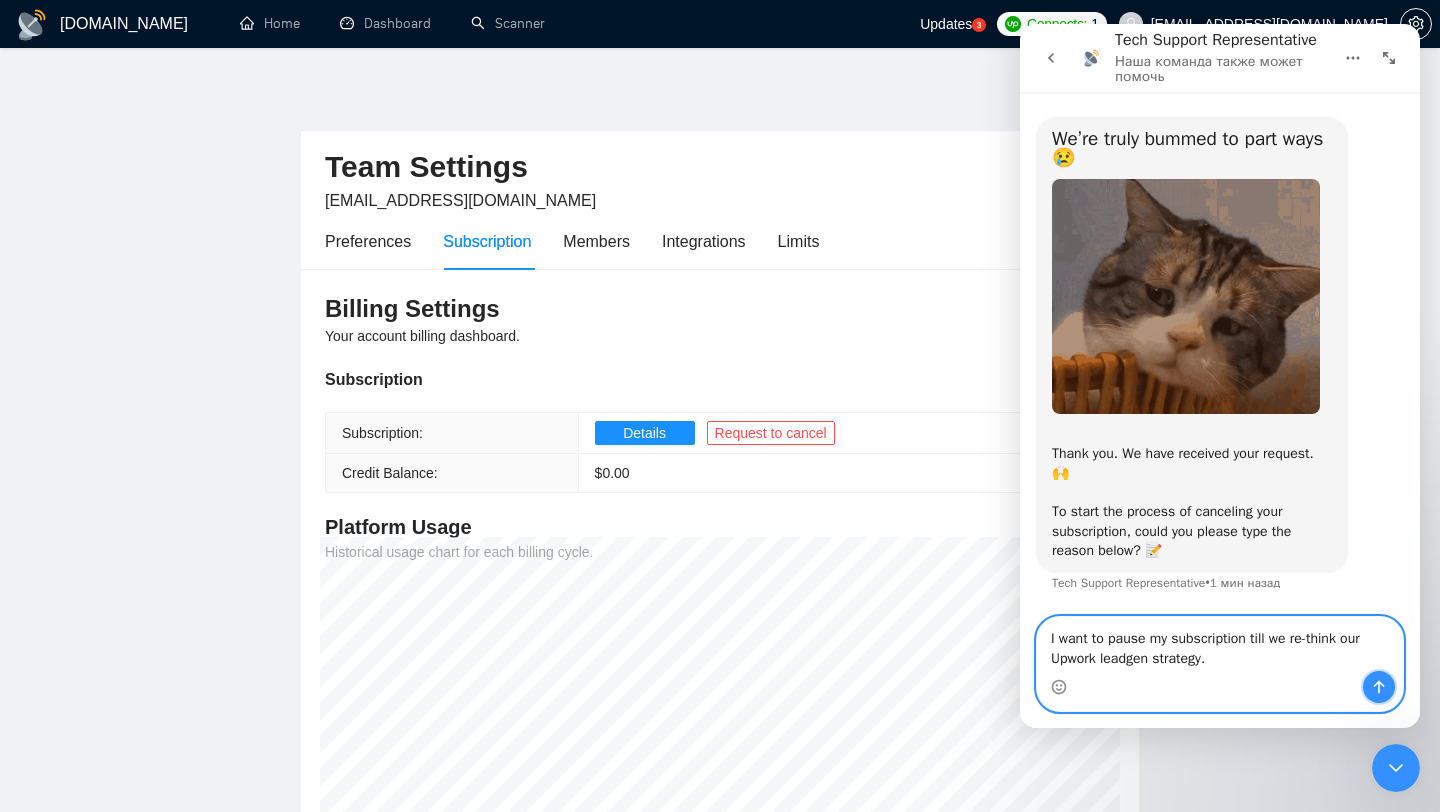 click 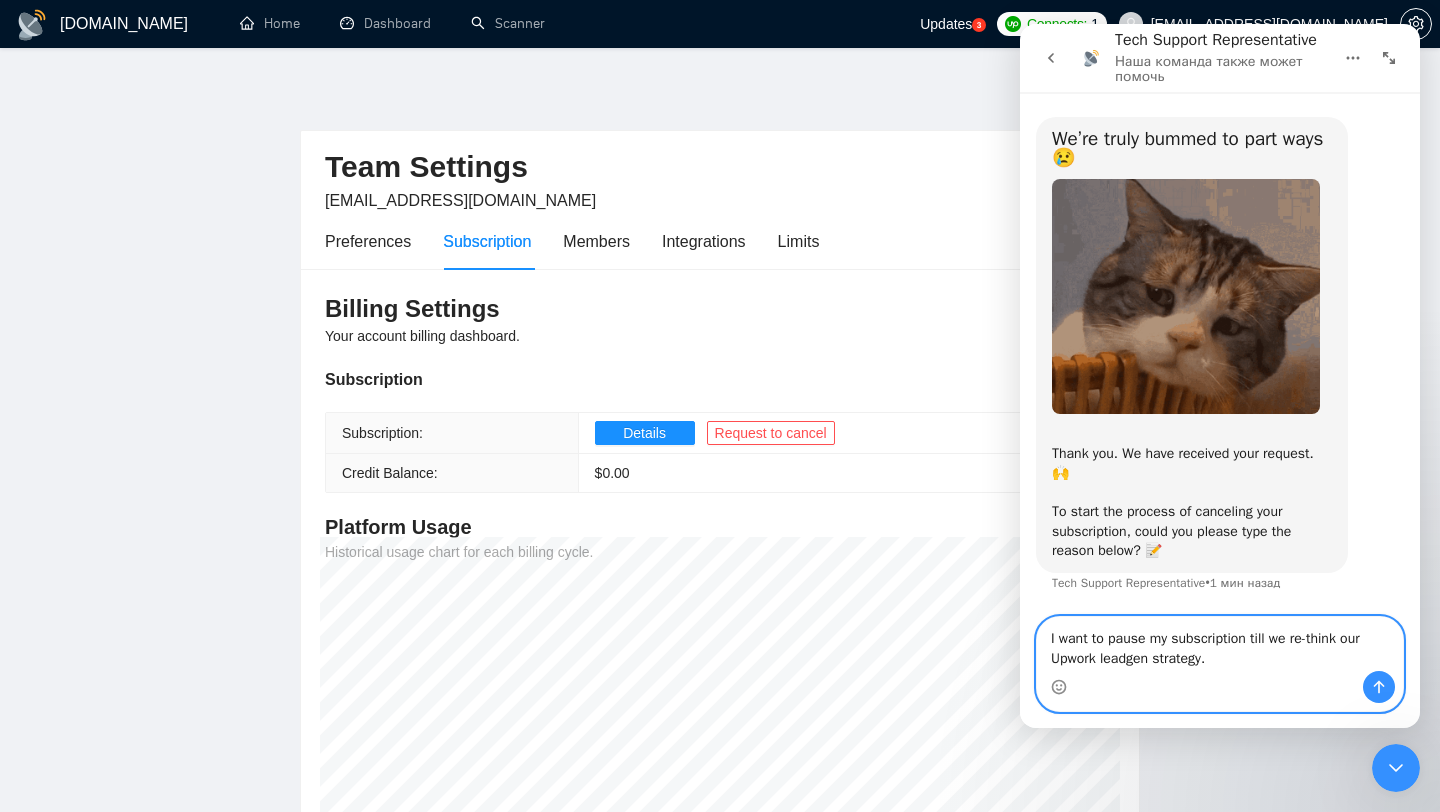 type 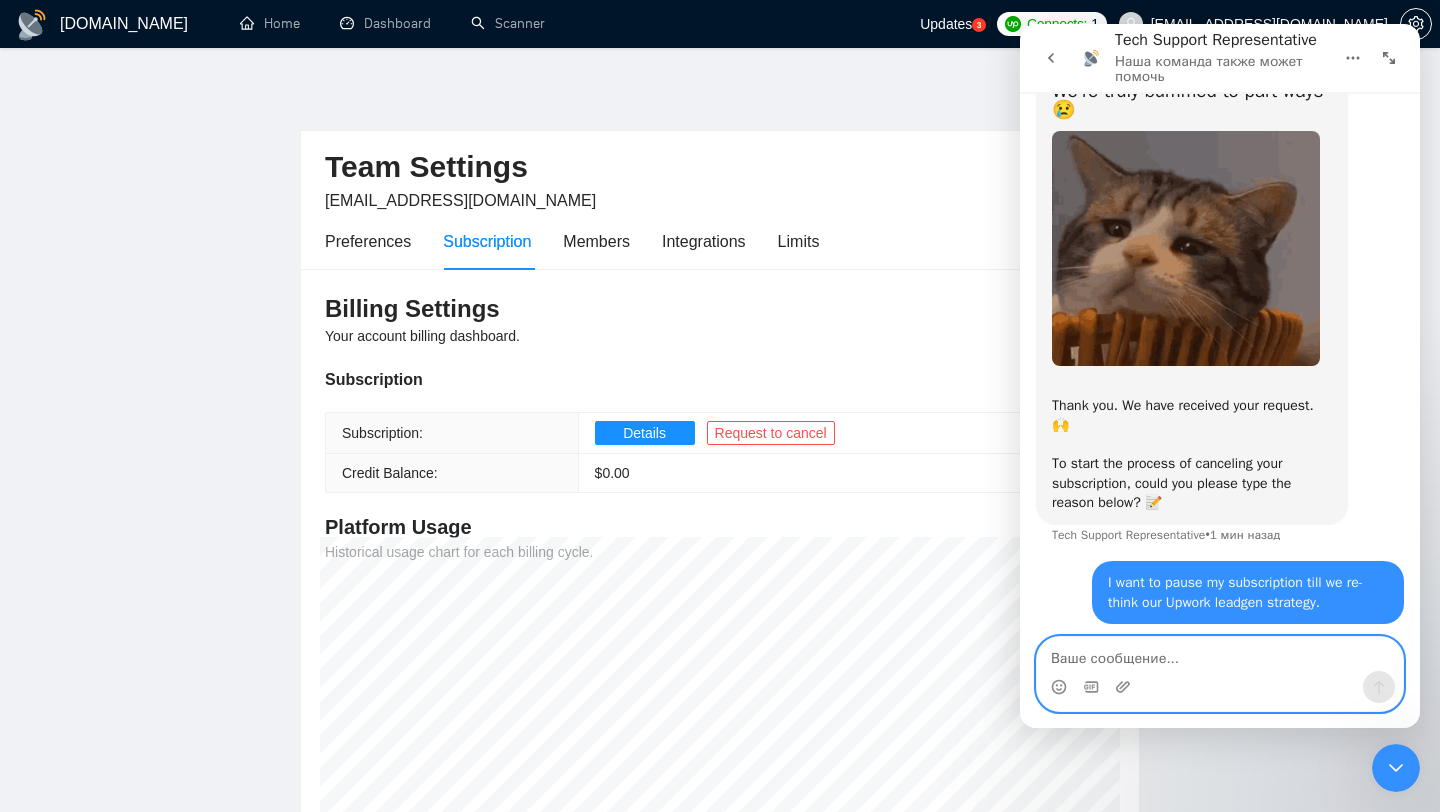scroll, scrollTop: 75, scrollLeft: 0, axis: vertical 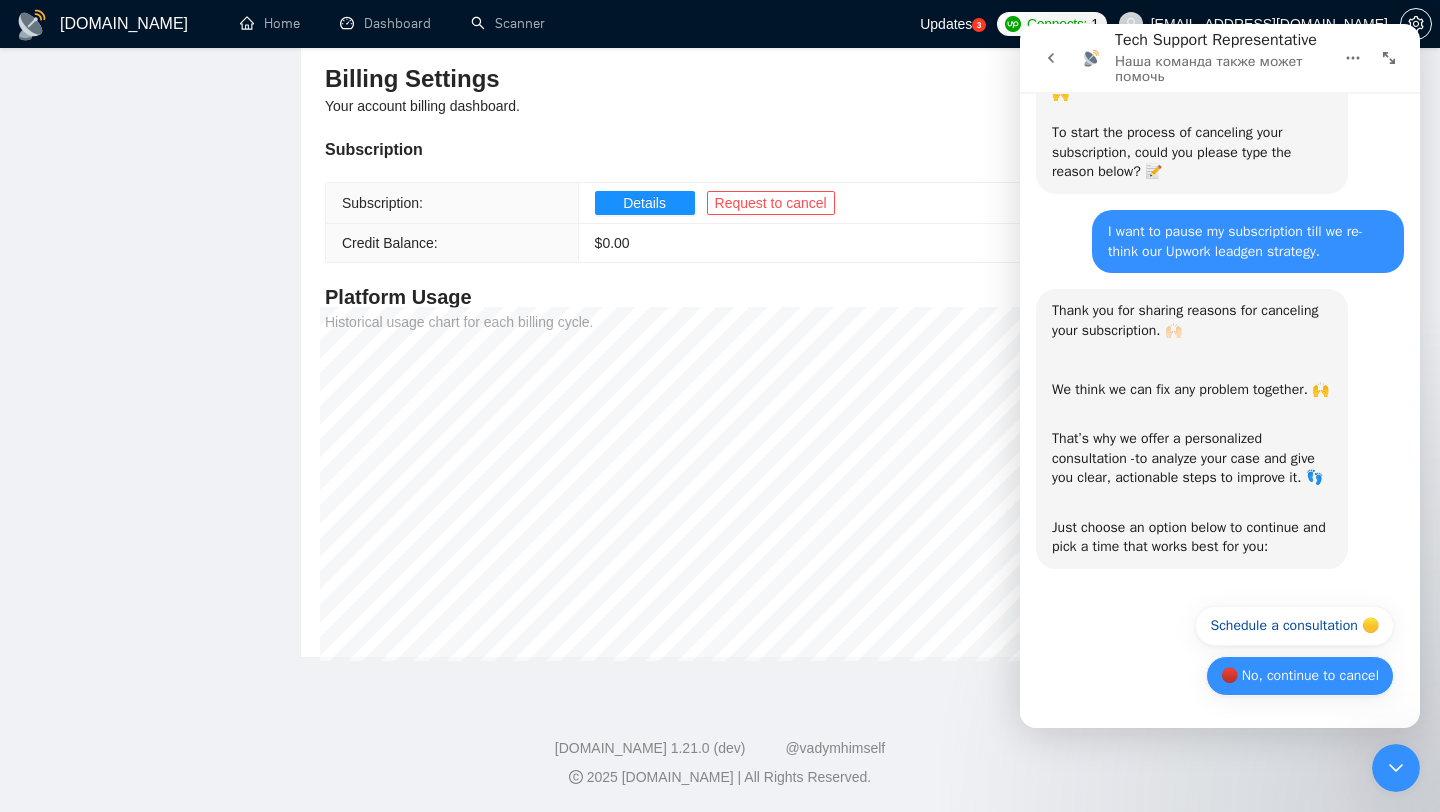 click on "🔴 No, continue to cancel" at bounding box center (1300, 676) 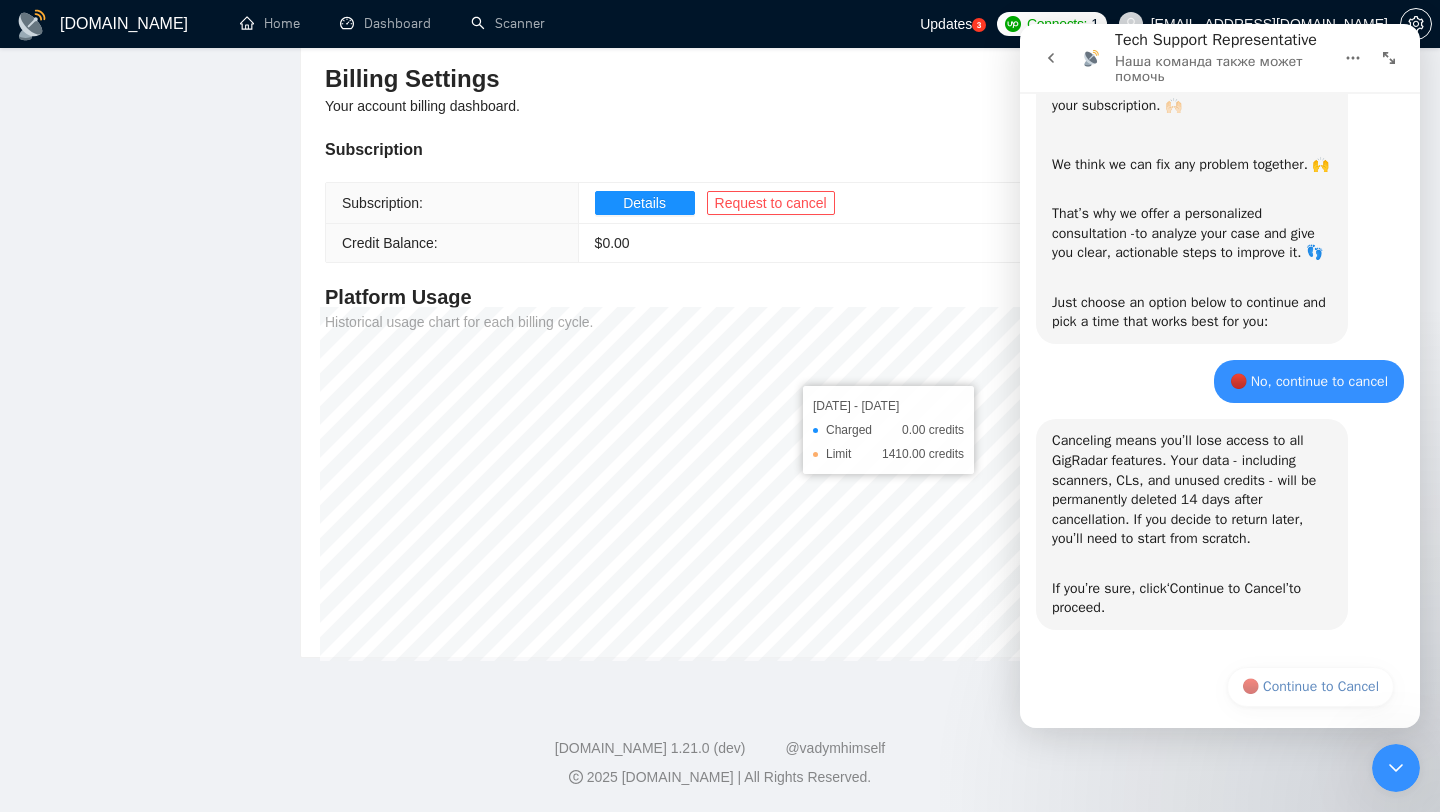 scroll, scrollTop: 675, scrollLeft: 0, axis: vertical 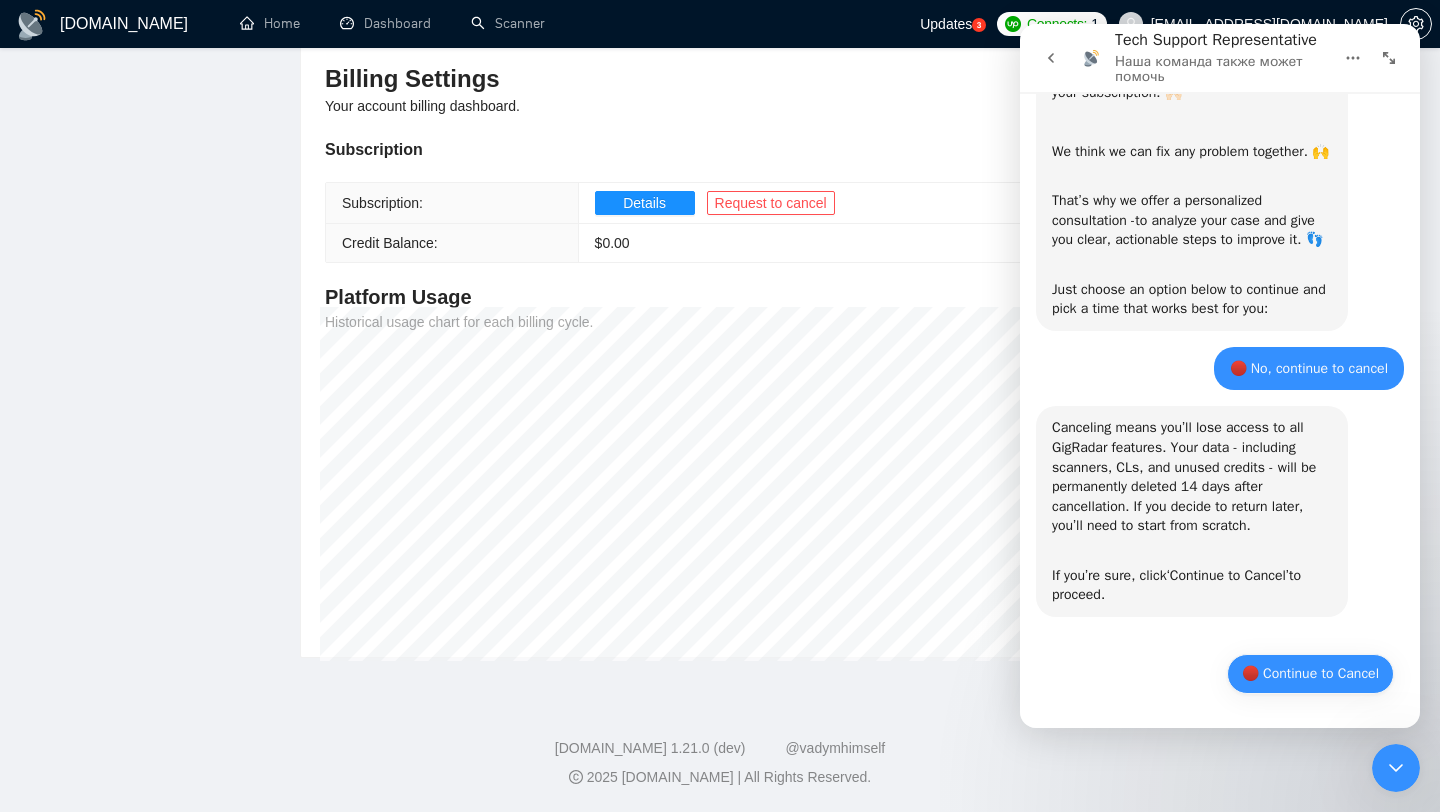 click on "🔴 Continue to Cancel" at bounding box center [1310, 674] 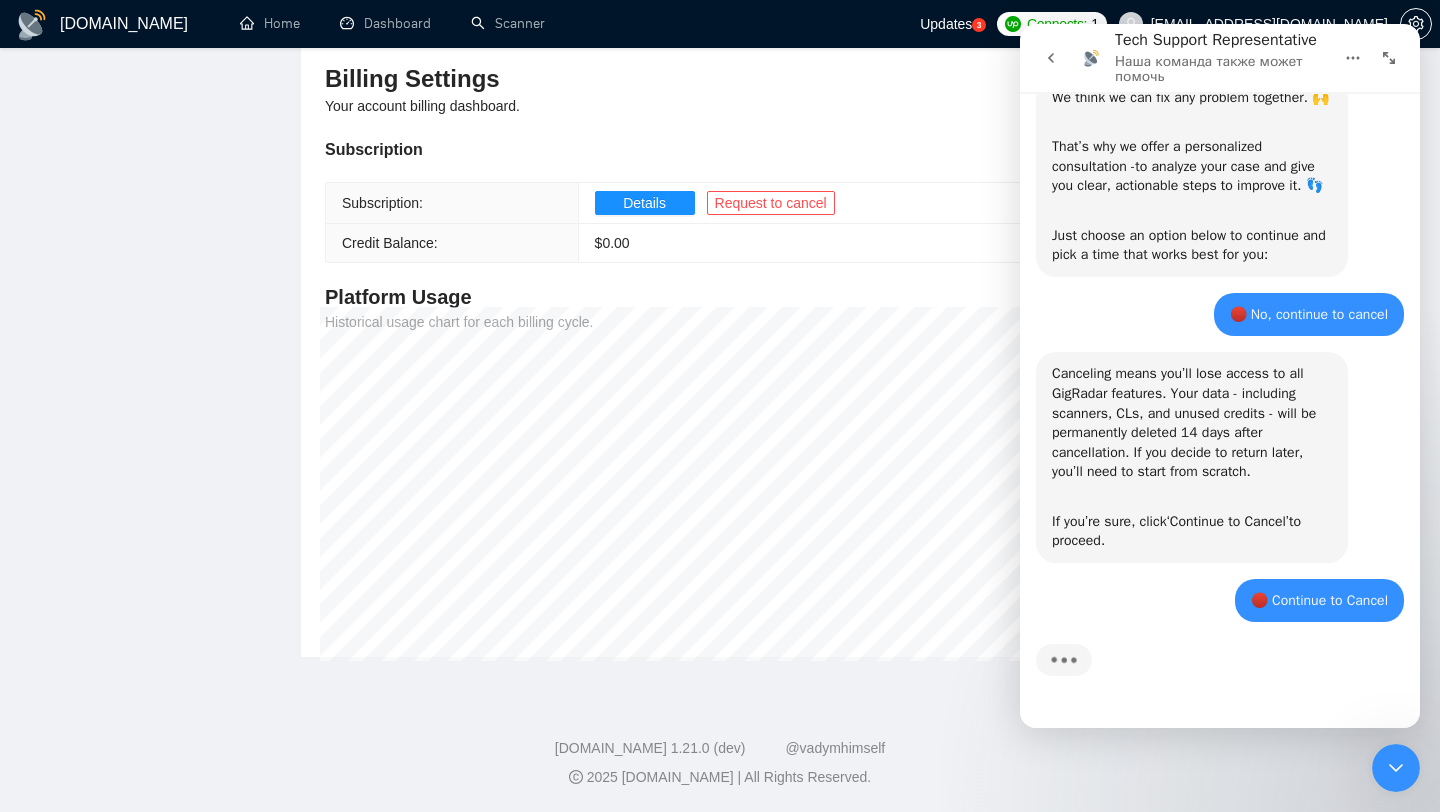 scroll, scrollTop: 821, scrollLeft: 0, axis: vertical 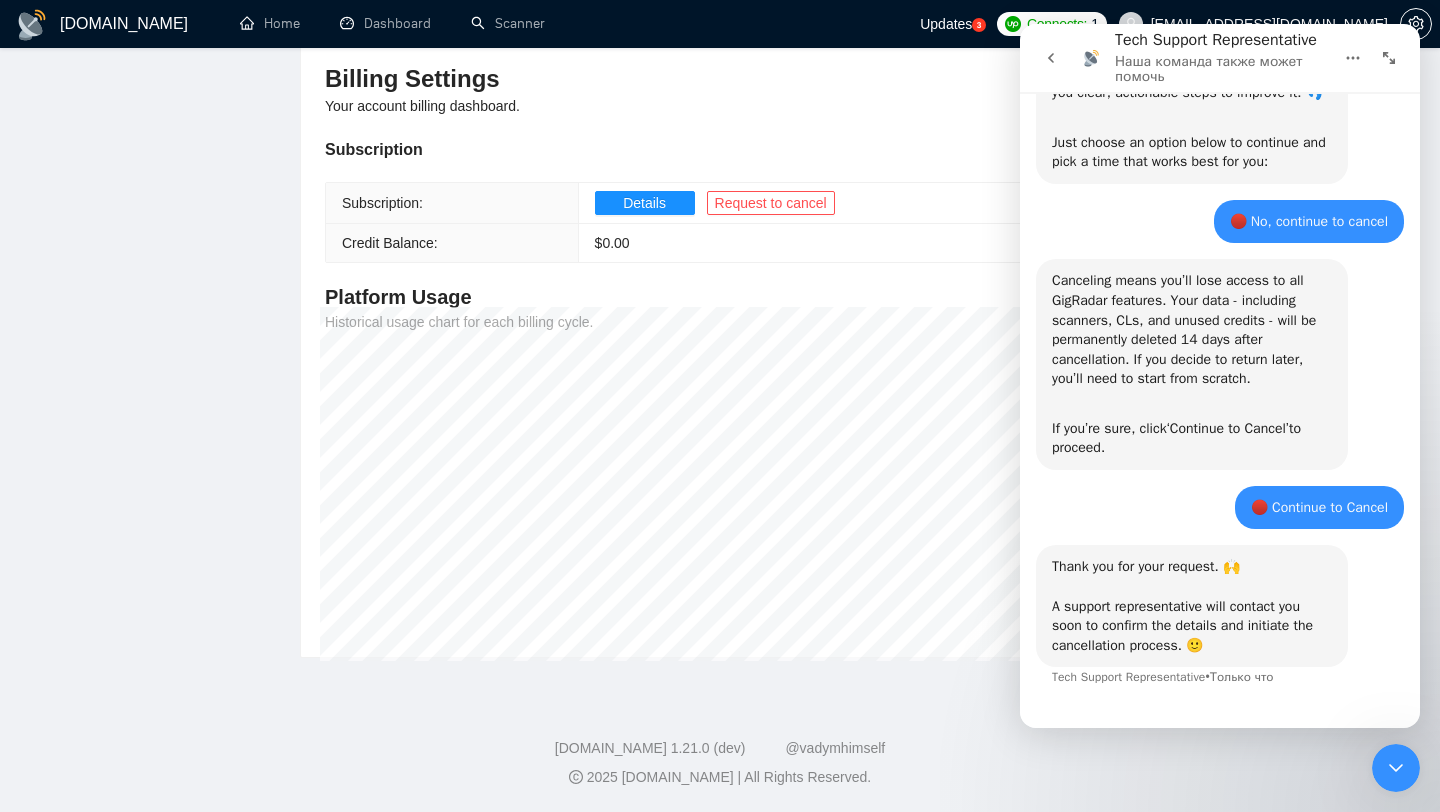 click on "$ 0.00" at bounding box center [846, 243] 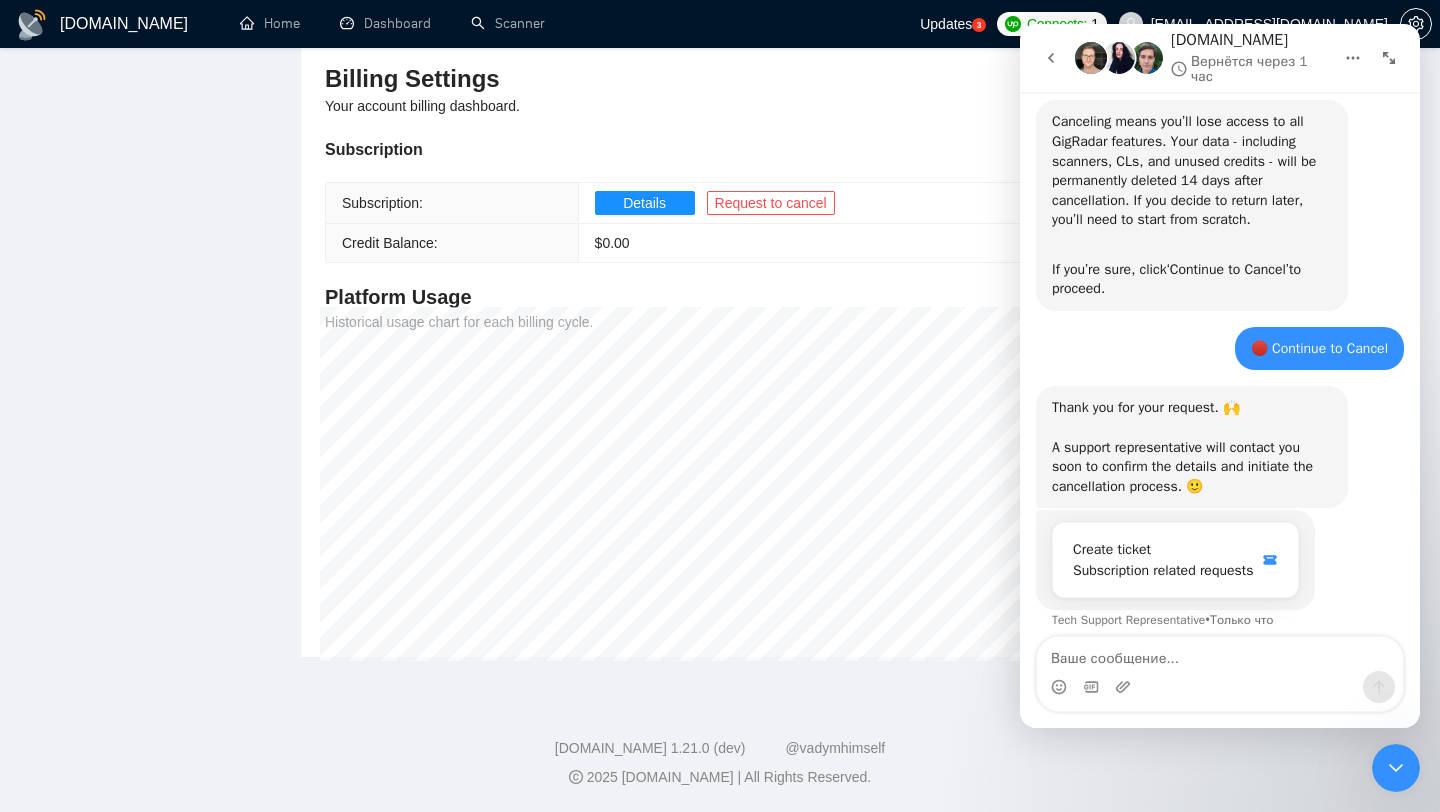 scroll, scrollTop: 1033, scrollLeft: 0, axis: vertical 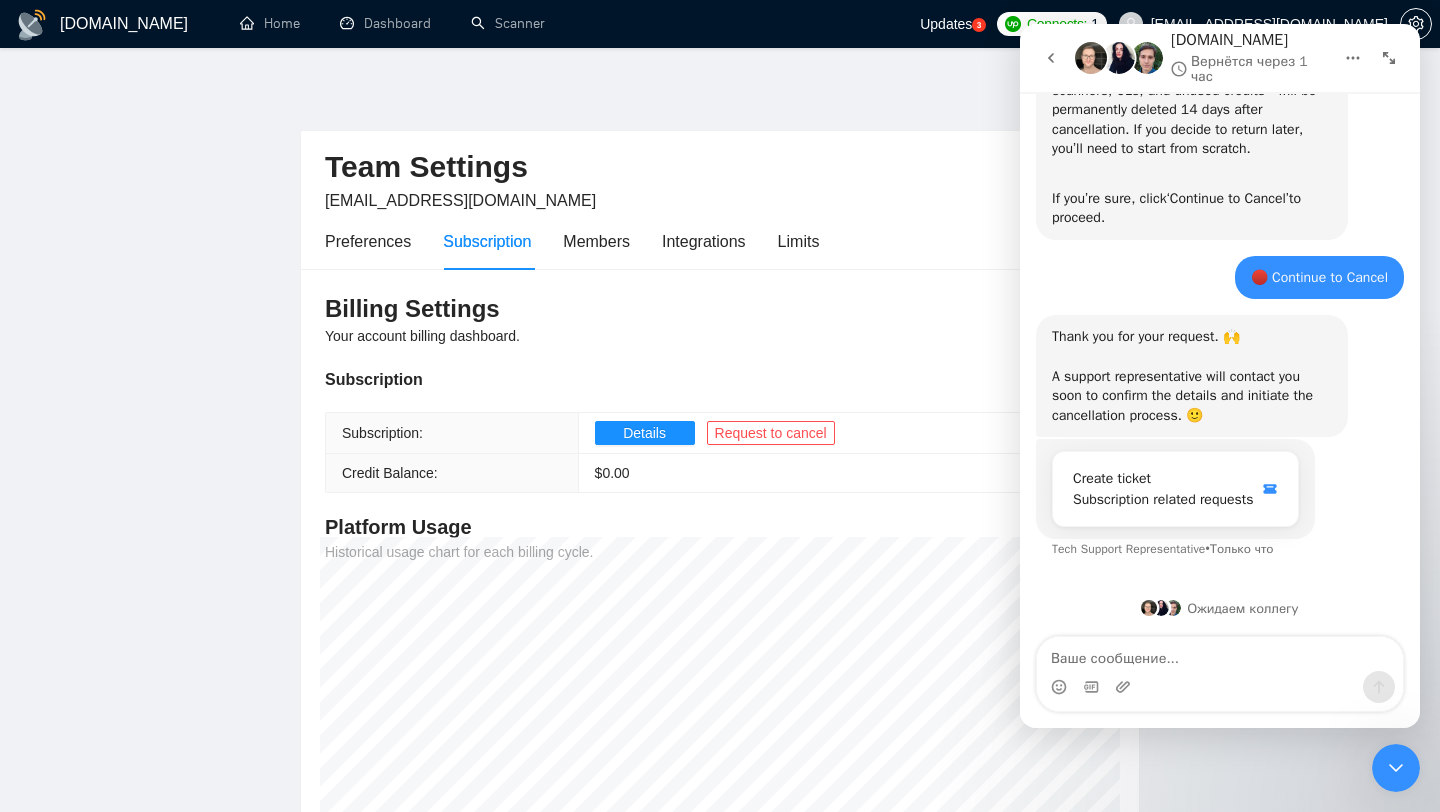click at bounding box center [1051, 58] 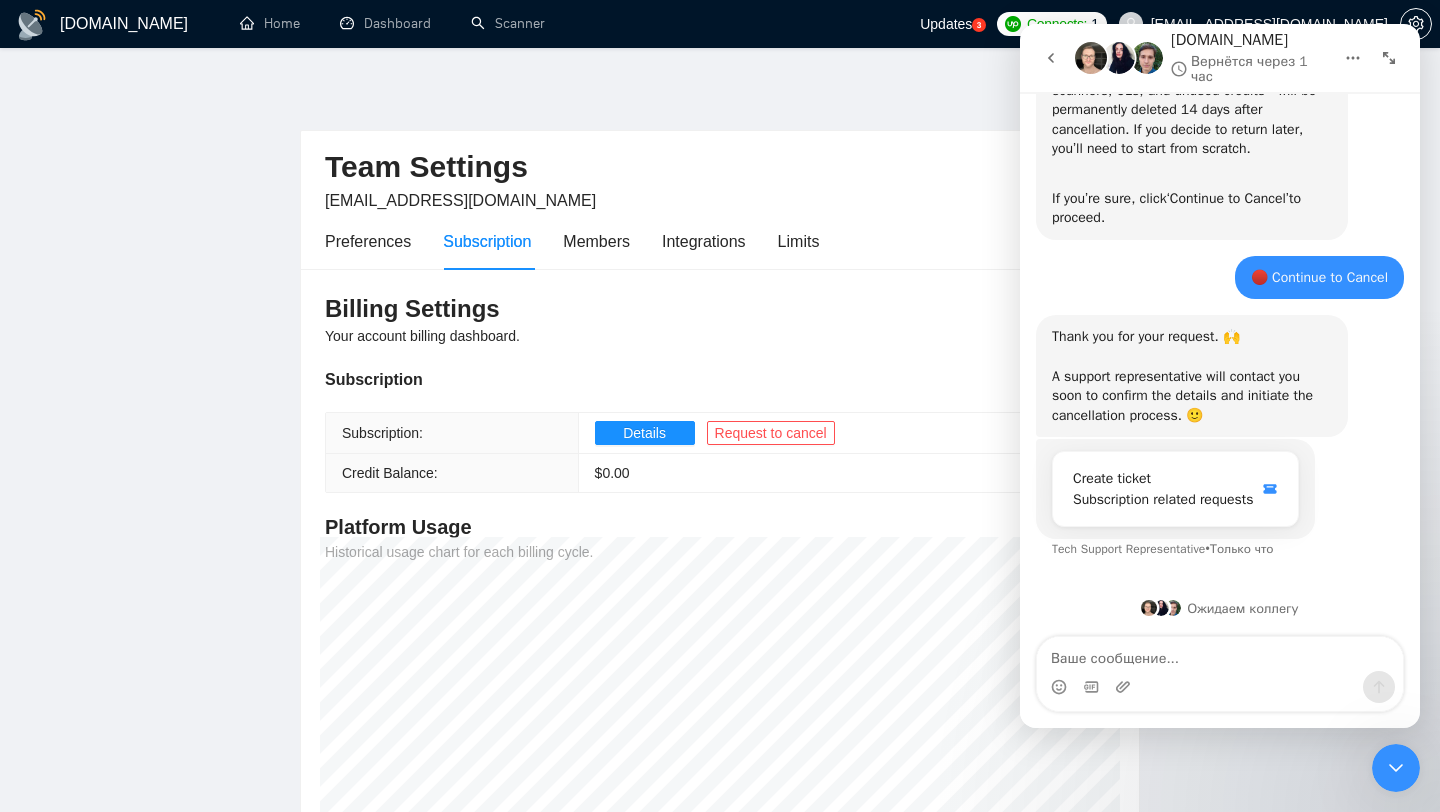 scroll, scrollTop: 0, scrollLeft: 0, axis: both 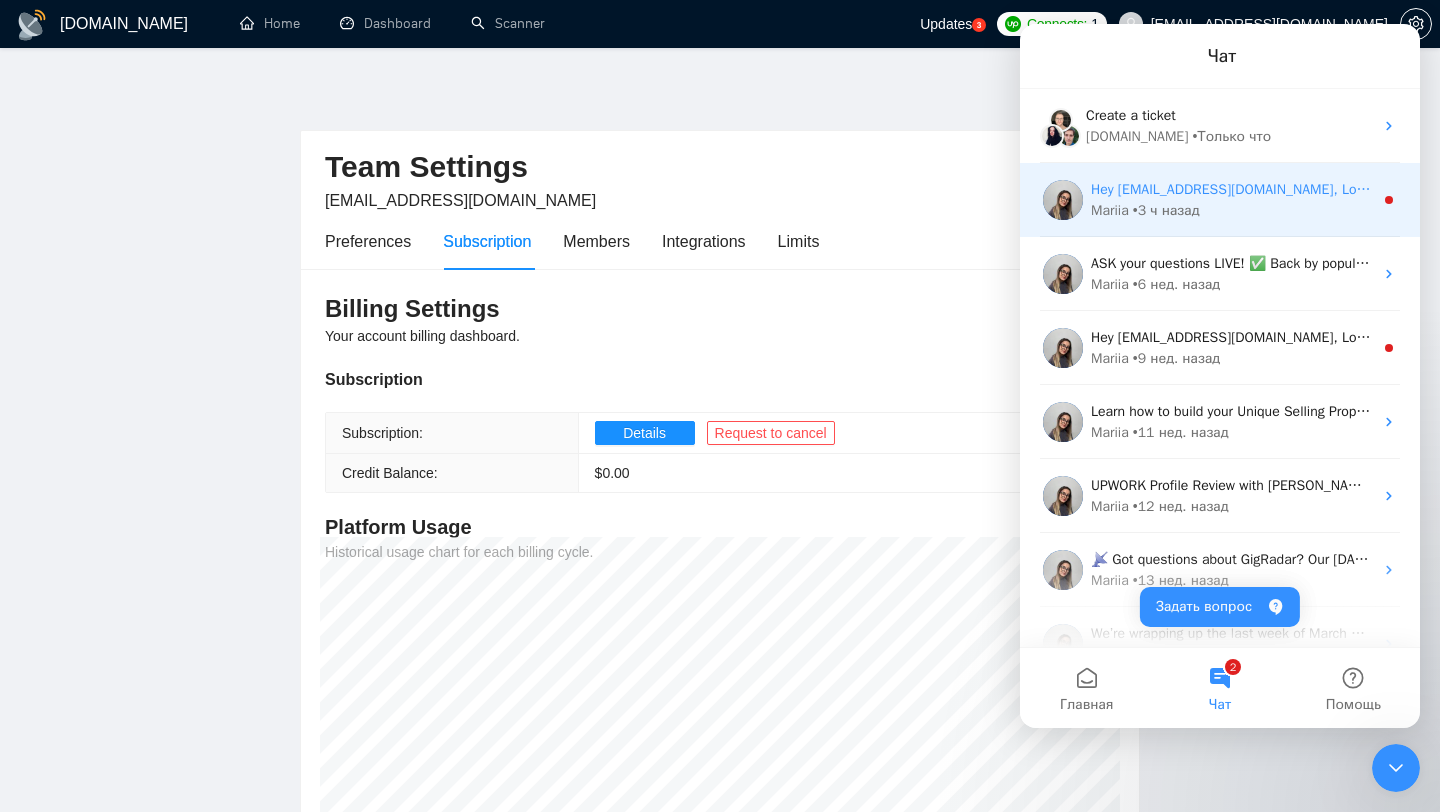 click on "Hey [EMAIL_ADDRESS][DOMAIN_NAME], Looks like your Upwork agency Businessware Technologies ran out of connects. We recently tried to send a proposal for a job found by AI integration, but we could not because the number of connects was insufficient. If you don't top up your connects soon, all your Auto Bidders will be disabled, and you will have to reactivate it again. Please consider enabling the Auto Top-Up Feature to avoid this happening in the future." at bounding box center (2509, 189) 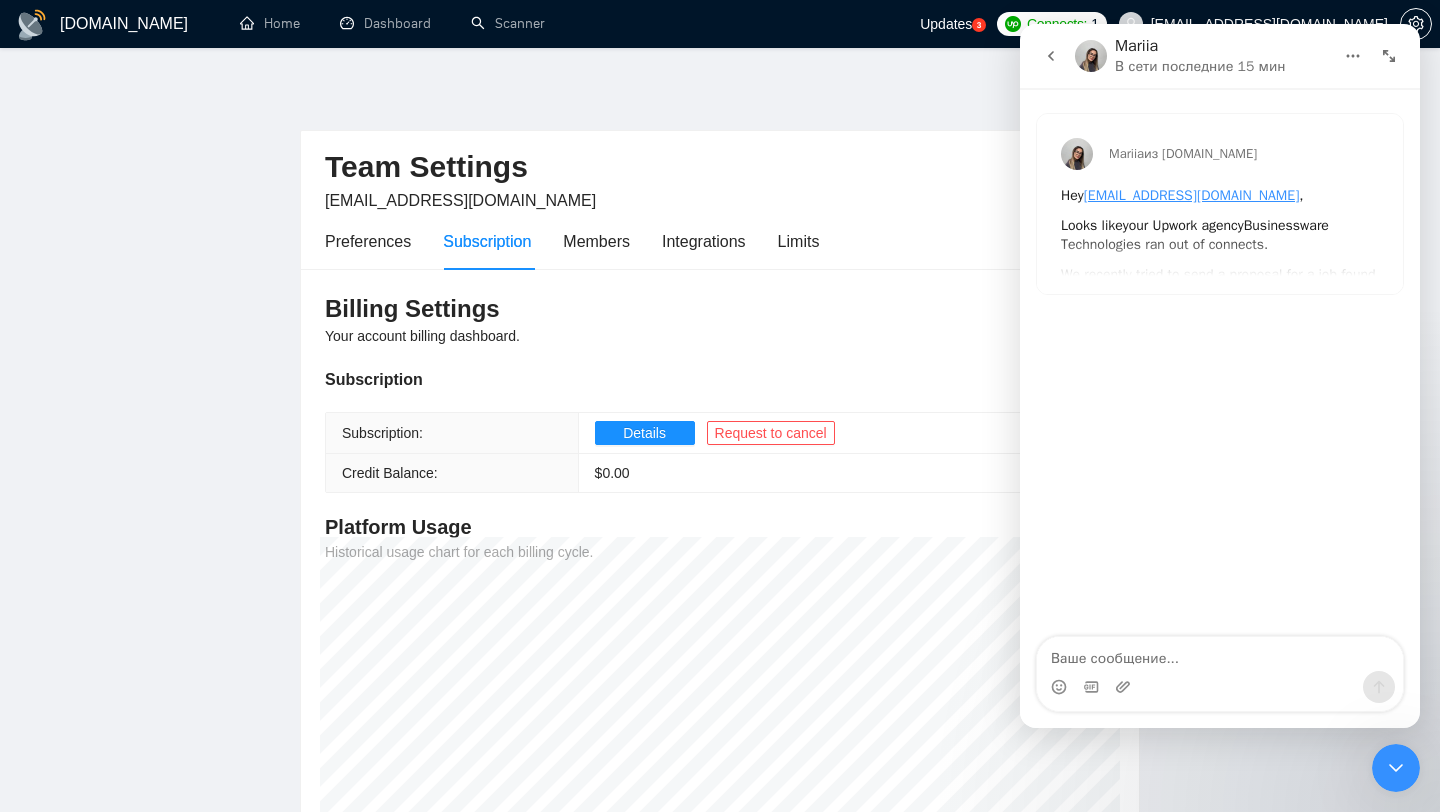 click 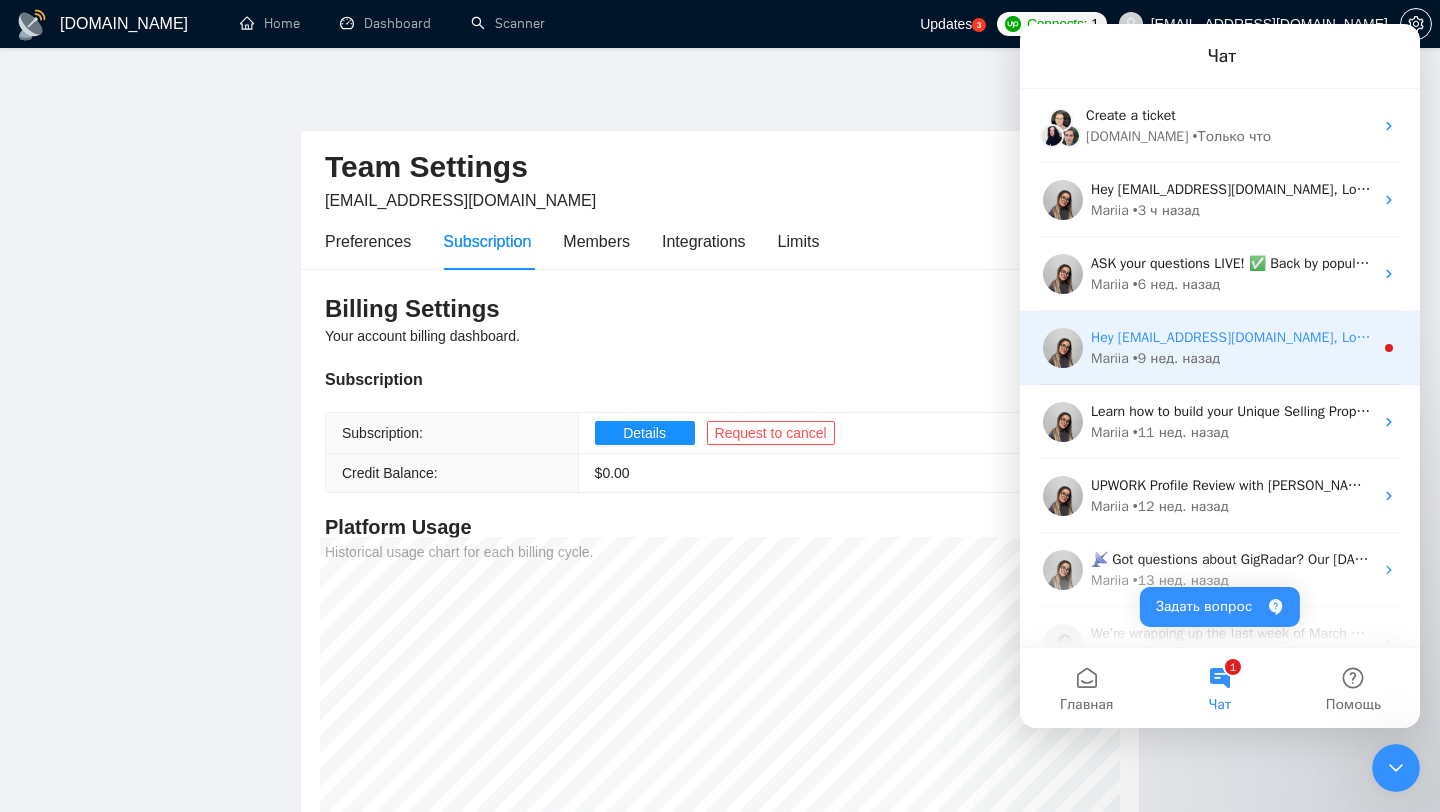 click on "Mariia" at bounding box center (1110, 358) 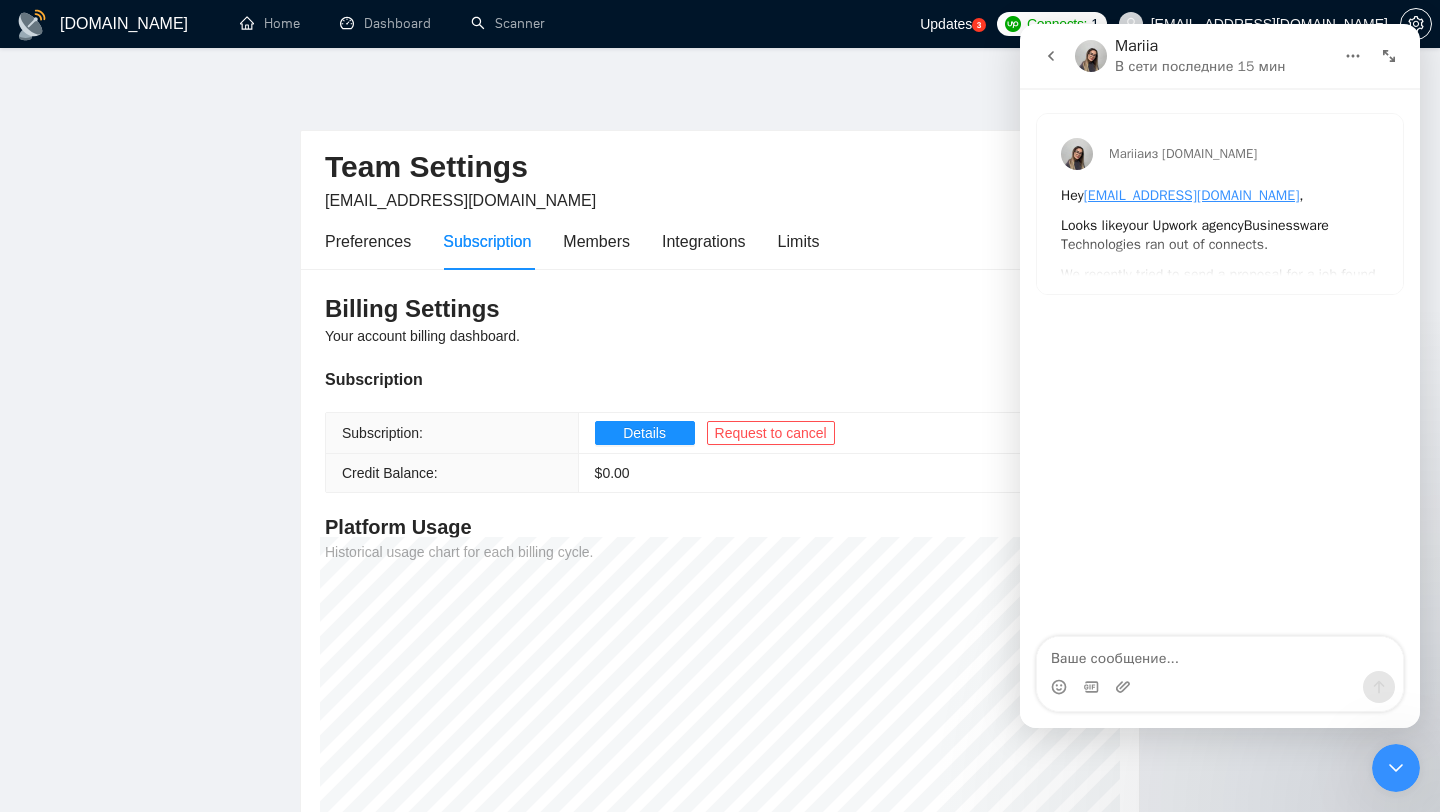 click 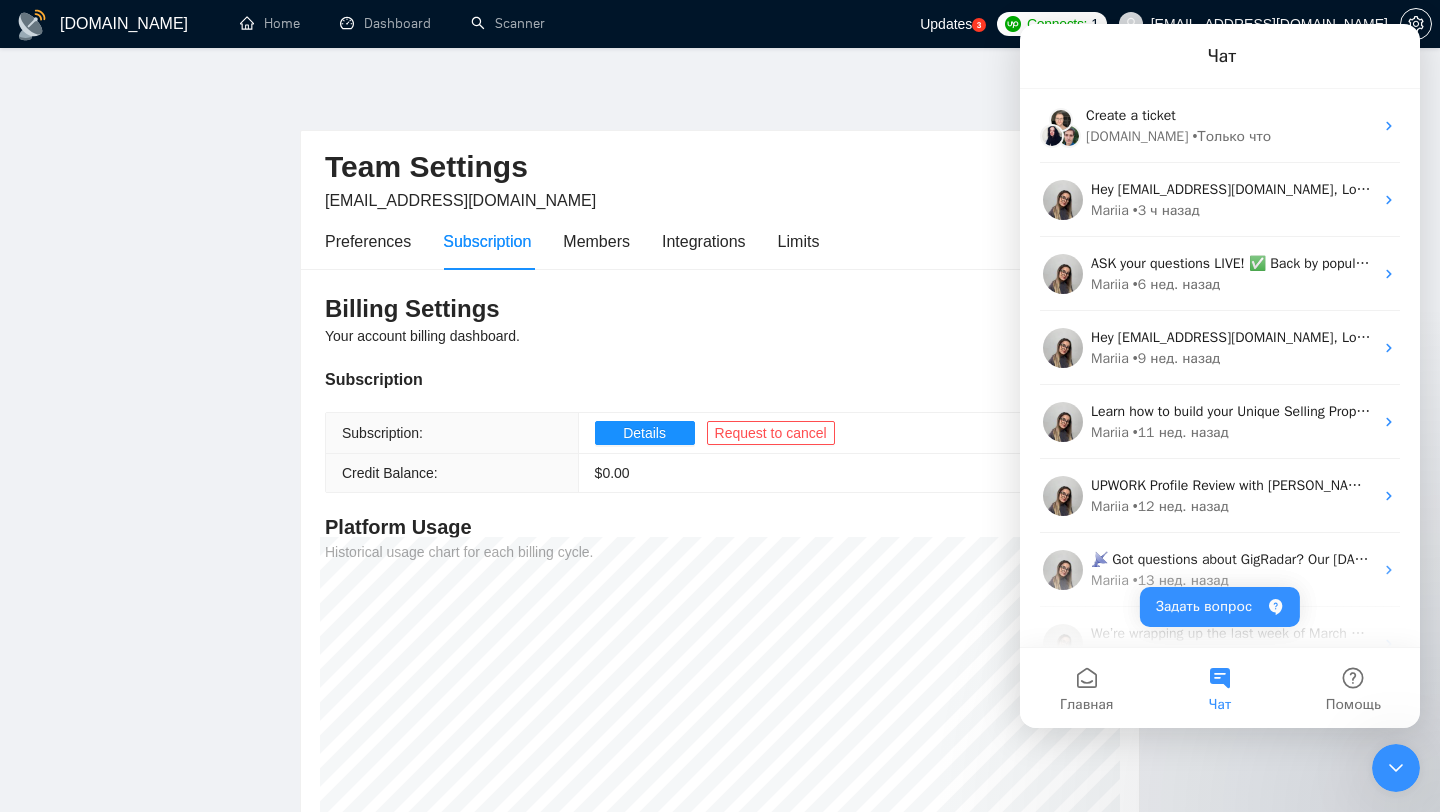click on "Billing Settings Your account billing dashboard. Subscription Subscription:   Details Request to cancel Credit Balance: $ 0.00 Platform Usage Historical usage chart for each billing cycle.   09-07-2025 - 09-10-2025
Charged 0.00 credits
Limit 1410.00 credits" at bounding box center [720, 578] 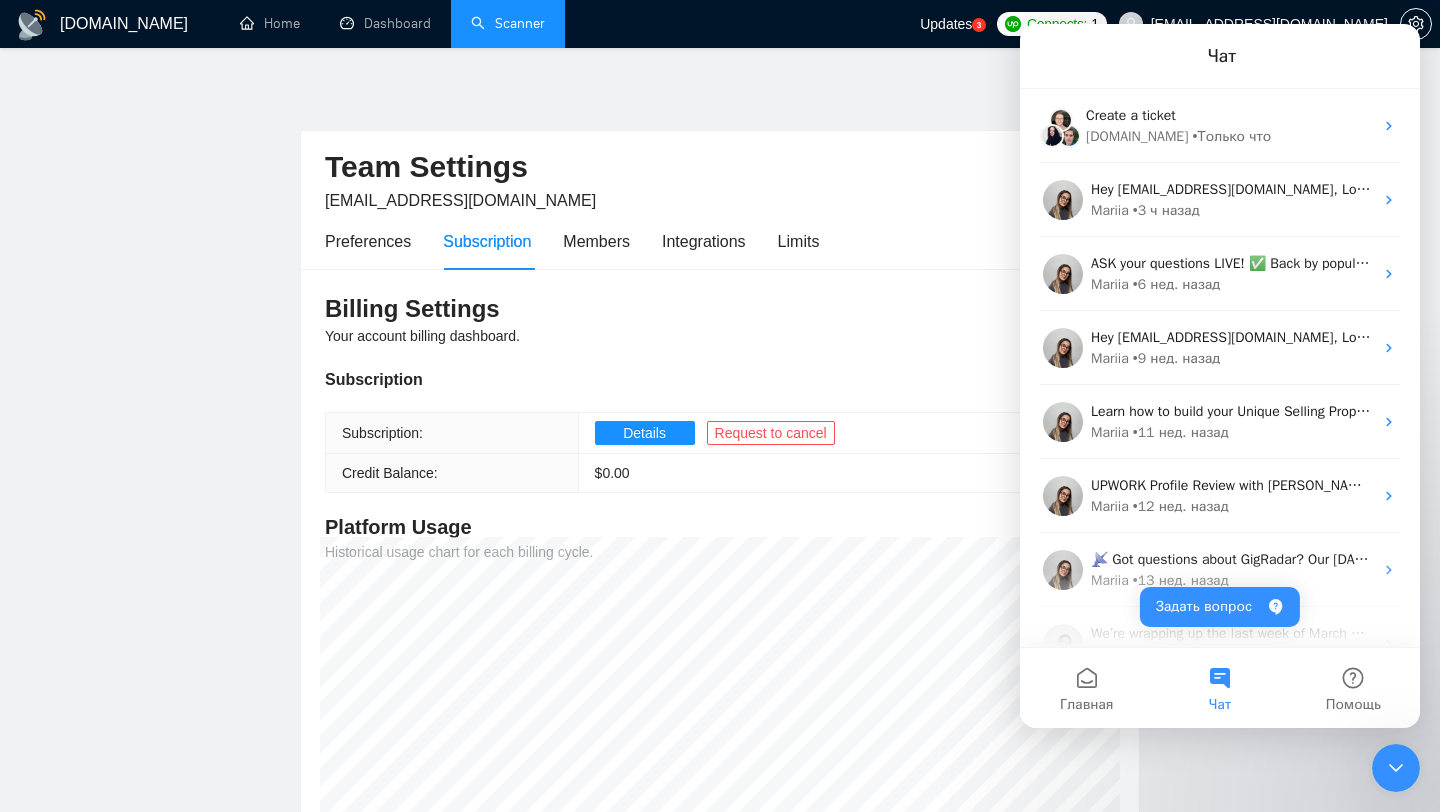 click on "Scanner" at bounding box center (508, 23) 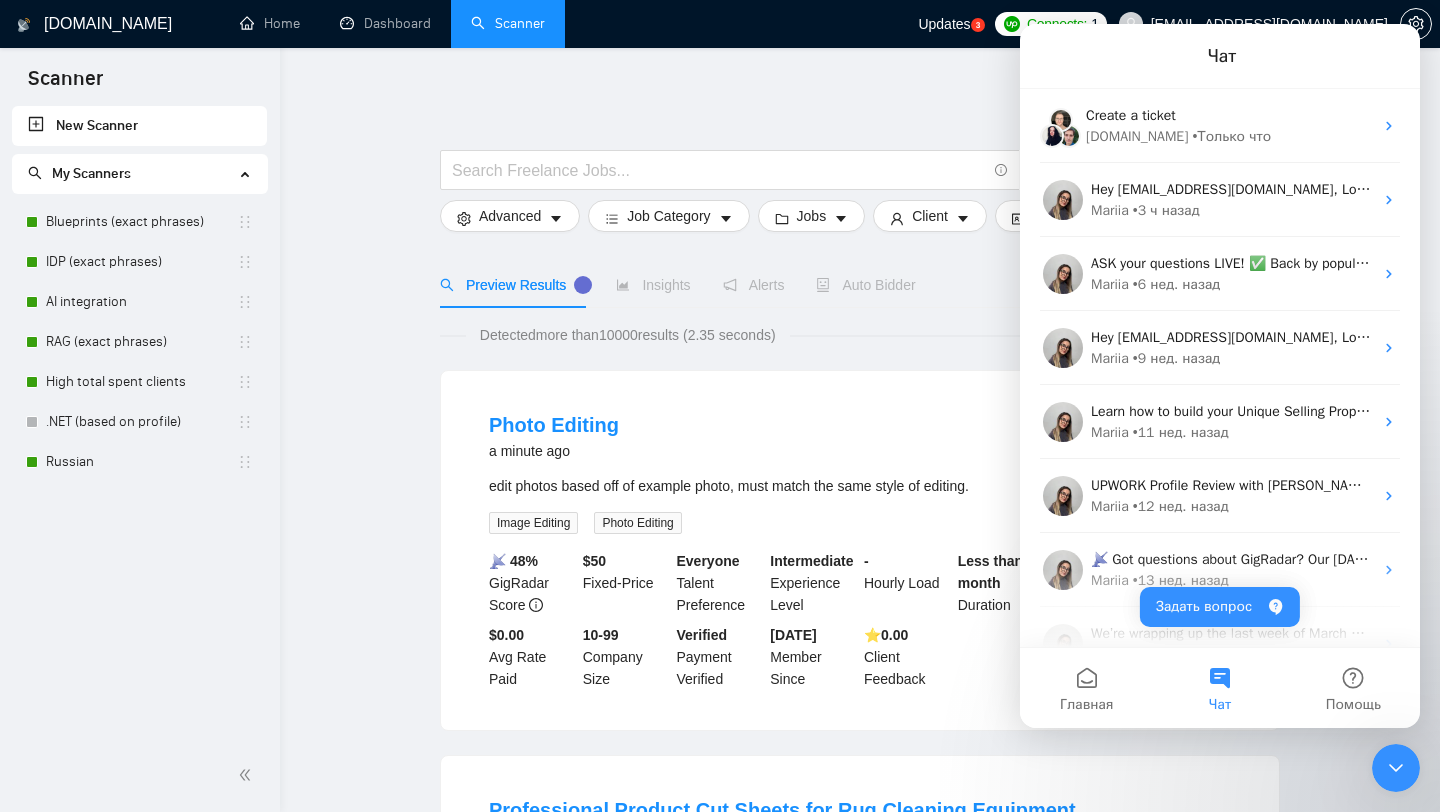 click at bounding box center [860, 140] 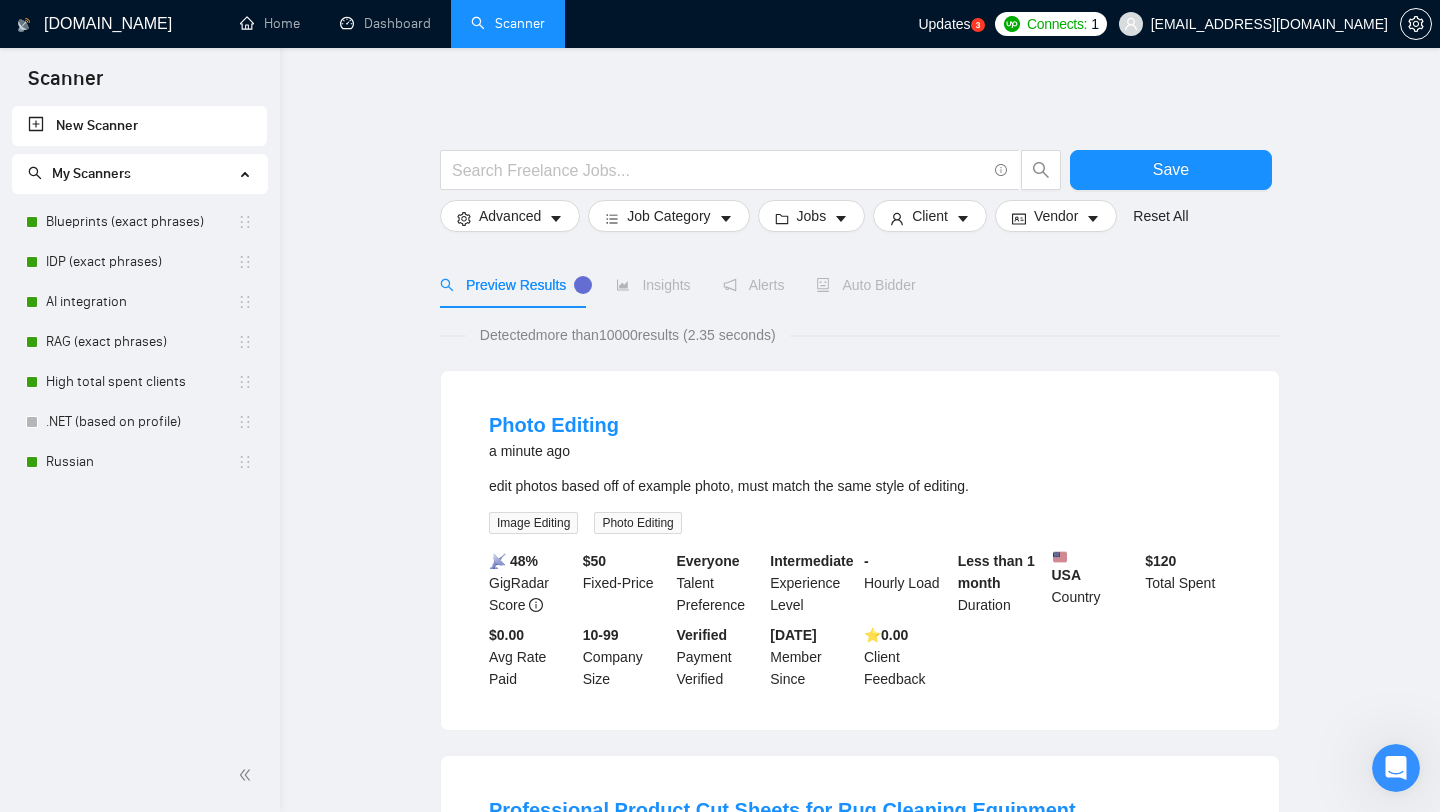 scroll, scrollTop: 0, scrollLeft: 0, axis: both 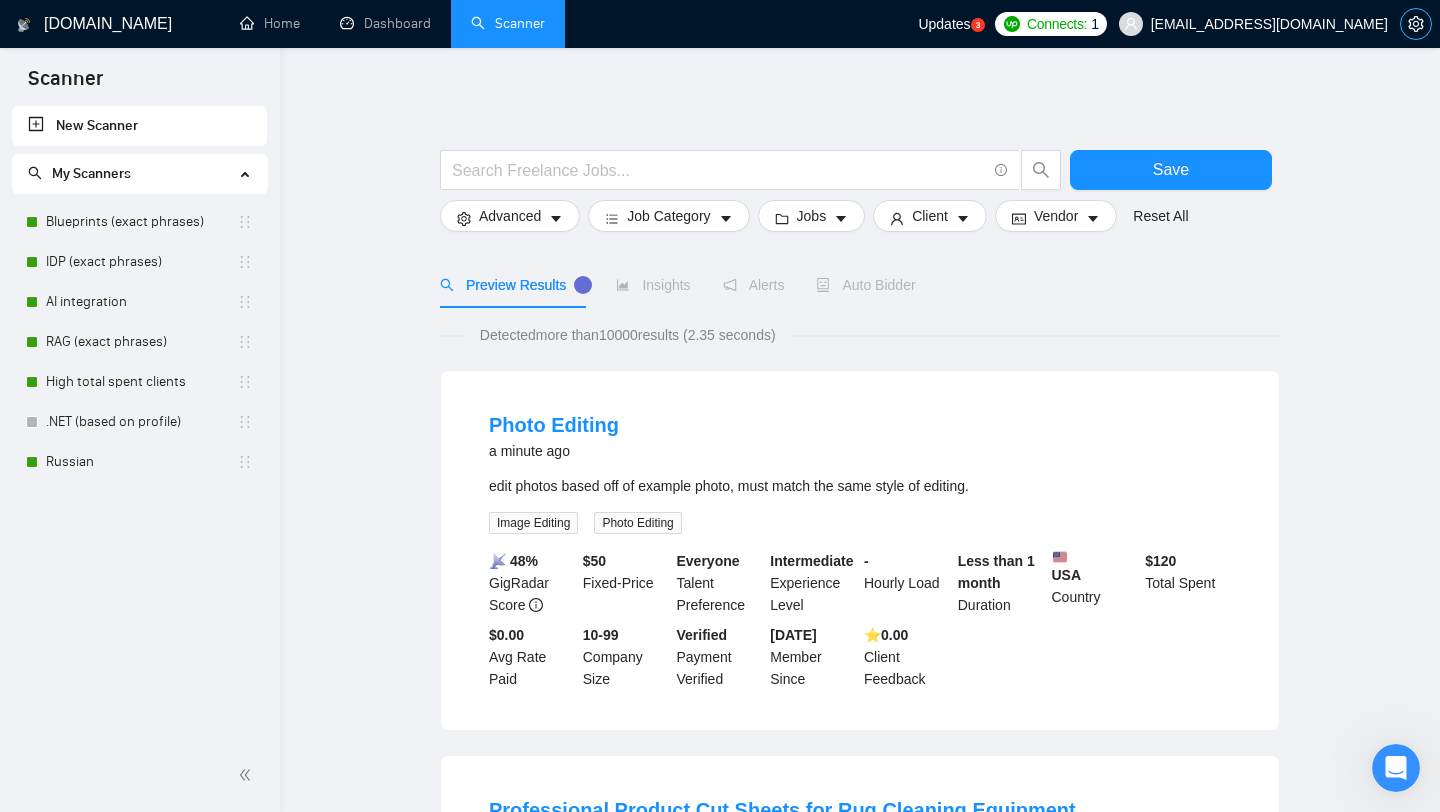 click 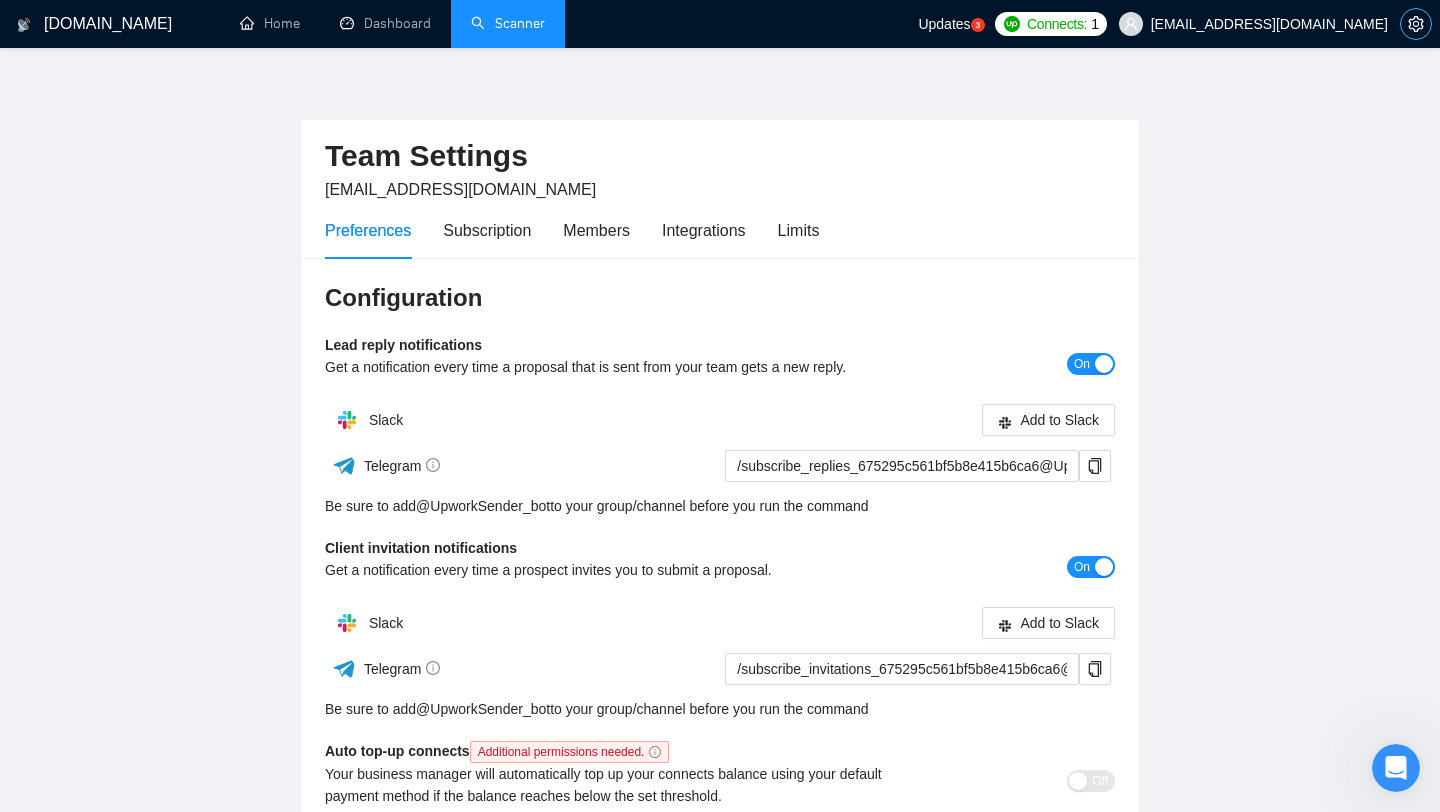 scroll, scrollTop: 0, scrollLeft: 0, axis: both 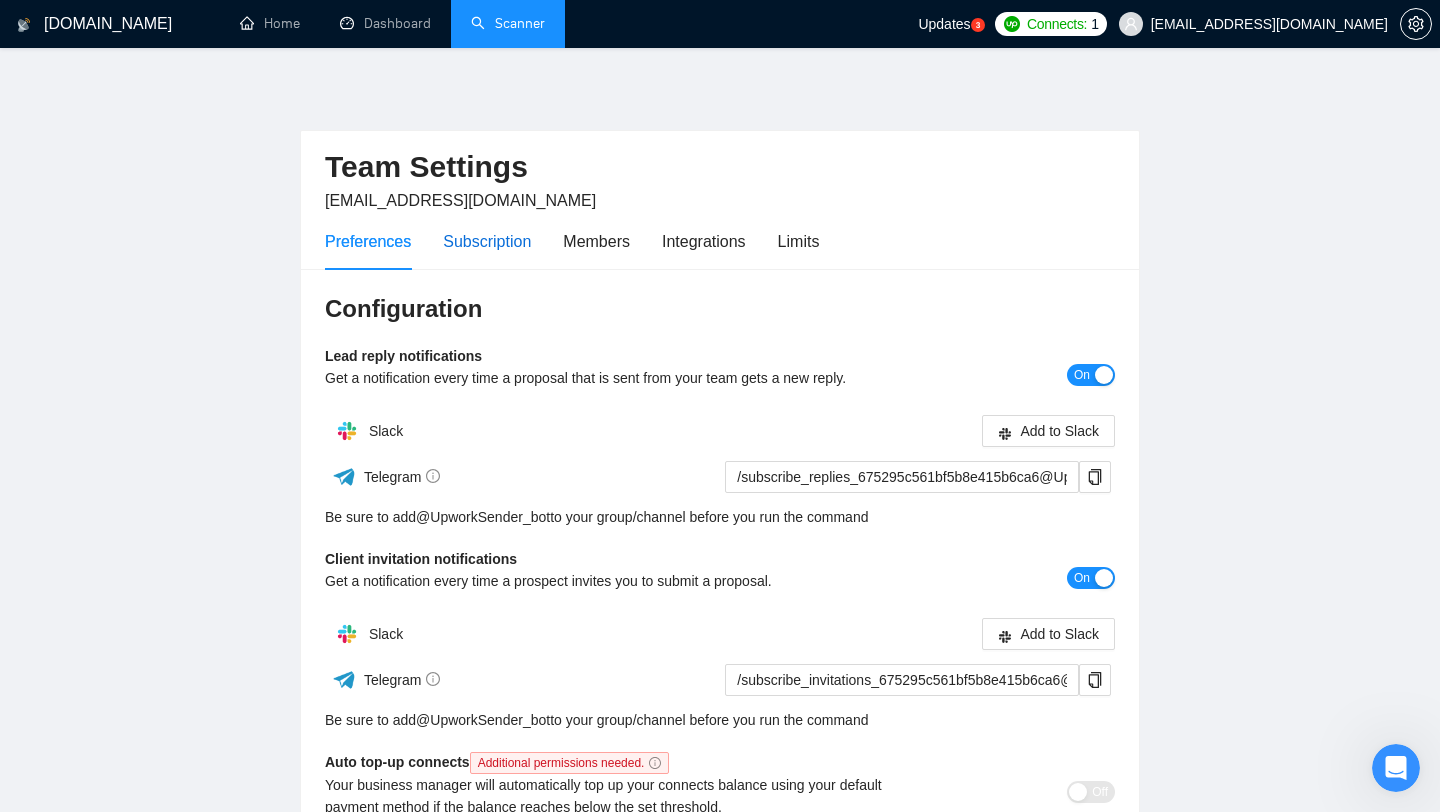 click on "Subscription" at bounding box center (487, 241) 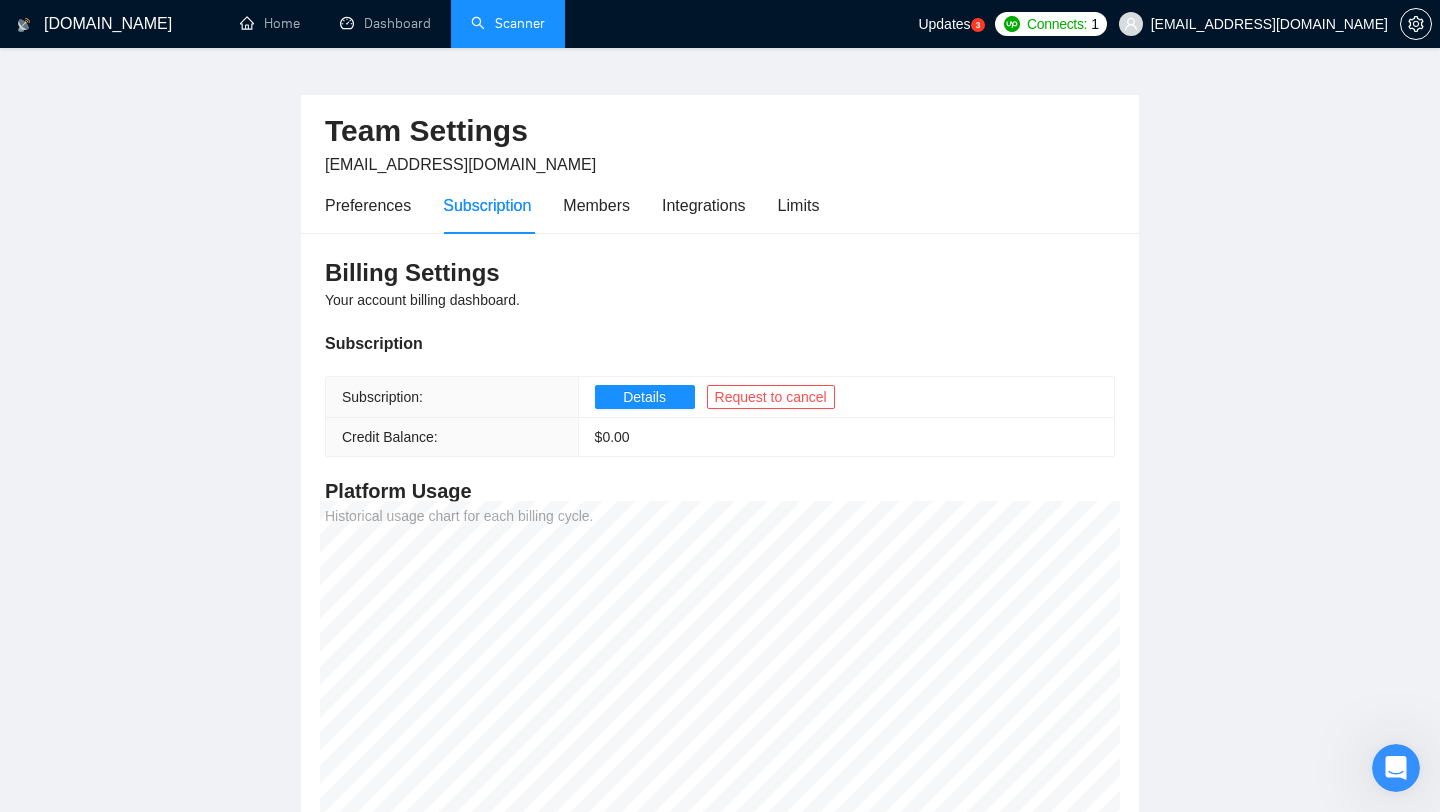 scroll, scrollTop: 45, scrollLeft: 0, axis: vertical 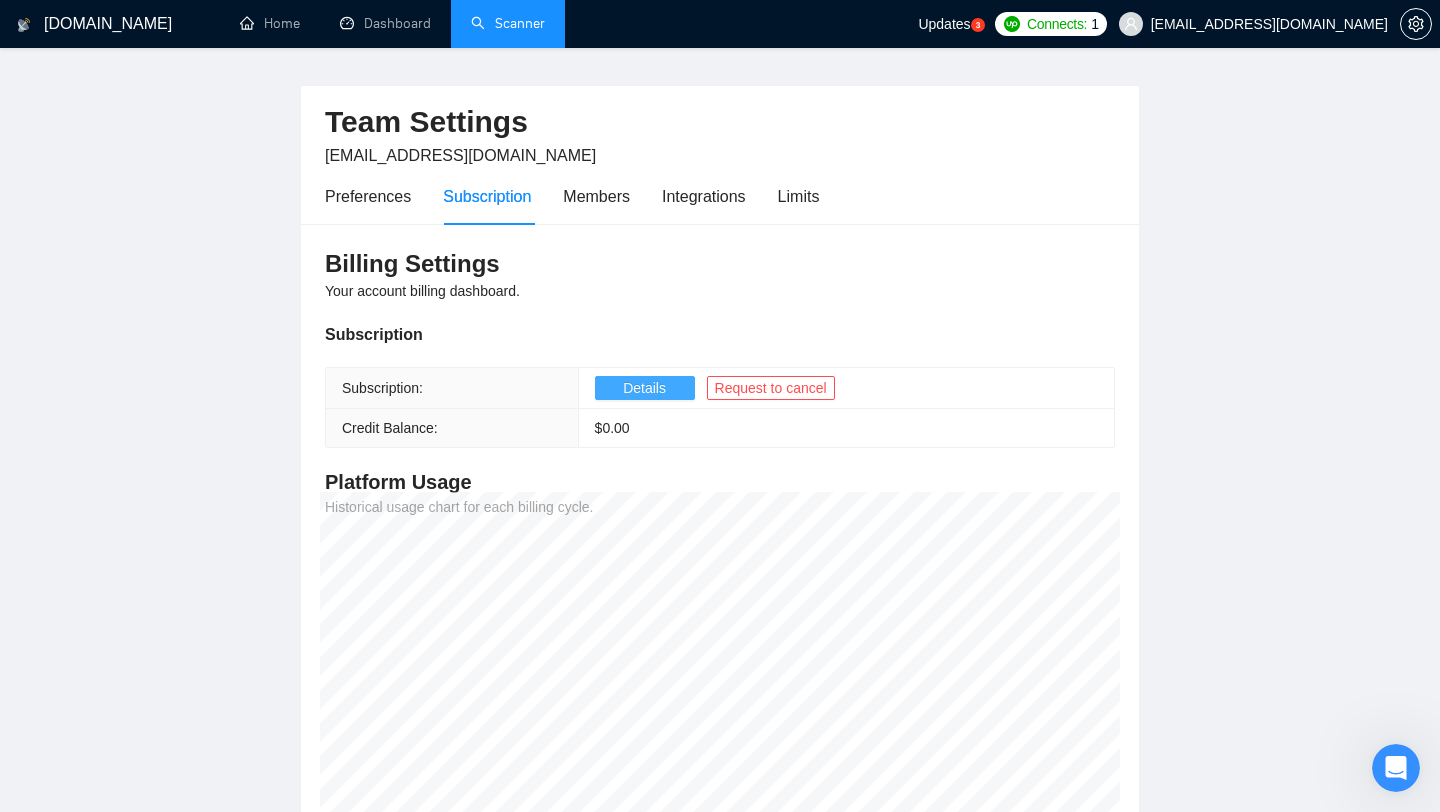 click on "Details" at bounding box center (644, 388) 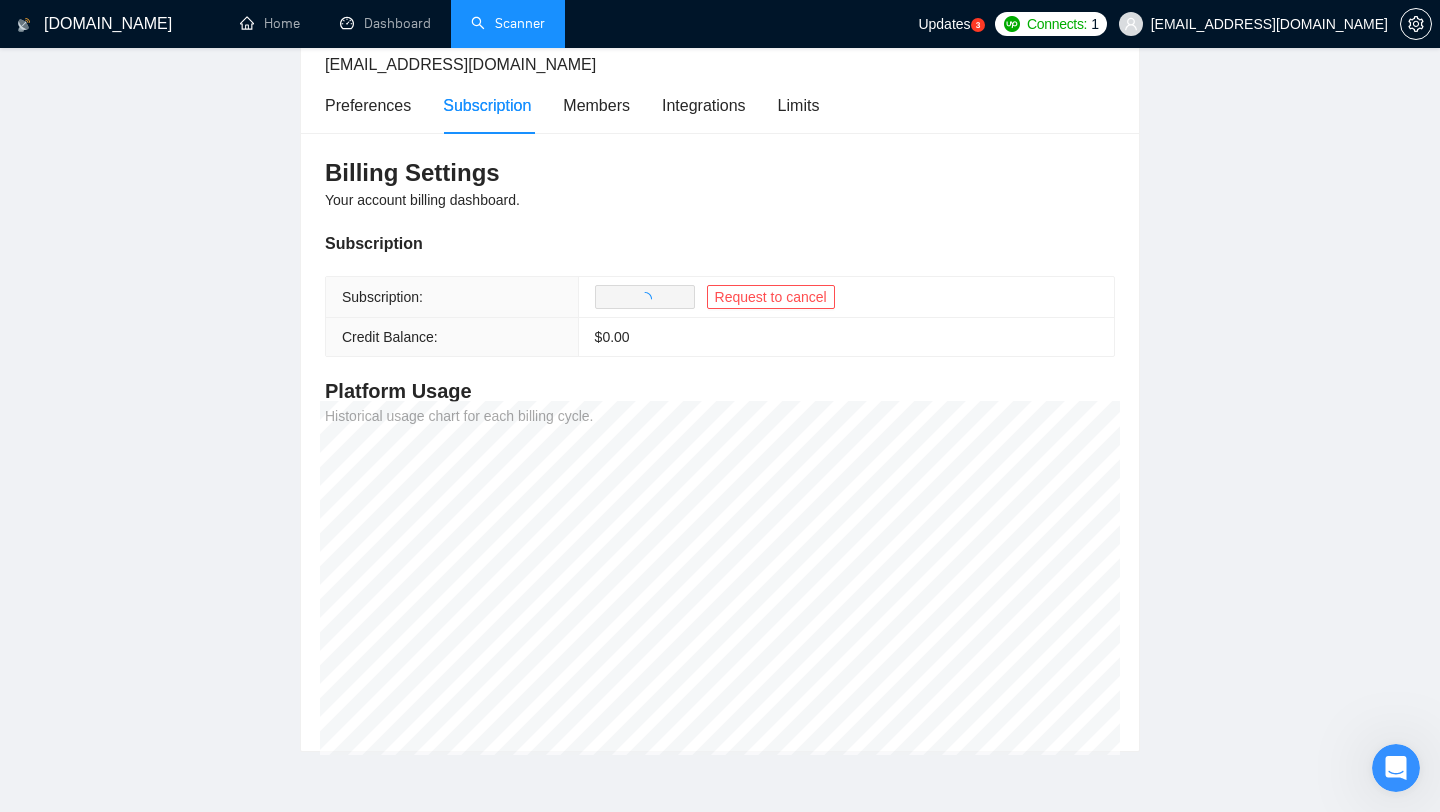 scroll, scrollTop: 0, scrollLeft: 0, axis: both 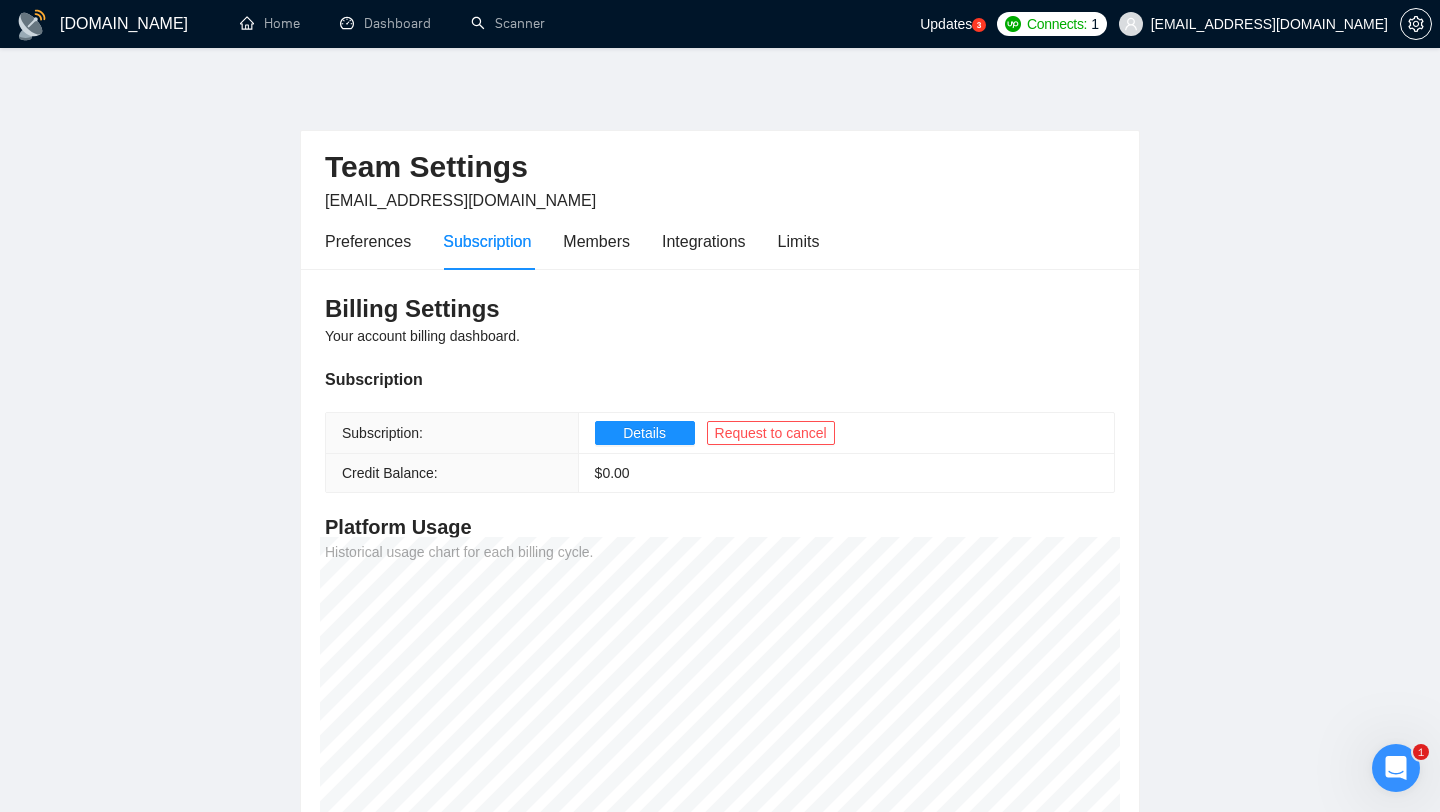 click 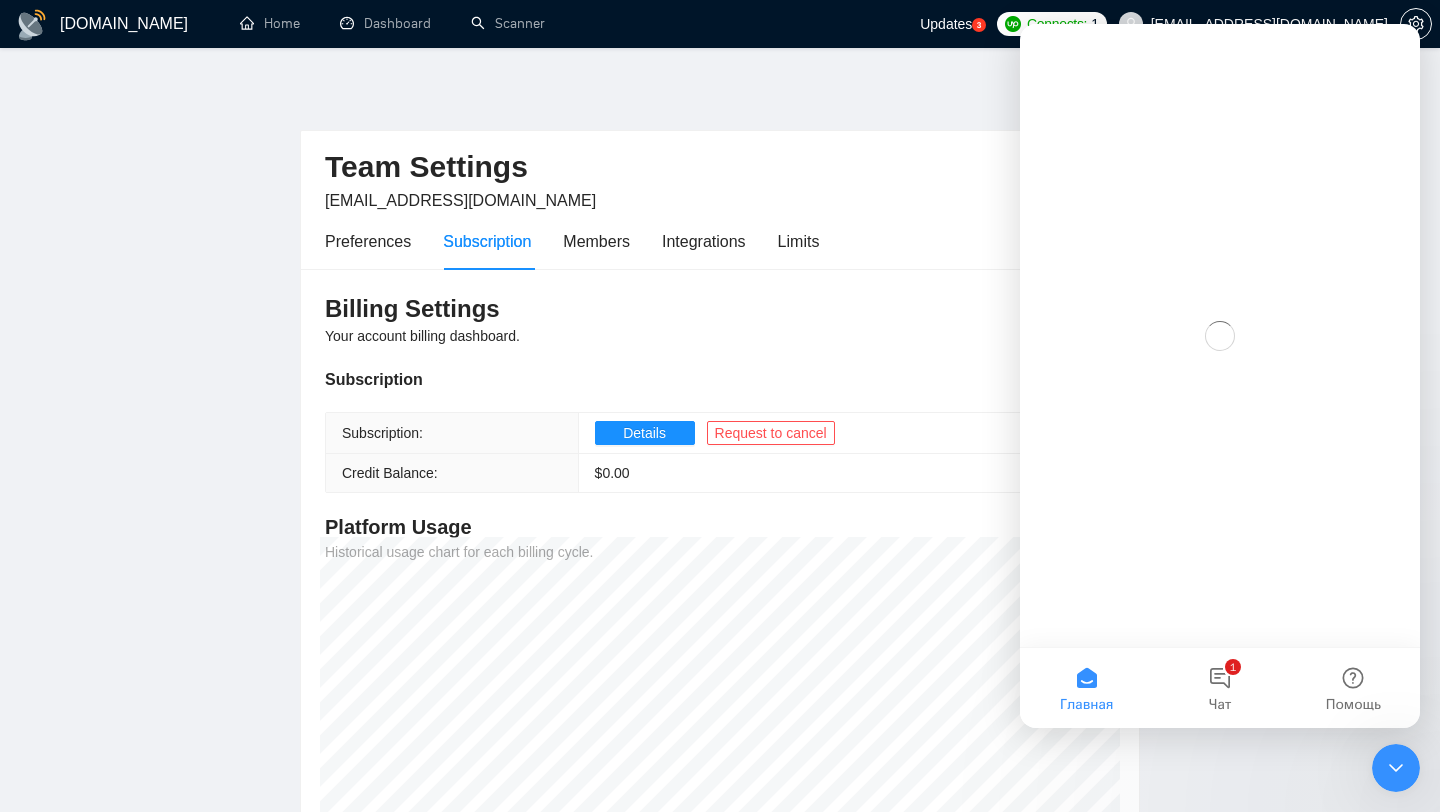scroll, scrollTop: 0, scrollLeft: 0, axis: both 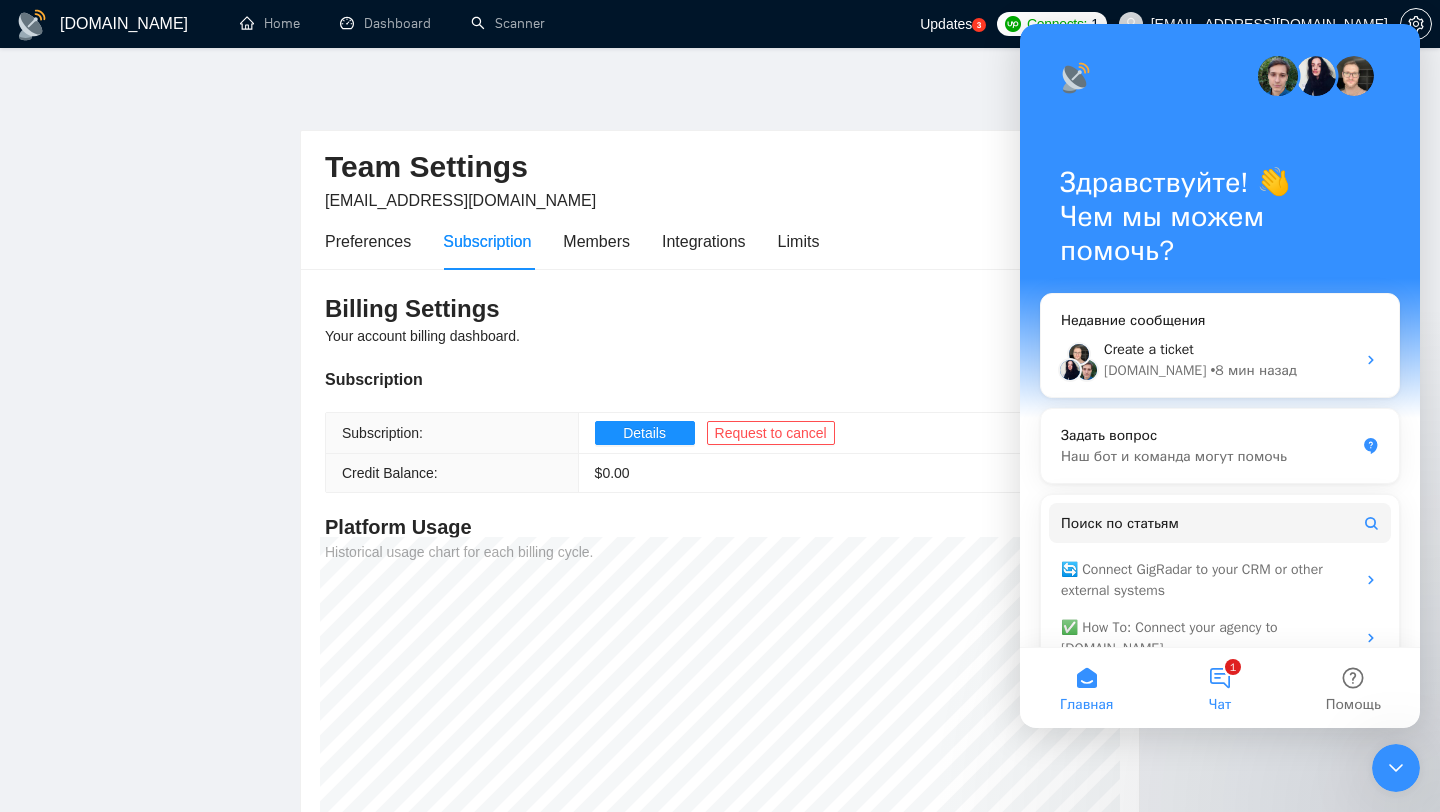 click on "1 Чат" at bounding box center [1219, 688] 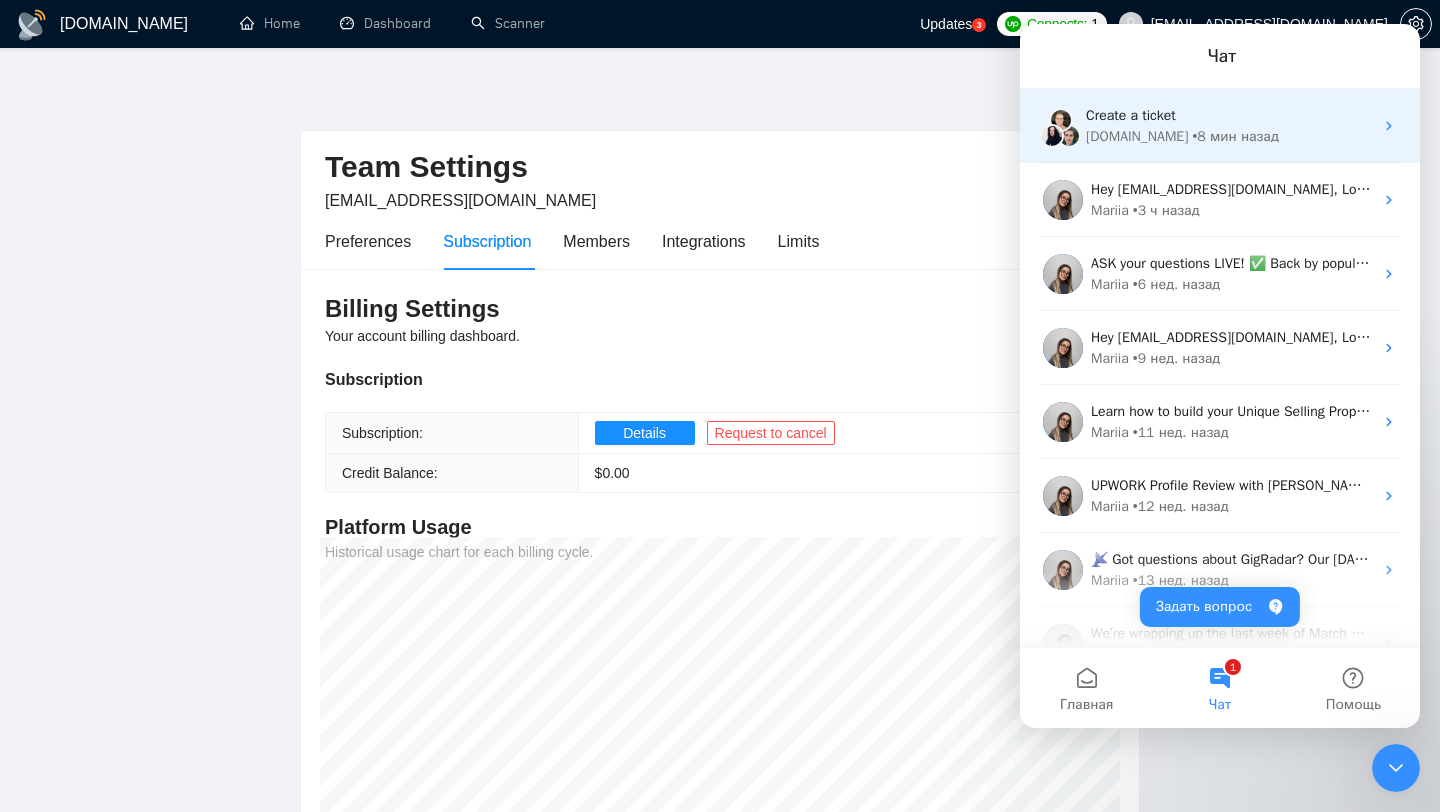 click on "Create a ticket" at bounding box center (1229, 115) 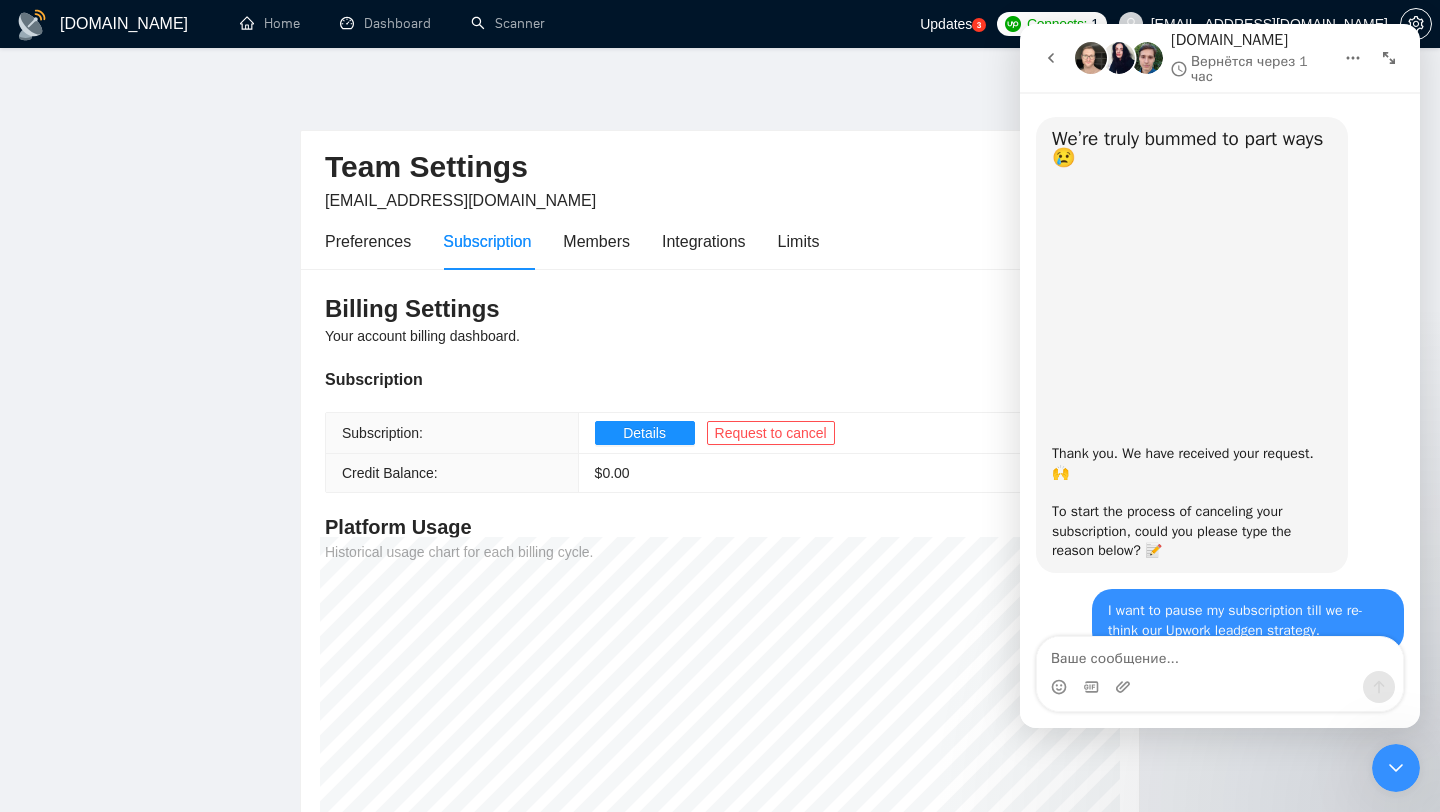 scroll, scrollTop: 1033, scrollLeft: 0, axis: vertical 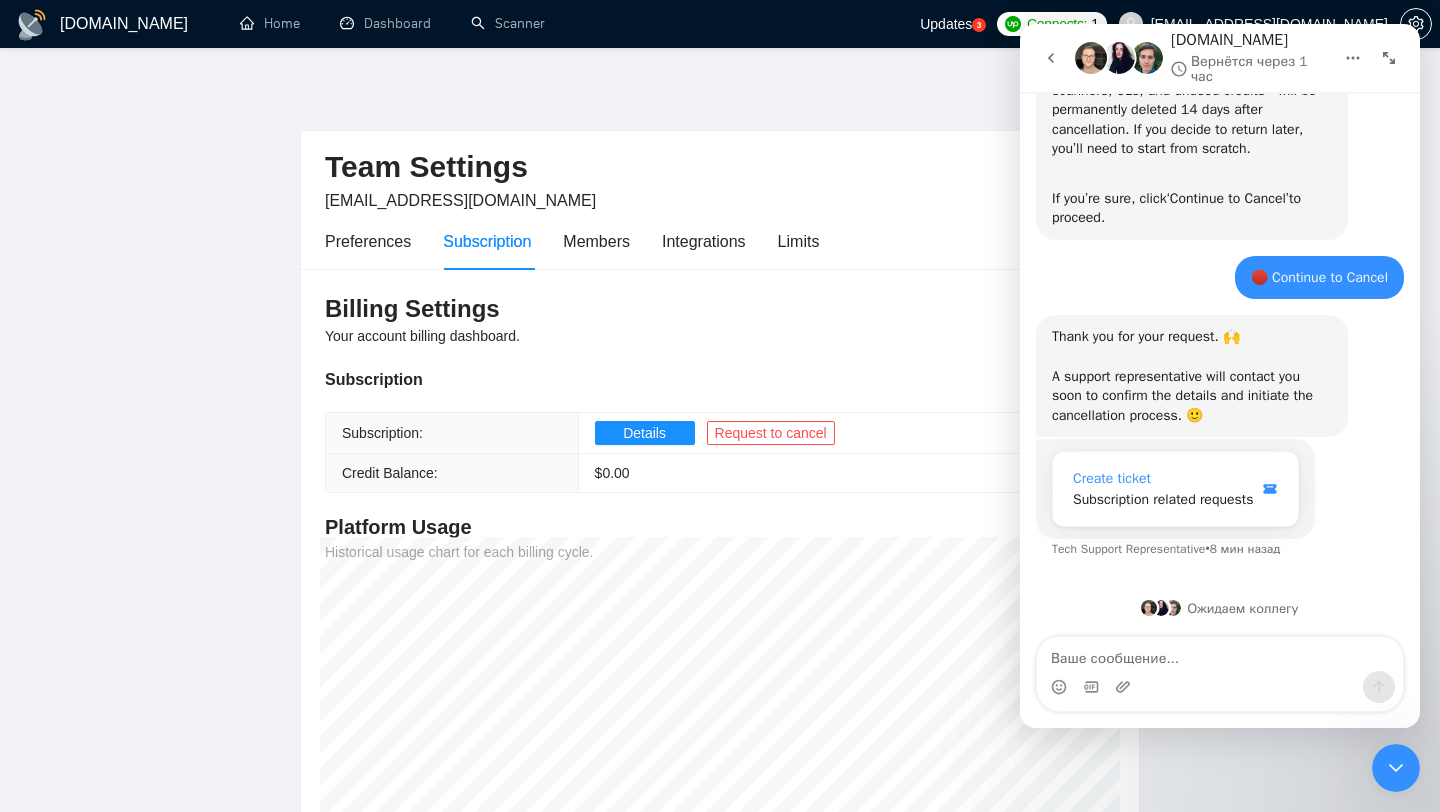 click on "Create ticket" at bounding box center [1112, 478] 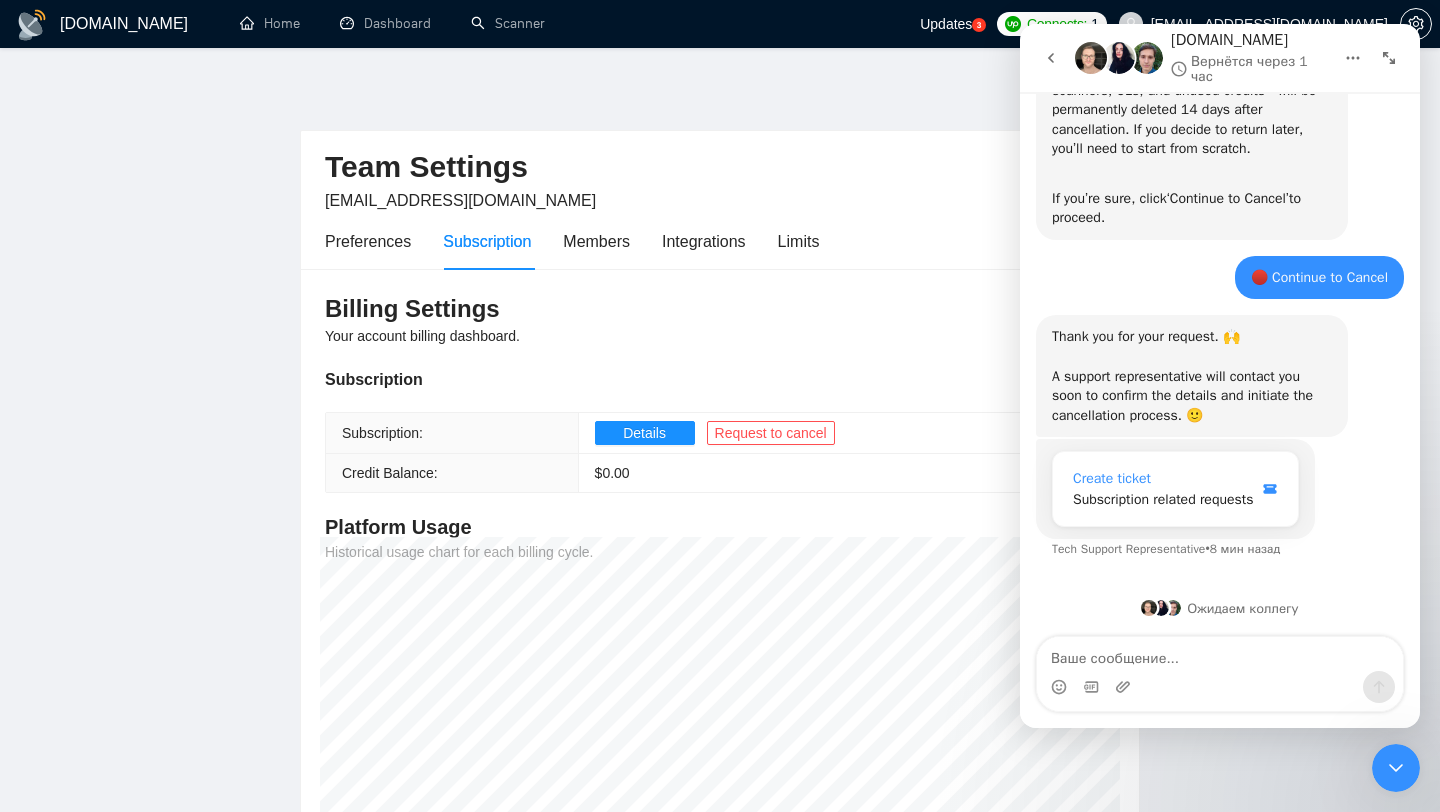 scroll, scrollTop: 0, scrollLeft: 0, axis: both 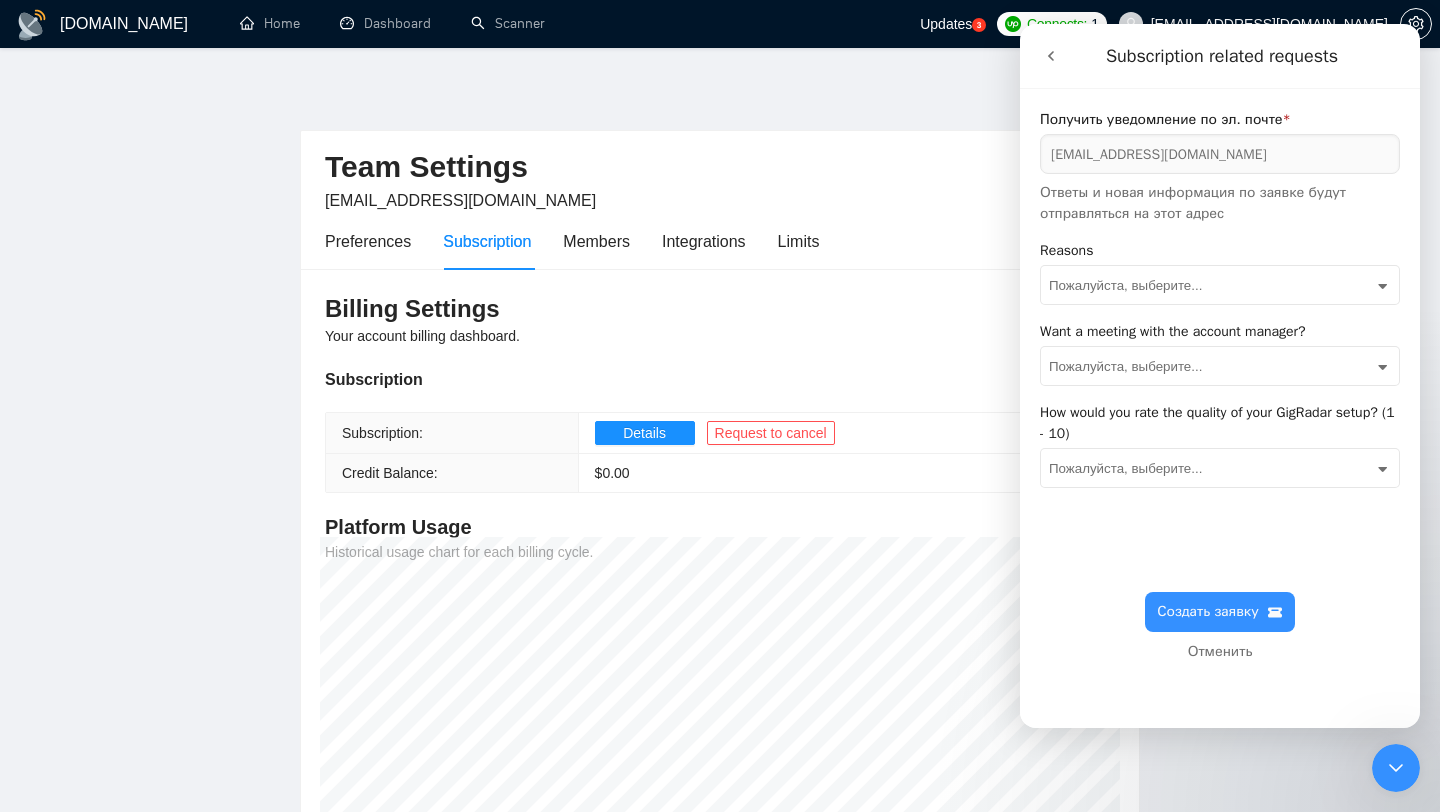 click on "Пожалуйста, выберите...  Not using Upwork at the moment Upwork connects exceed my budget Struggling to find the right client on Upwork Having difficulty understanding GigRadar Found an alternative to GigRadar Unsatisfied with customer support GigRadar is too costly Prefer manual work on Upwork without automation Other" at bounding box center (1220, 285) 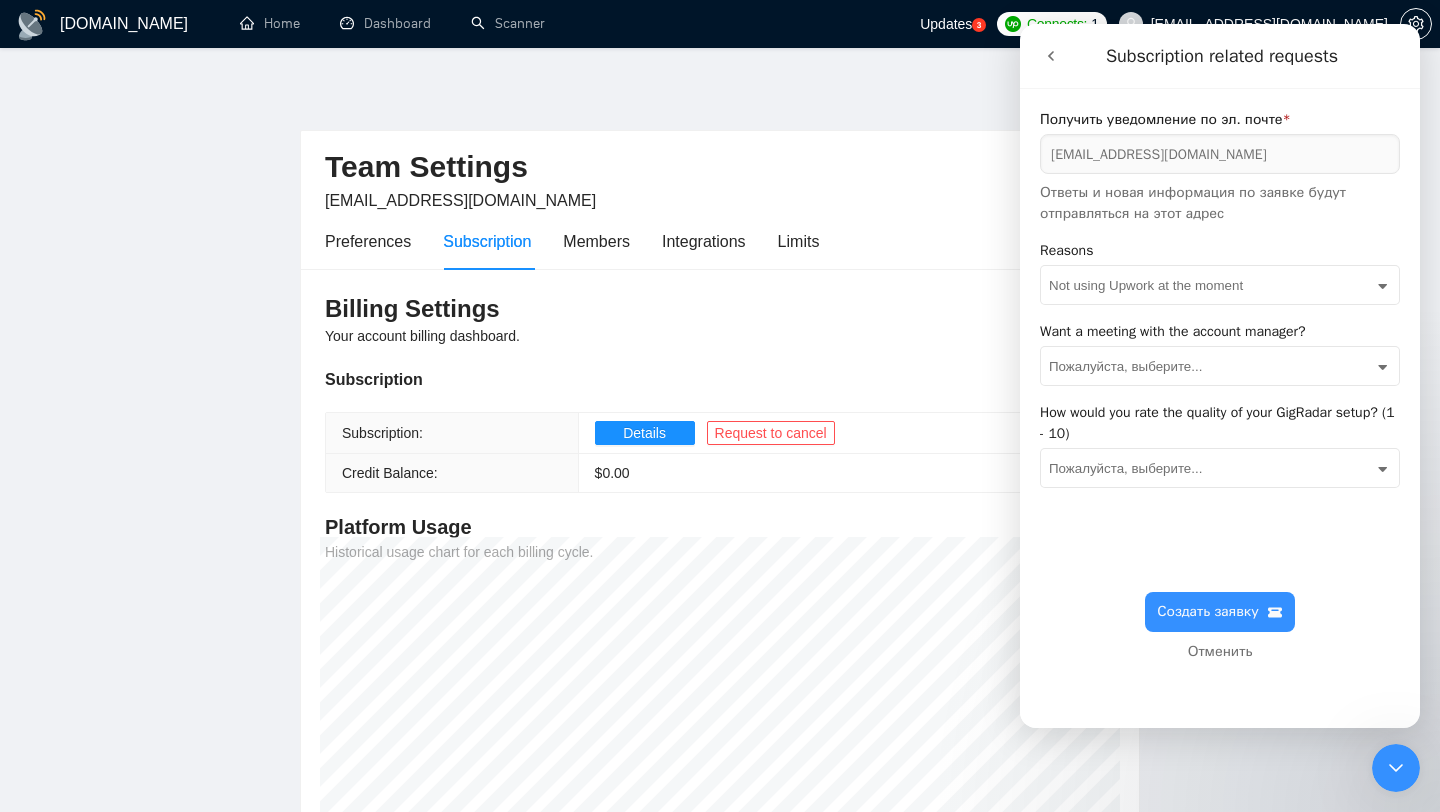 click on "Пожалуйста, выберите... Yes No" at bounding box center [1220, 366] 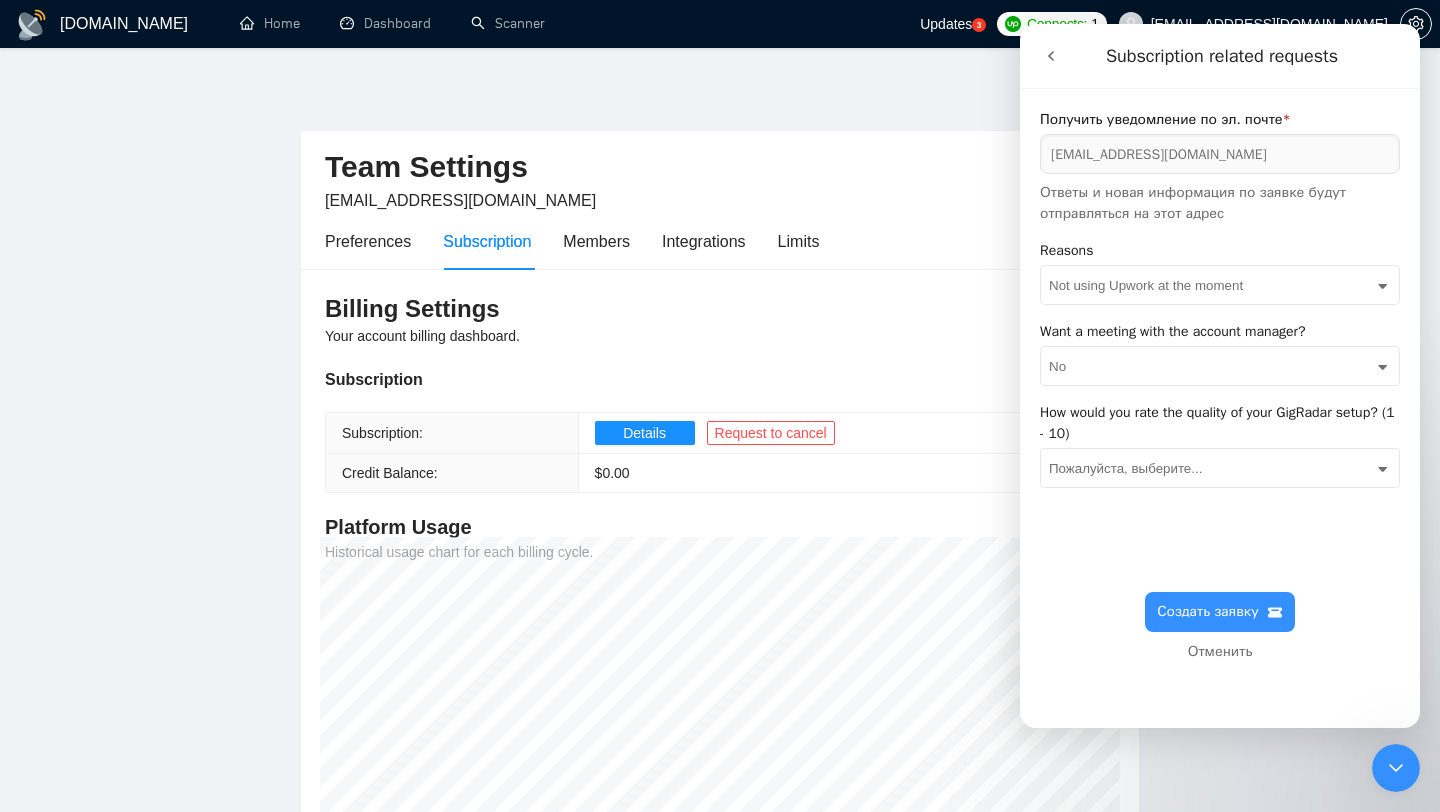 click on "Пожалуйста, выберите... 1 2 3 4 5 6 7 8 9 10" at bounding box center [1220, 468] 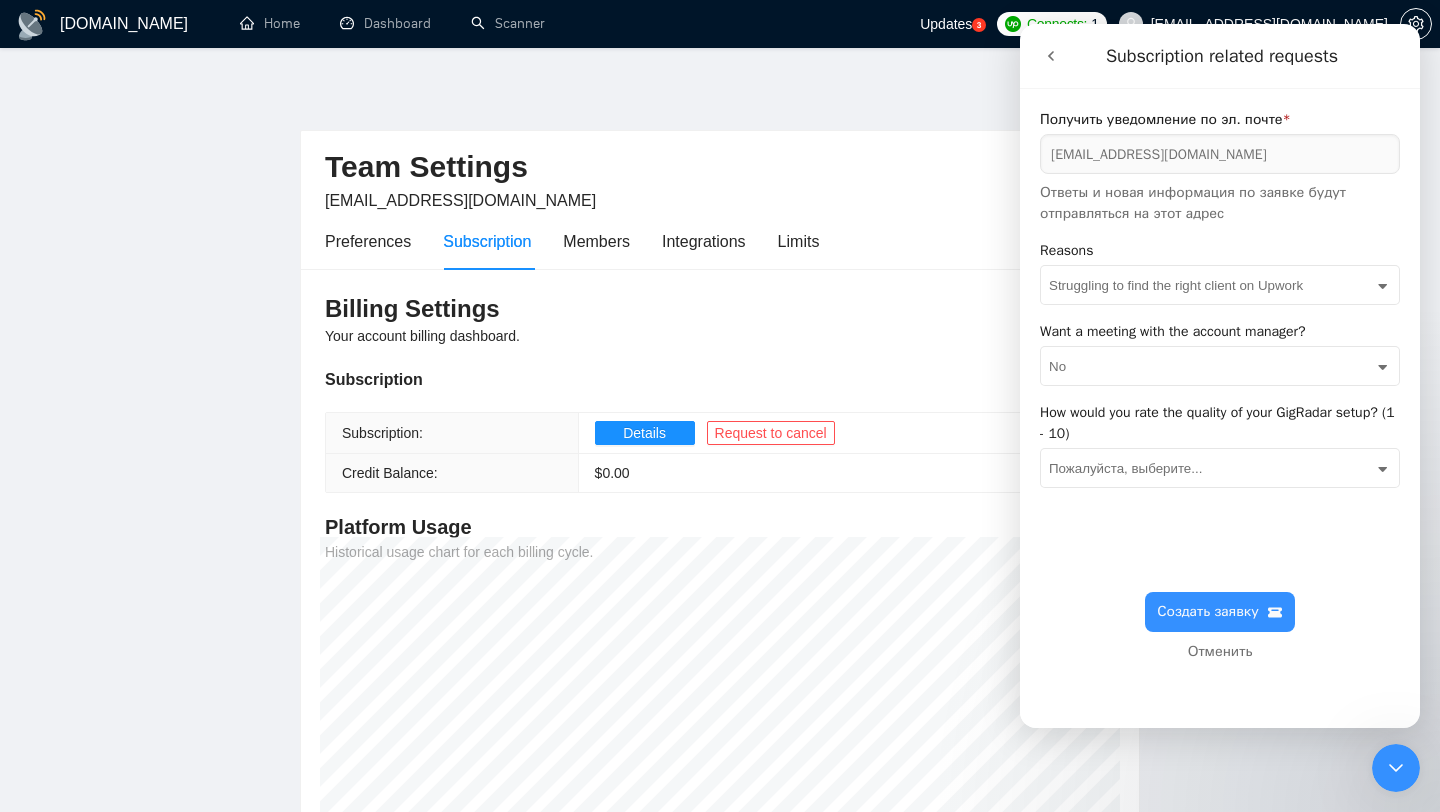 click on "Пожалуйста, выберите... 1 2 3 4 5 6 7 8 9 10" at bounding box center (1220, 468) 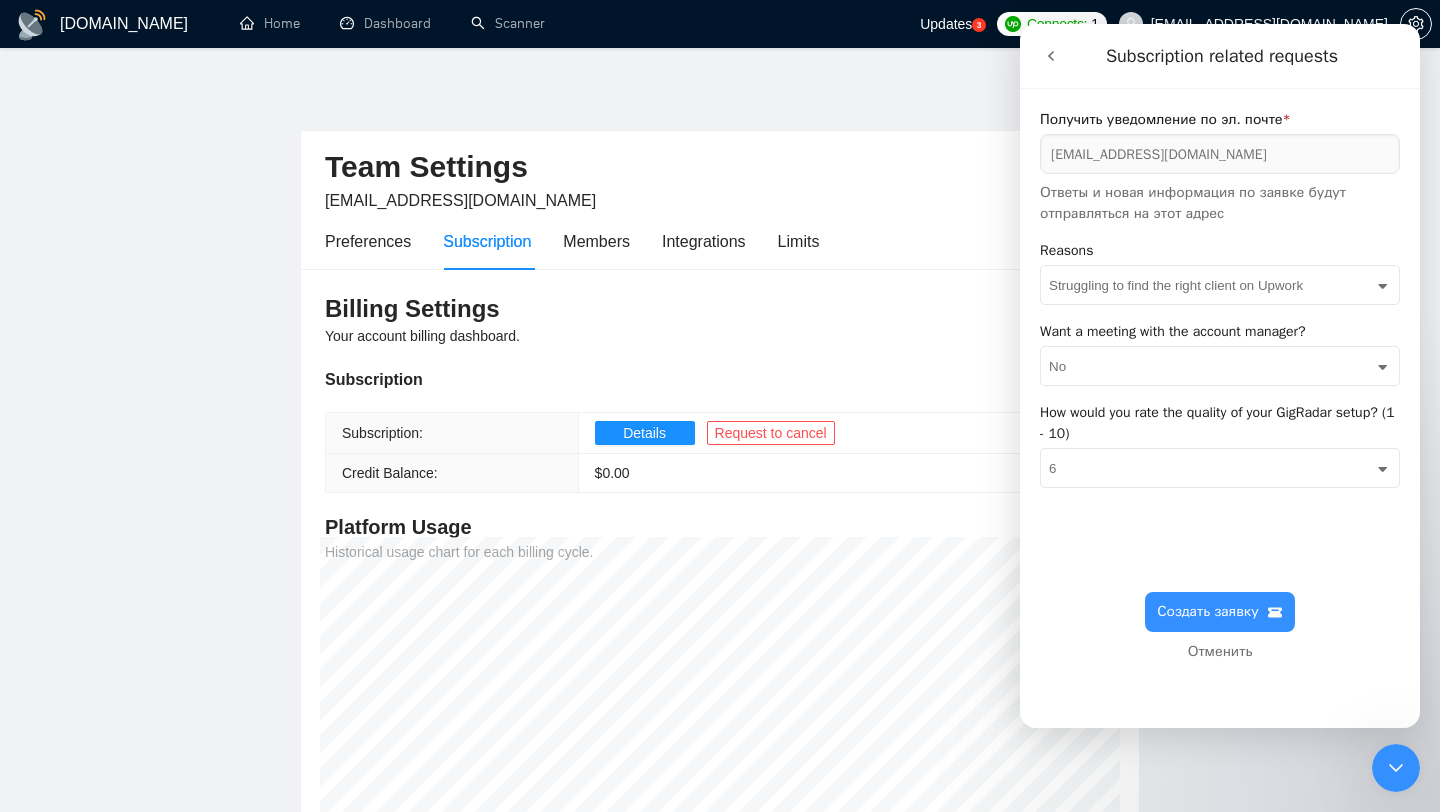 click on "Пожалуйста, выберите... 1 2 3 4 5 6 7 8 9 10" at bounding box center [1220, 468] 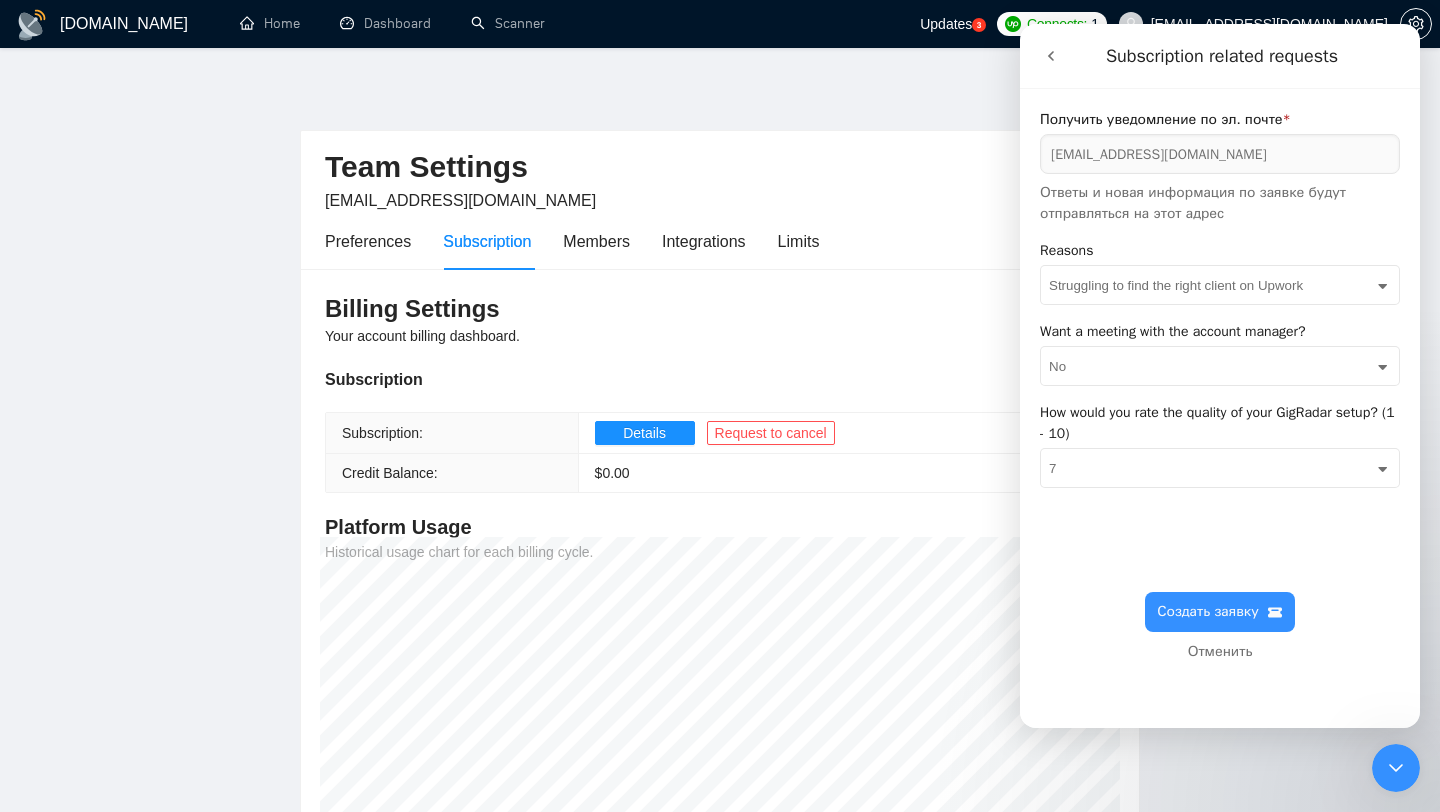 click on "Пожалуйста, выберите... 1 2 3 4 5 6 7 8 9 10" at bounding box center [1220, 468] 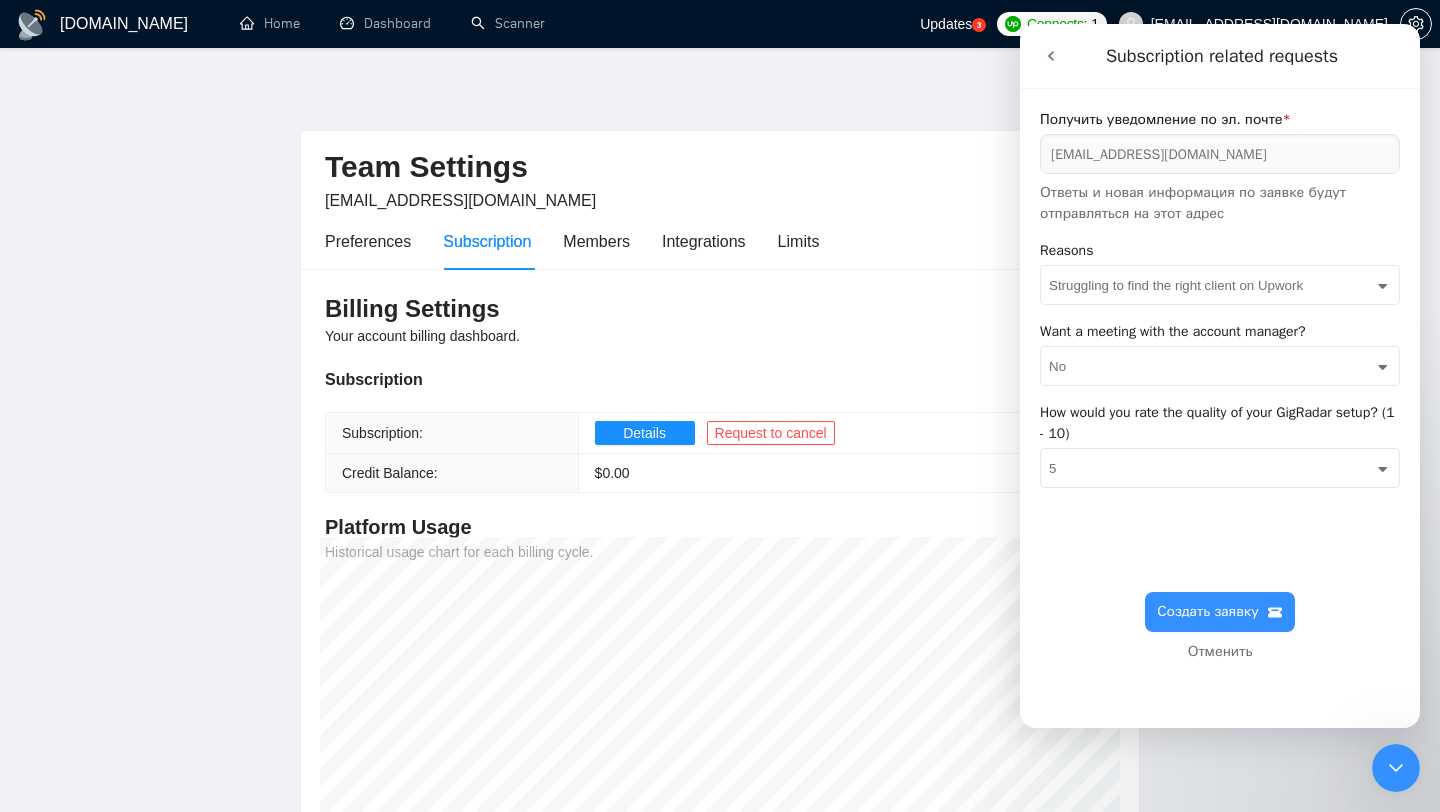 click on "Получить уведомление по эл. почте * [EMAIL_ADDRESS][DOMAIN_NAME] Ответы и новая информация по заявке будут отправляться на этот адрес Reasons Пожалуйста, выберите...  Not using Upwork at the moment Upwork connects exceed my budget Struggling to find the right client on Upwork Having difficulty understanding GigRadar Found an alternative to GigRadar Unsatisfied with customer support GigRadar is too costly Prefer manual work on Upwork without automation Other Want a meeting with the account manager? Пожалуйста, выберите... Yes No How would you rate the quality of your GigRadar setup? (1 - 10) Пожалуйста, выберите... 1 2 3 4 5 6 7 8 9 10 Создать заявку Отменить" at bounding box center [1220, 400] 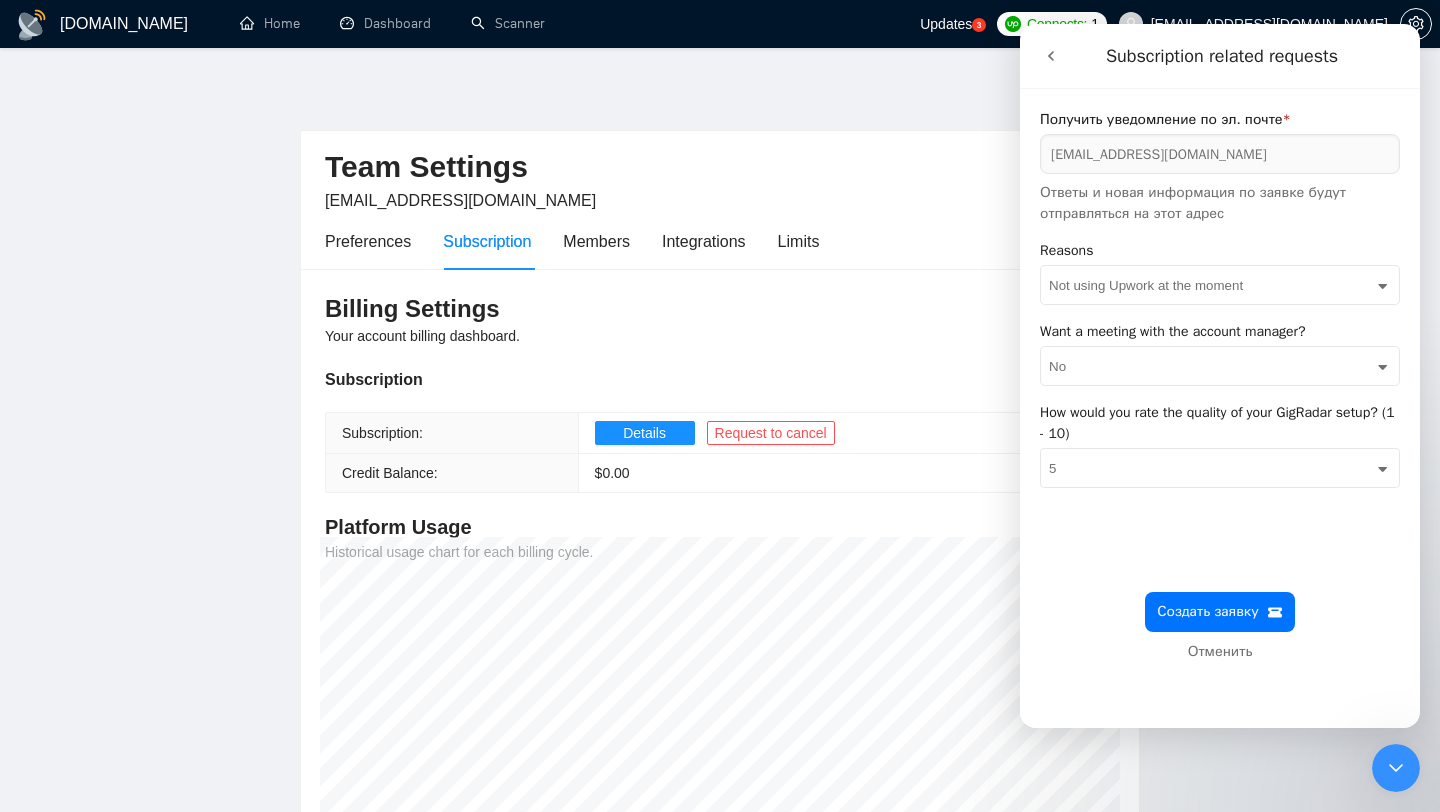 click on "Создать заявку" at bounding box center (1220, 612) 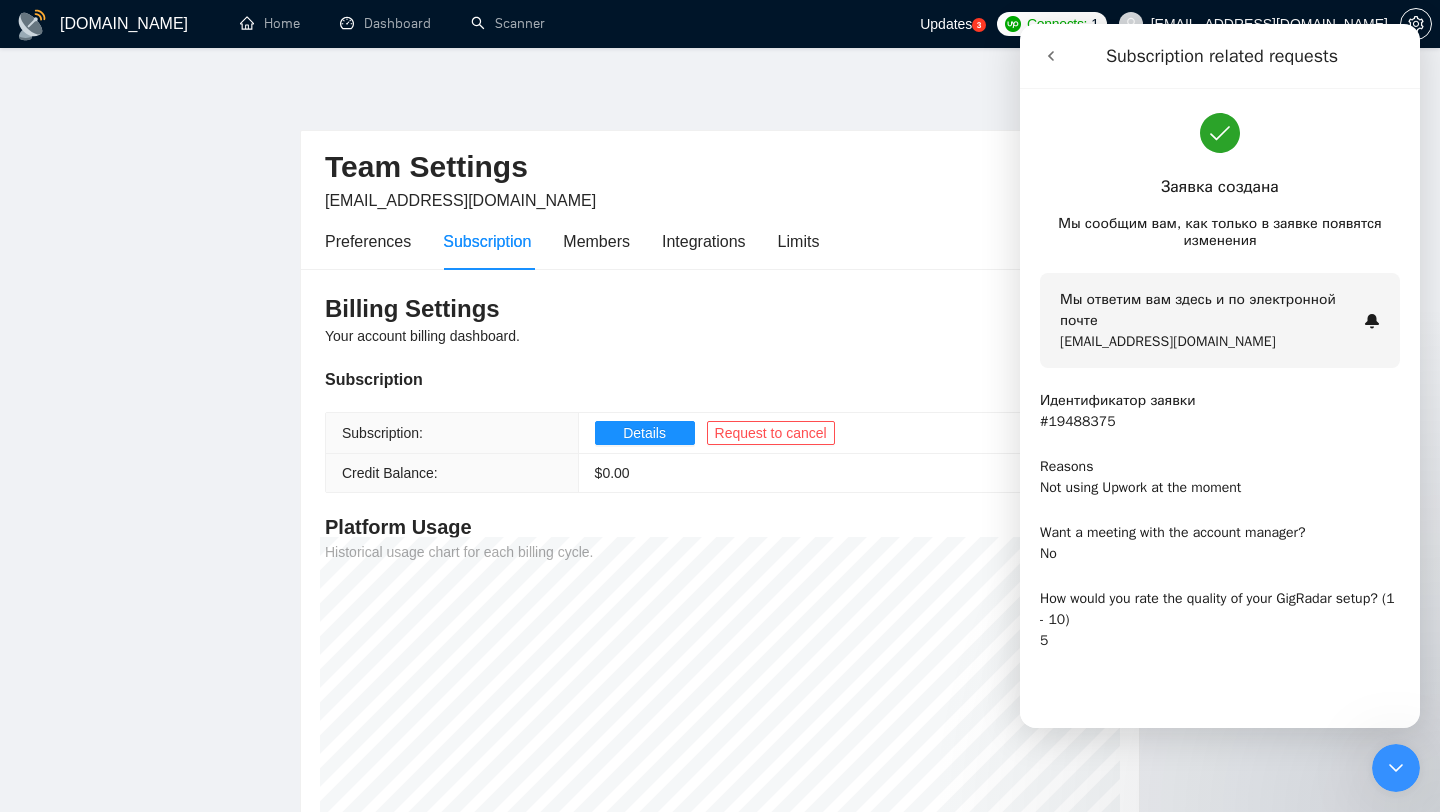 click 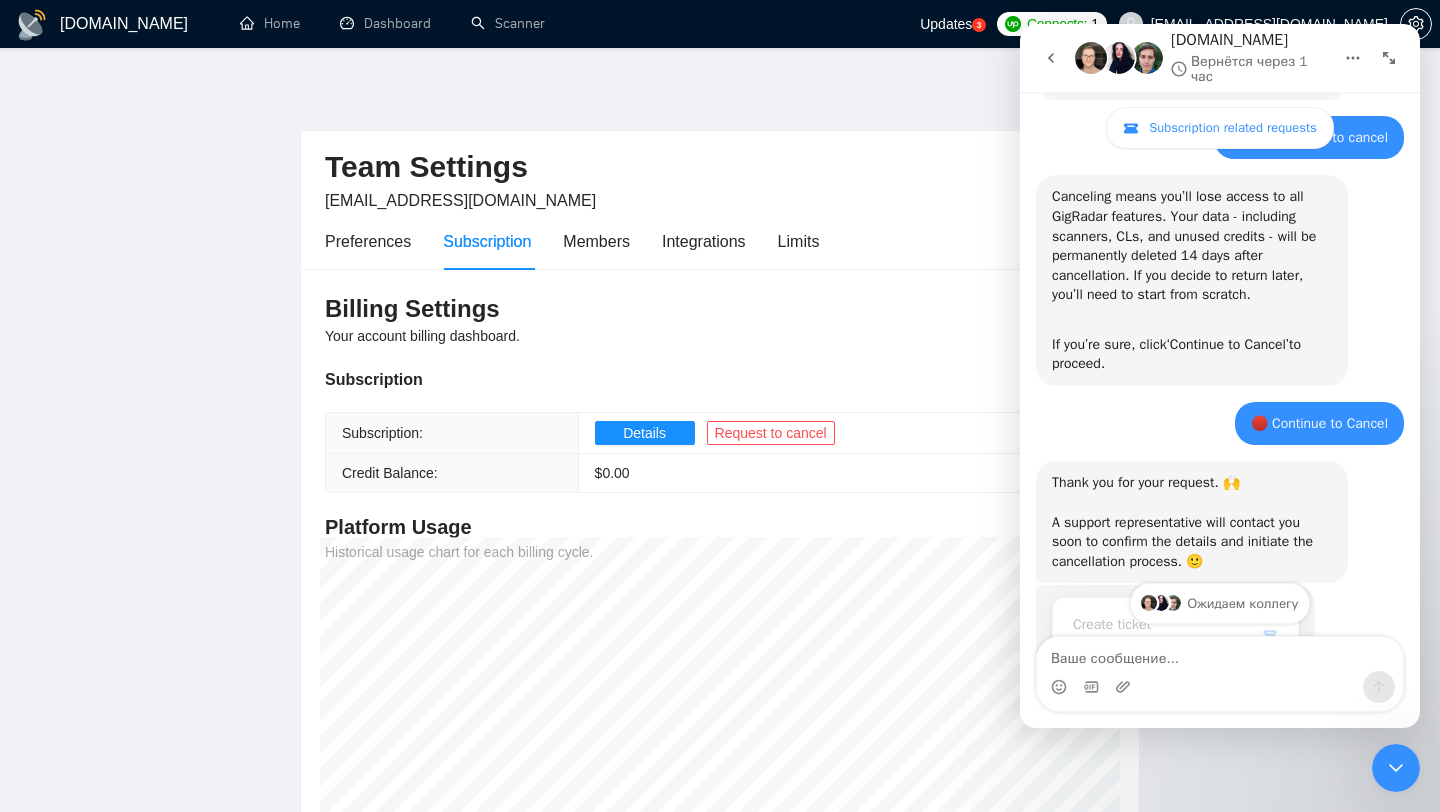 scroll, scrollTop: 1138, scrollLeft: 0, axis: vertical 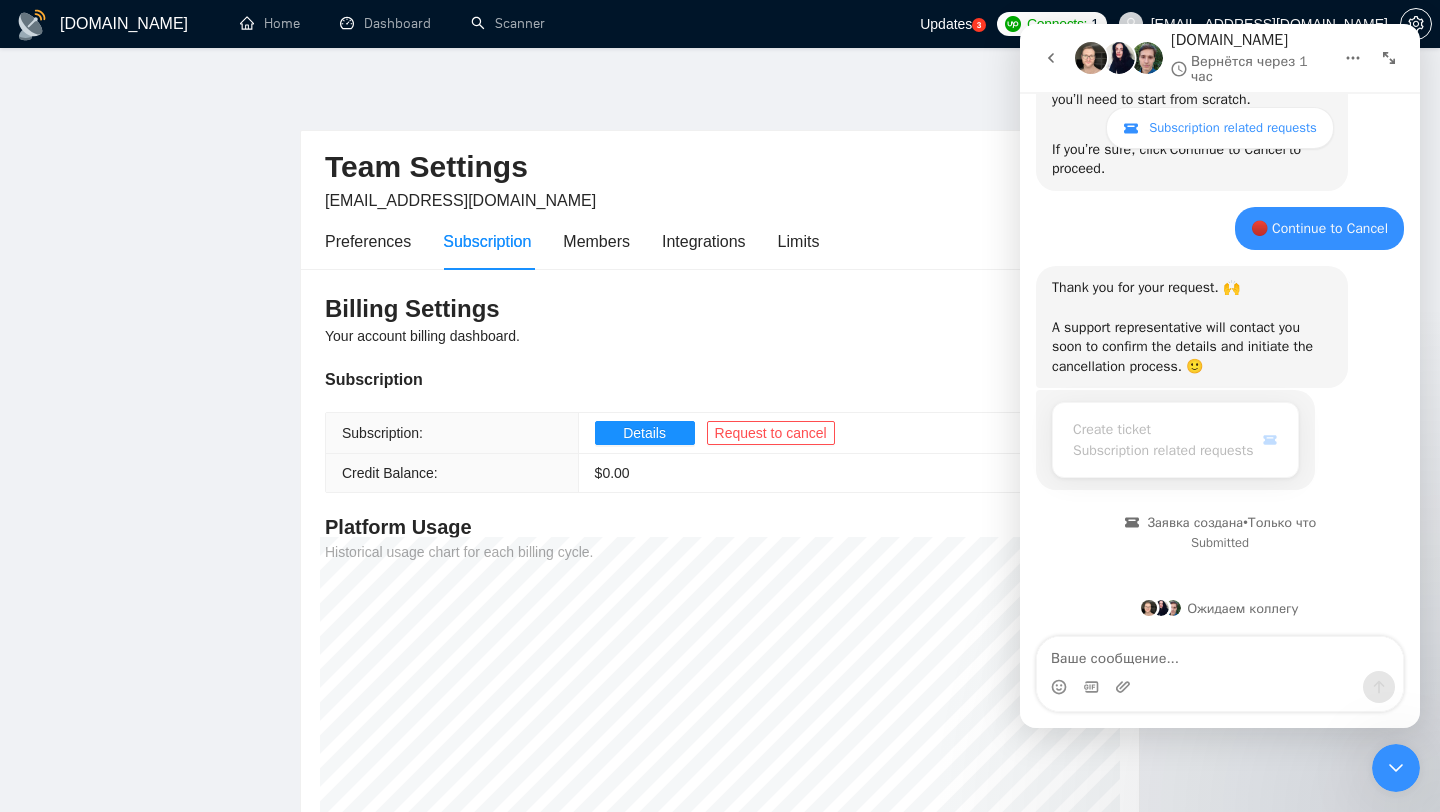 click 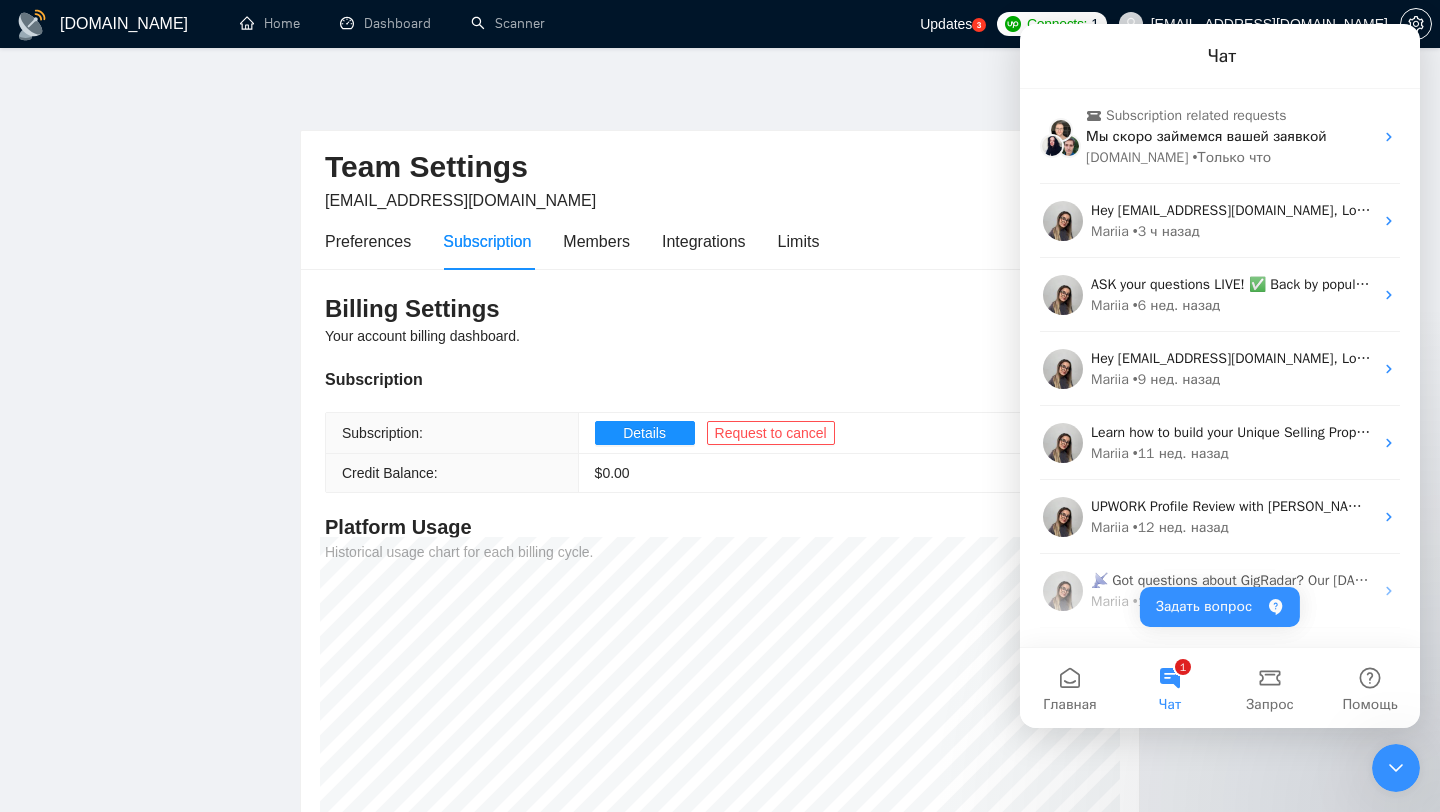 click on "Team Settings [EMAIL_ADDRESS][DOMAIN_NAME] Preferences Subscription Members Integrations Limits Billing Settings Your account billing dashboard. Subscription Subscription:   Details Request to cancel Credit Balance: $ 0.00 Platform Usage Historical usage chart for each billing cycle." at bounding box center [720, 484] 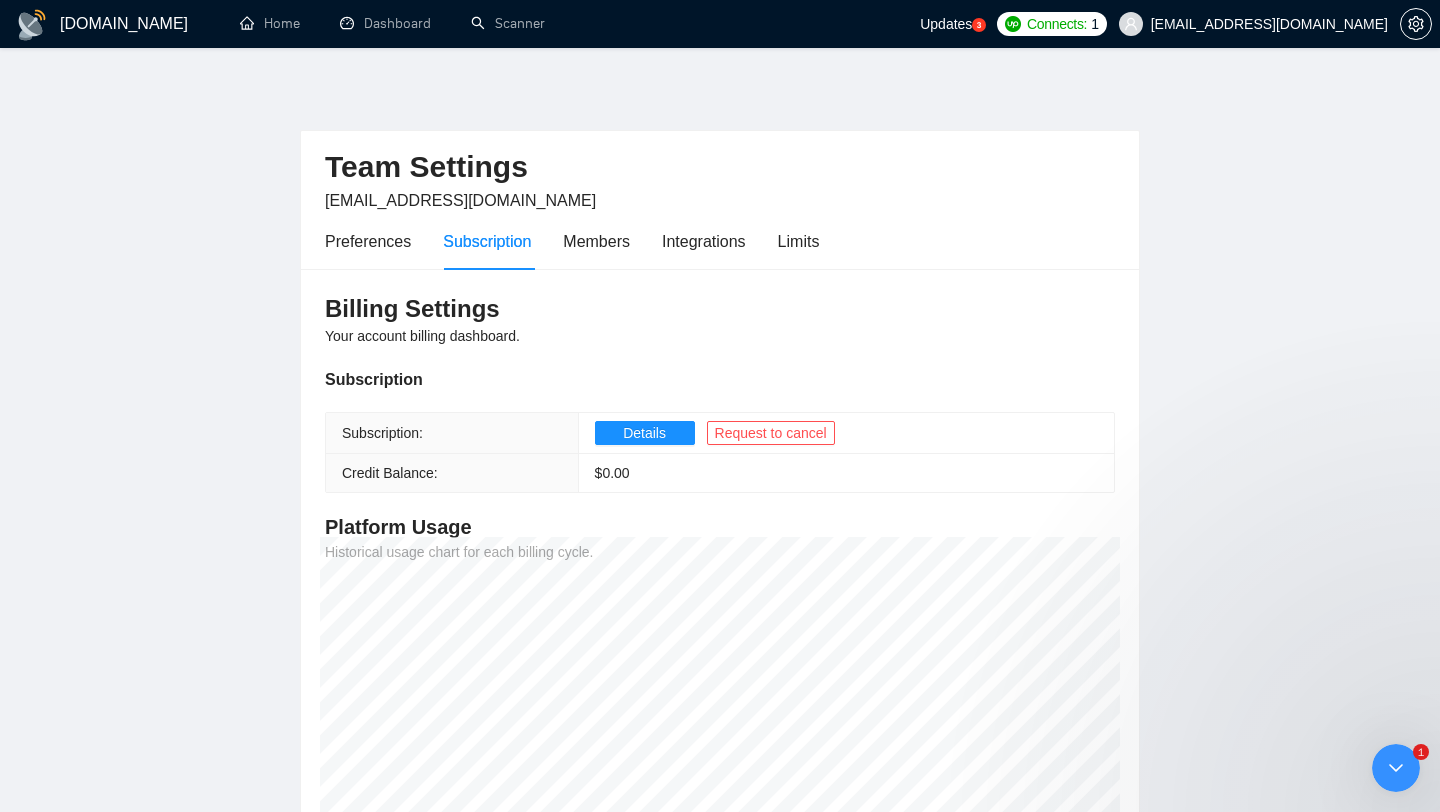 scroll, scrollTop: 0, scrollLeft: 0, axis: both 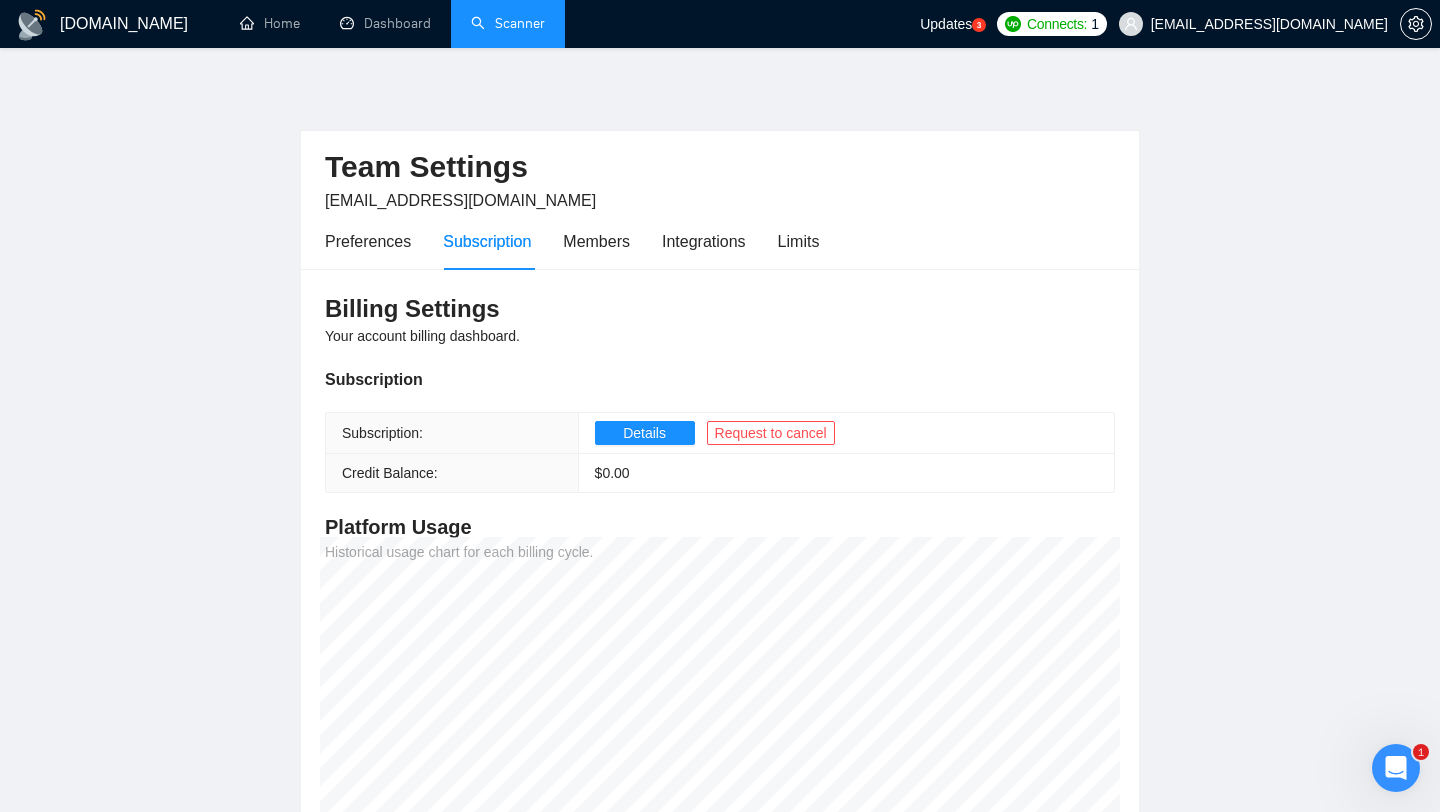 click on "Scanner" at bounding box center [508, 23] 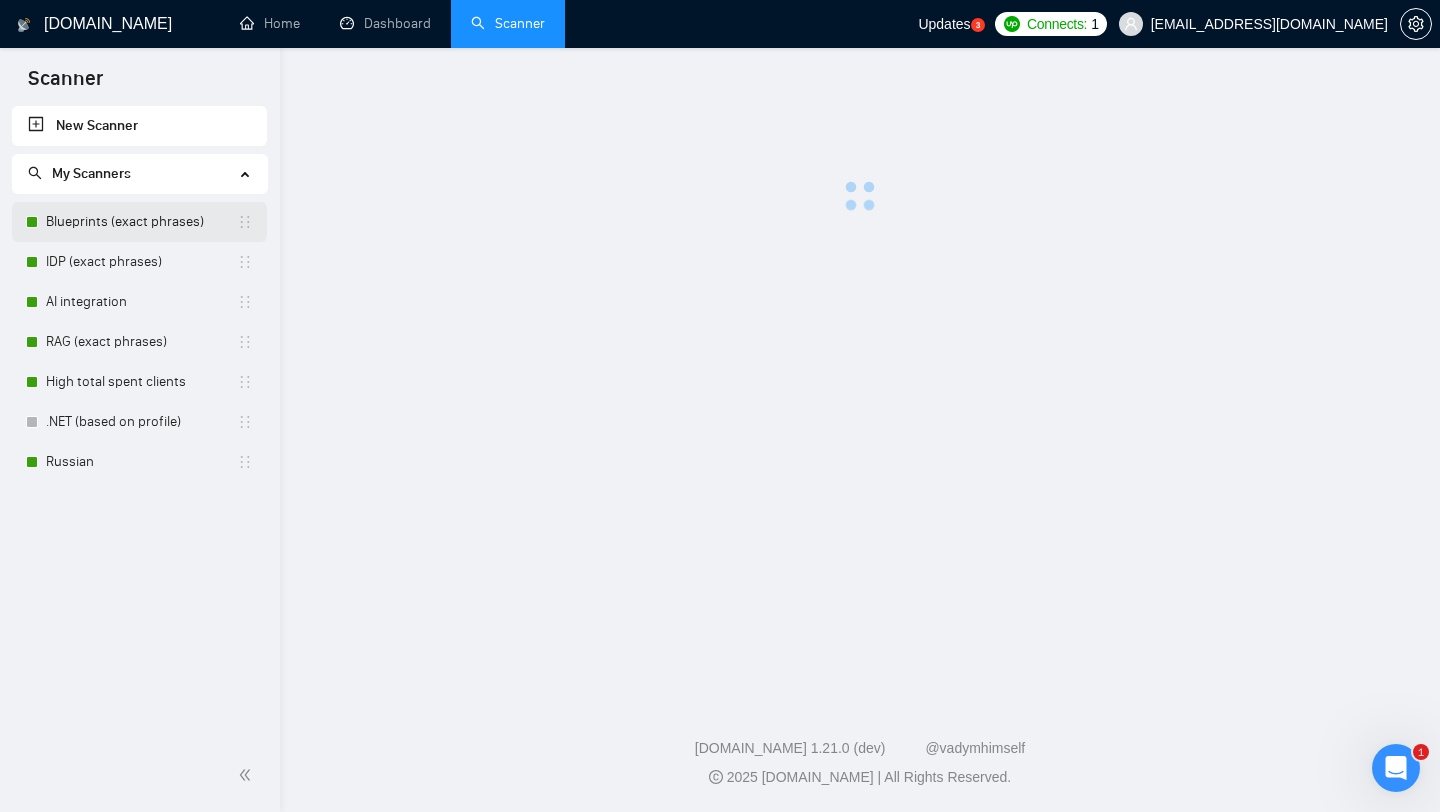 click on "Blueprints (exact phrases)" at bounding box center (141, 222) 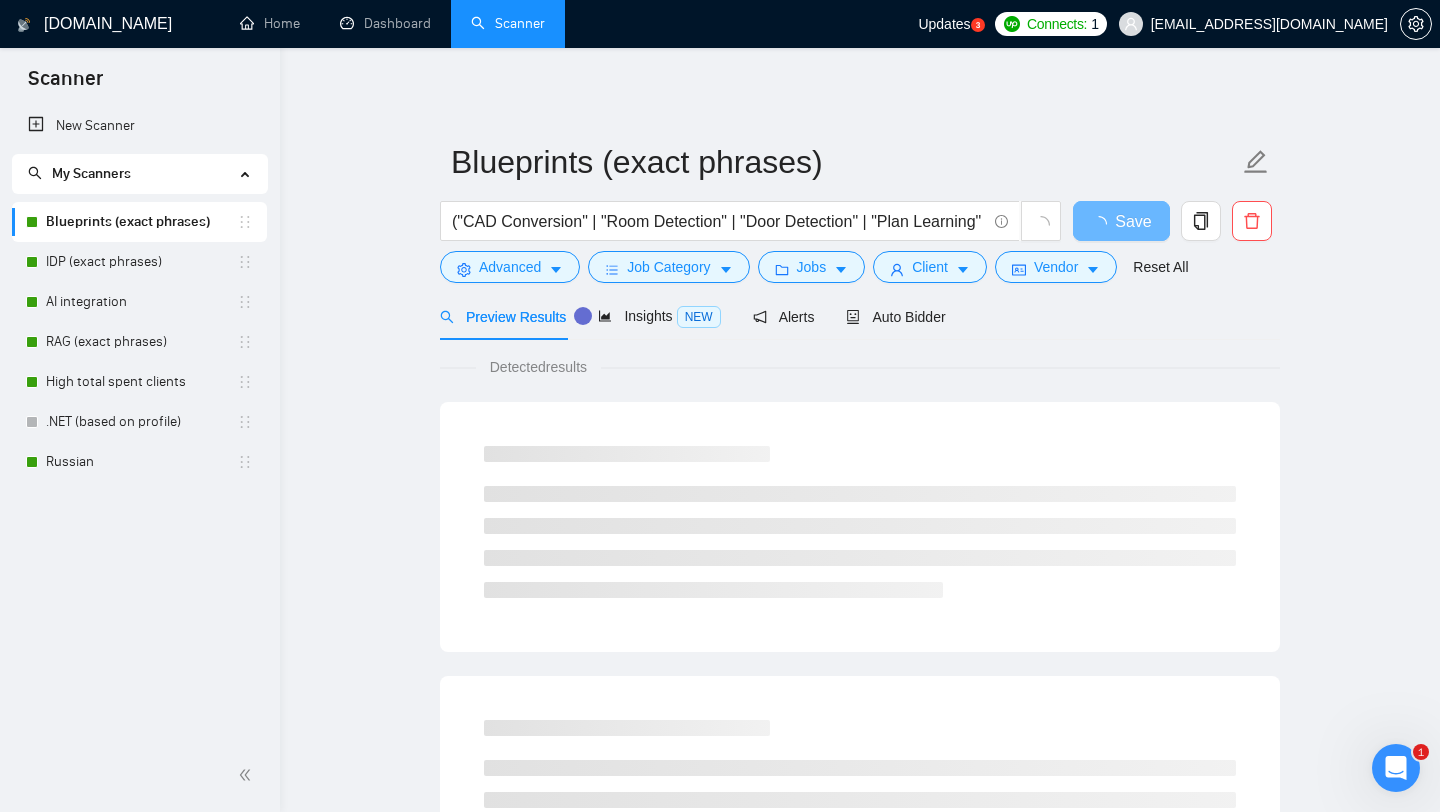 click on "("CAD Conversion" | "Room Detection" | "Door Detection" | "Plan Learning" | "Plan Recognition" | "Drawing OCR" | "Plan Takeoff" | "Construction Takeoff" | "Blueprint Estimation" | "Blueprint Reading" | "Irrigation Takeoff" | "Plan Parsing" | "Takeoff PDF" | "Architectural Analysis" | "AI Construction" | "Drawing Digitization" | "Plan Software" | "Architectural Software" | "Symbol Recognition" | "Estimating Takeoff" | "Drawing Comparison" | "Wall Detection" | "Wall Analysis" | "Window Recognition" | "Furniture Detection" | "Plan Annotation" | "Layout Parsing" | "Vector Mapping" | "Zone Mapping" | "Geometric Analysis" | "Legend Analysis" | "Metadata Analysis" | "Construction Planning" | "Material Takeoff" | "Takeoff Software" | "Structure Validation" | "CAD Integration" | "Plan Digitization" | "Draft Comparison" | "AI Blueprinting" | "ML Floorplans" | "Neural Recognition" | "Deep Learning Plans" | "Plumbing Layout" | "System Plans" )" at bounding box center [719, 221] 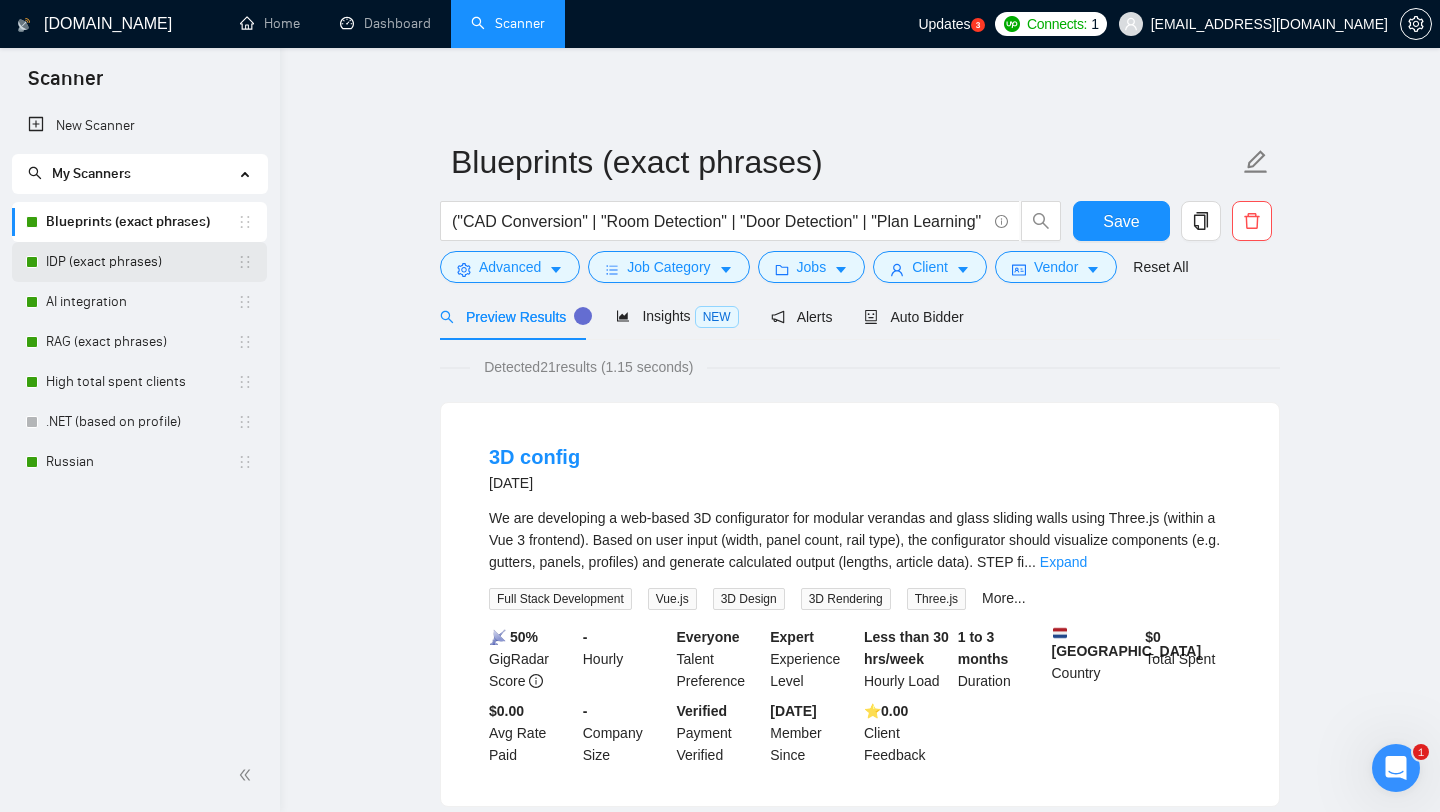click on "IDP (exact phrases)" at bounding box center (141, 262) 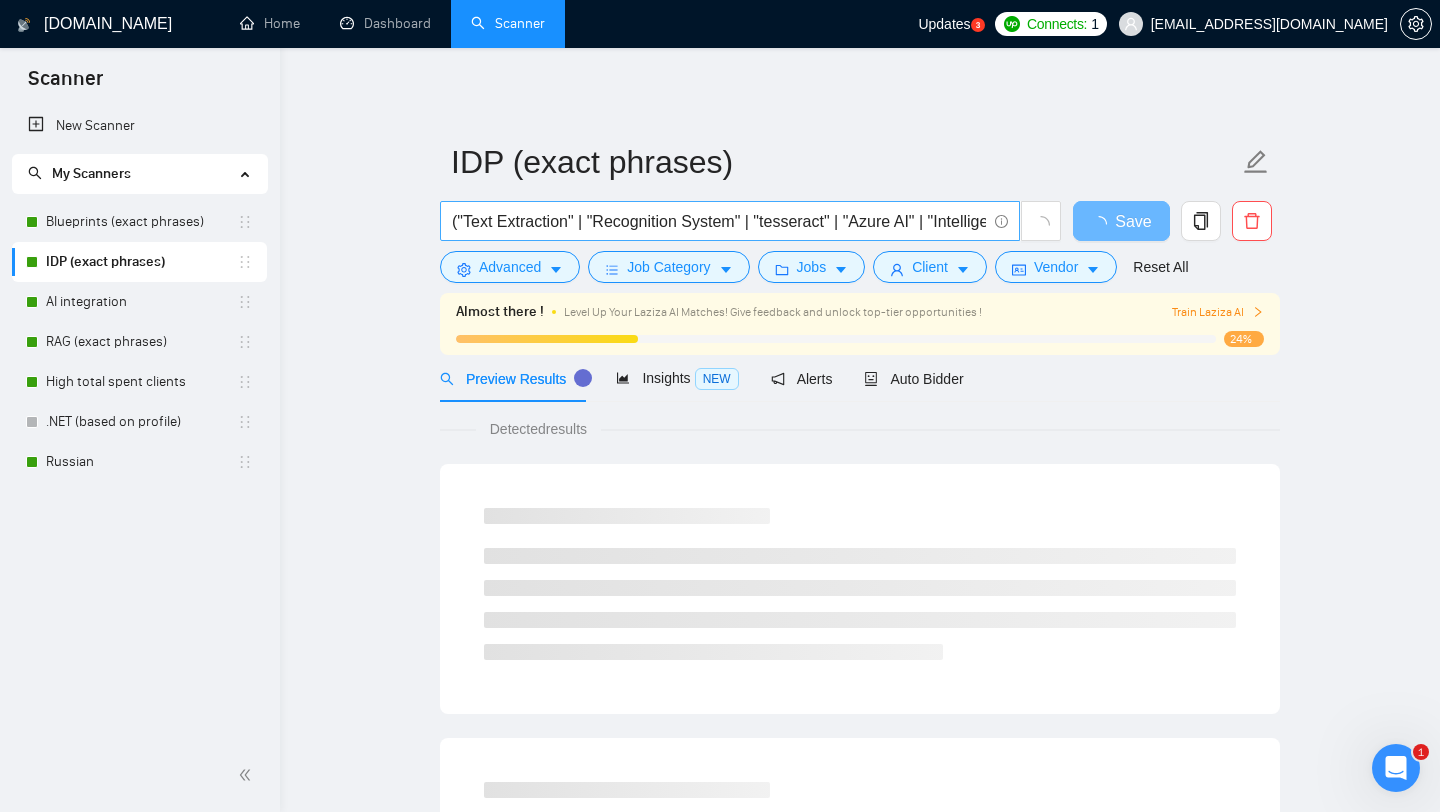 click on "("Text Extraction" | "Recognition System" | "tesseract" | "Azure AI" | "Intelligent Document" | "Document Processing" | "PDF recognition" | "Data extraction" | "Extract data" | "Azure Vision" | "PDF Extraction" | "AWS textract"  | "Field Extraction" | "Table Recognition" | "Document Parsing" | "PDF Classification" | "Layout Analysis" | "Template Detection" | "Stamp Detection" | "Signature Parsing" | "Value Mapping" | "Invoice Matching" | "Invoice Processing" | "Form Digitization" | "Tax Recognition" | "Contract Comparison" | "Data Grouping" | "Context Extraction" | "Entity Linking" | "Metadata Capture" | "Document Annotation" | "Batch Processing" | "Token Matching" | "Zone Detection" | "Boundary Detection" | "Document Encoding" | "Character Parsing" | "Line Segmentation" | "Vector Mapping" | "Claims Handling" | "Policy Matching" | "Loan Processing" | "Payroll Parsing" | "Medical Forms" | "Label Detection" | "Google Cloud Vision" | "PaddleOCR" )" at bounding box center [719, 221] 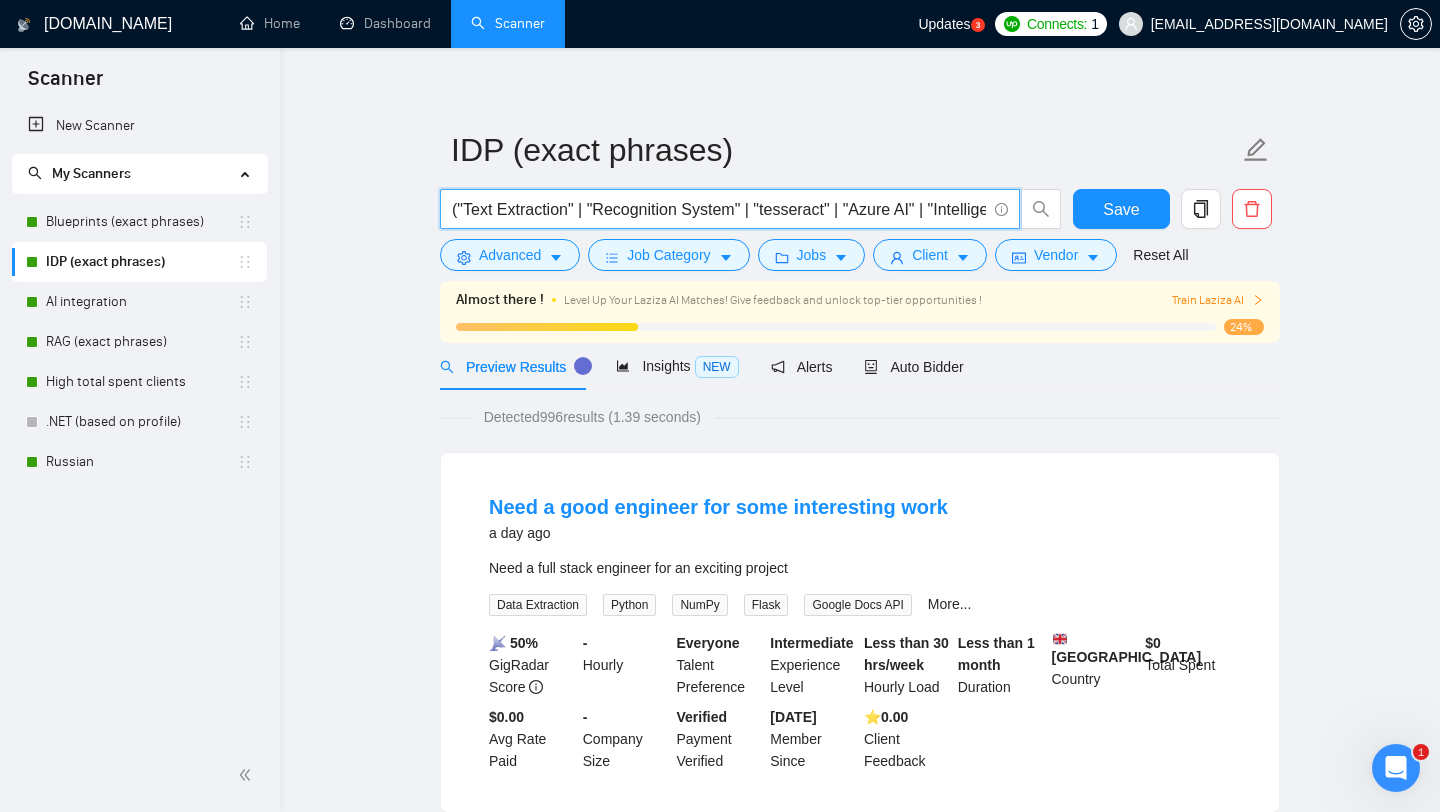 scroll, scrollTop: 0, scrollLeft: 0, axis: both 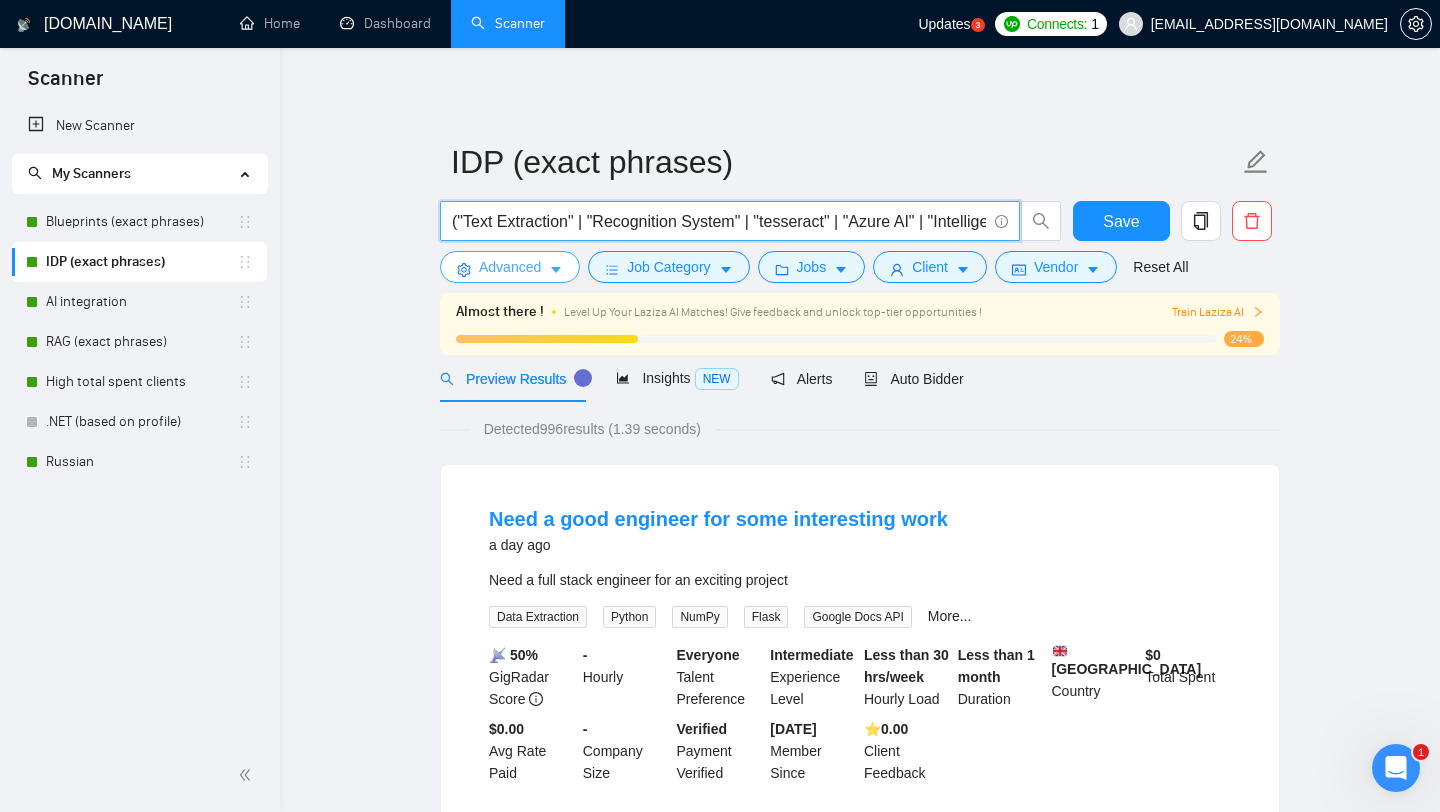 click on "Advanced" at bounding box center [510, 267] 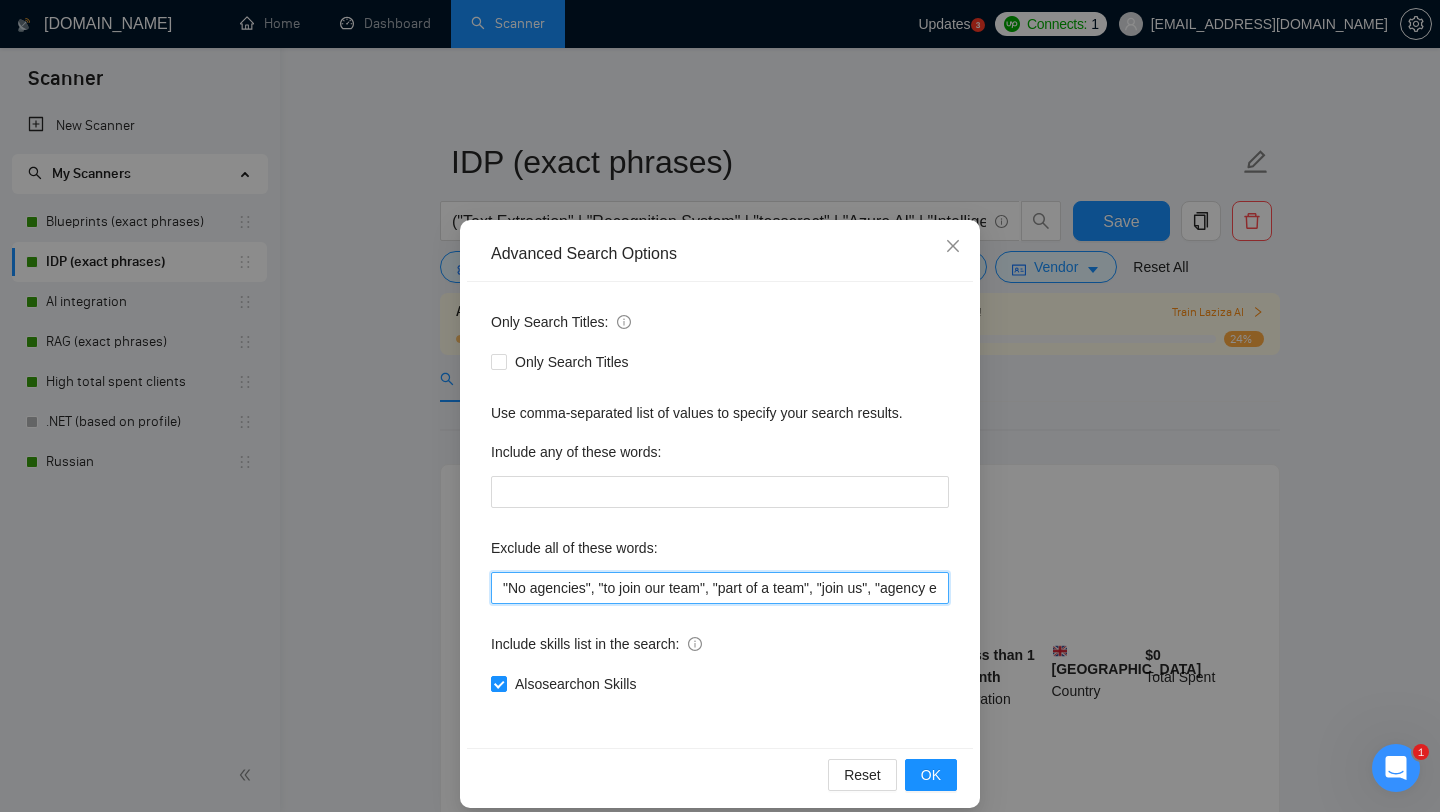click on ""No agencies", "to join our team", "part of a team", "join us", "agency environment", "won't be recruiting agencies", "agencies not to apply", "CV", "resume", "No agency", "No Agencies", "Individual only", "Ability to work independently", "The ideal candidate", "individual to", "individual who", "to join our team", "No agencies please", "(No agencies please)", "Candidate Interviewing", "Candidate Interview Consulting", "this job is not open to teams", "this job is not open to agency", "this job is not open to companies", "NO AGENCY", "Freelancers Only", "NOT AGENCY", "no agency", "no agencies", "individual only", "freelancers only", "No Agencies!", "independent contractors only", "Freelancers Only", "/Freelancers Only", ".Freelancers Only", Scrap*, freelancer, "successful candidate", Selenium, "R ", "Data Entry", "Visual Basic", "Chrome plugin", "Chrome plug-in", "3D", iOS, mobile, " seeking a talented", odoo, Wordpress, Zapier, n8n" at bounding box center [720, 588] 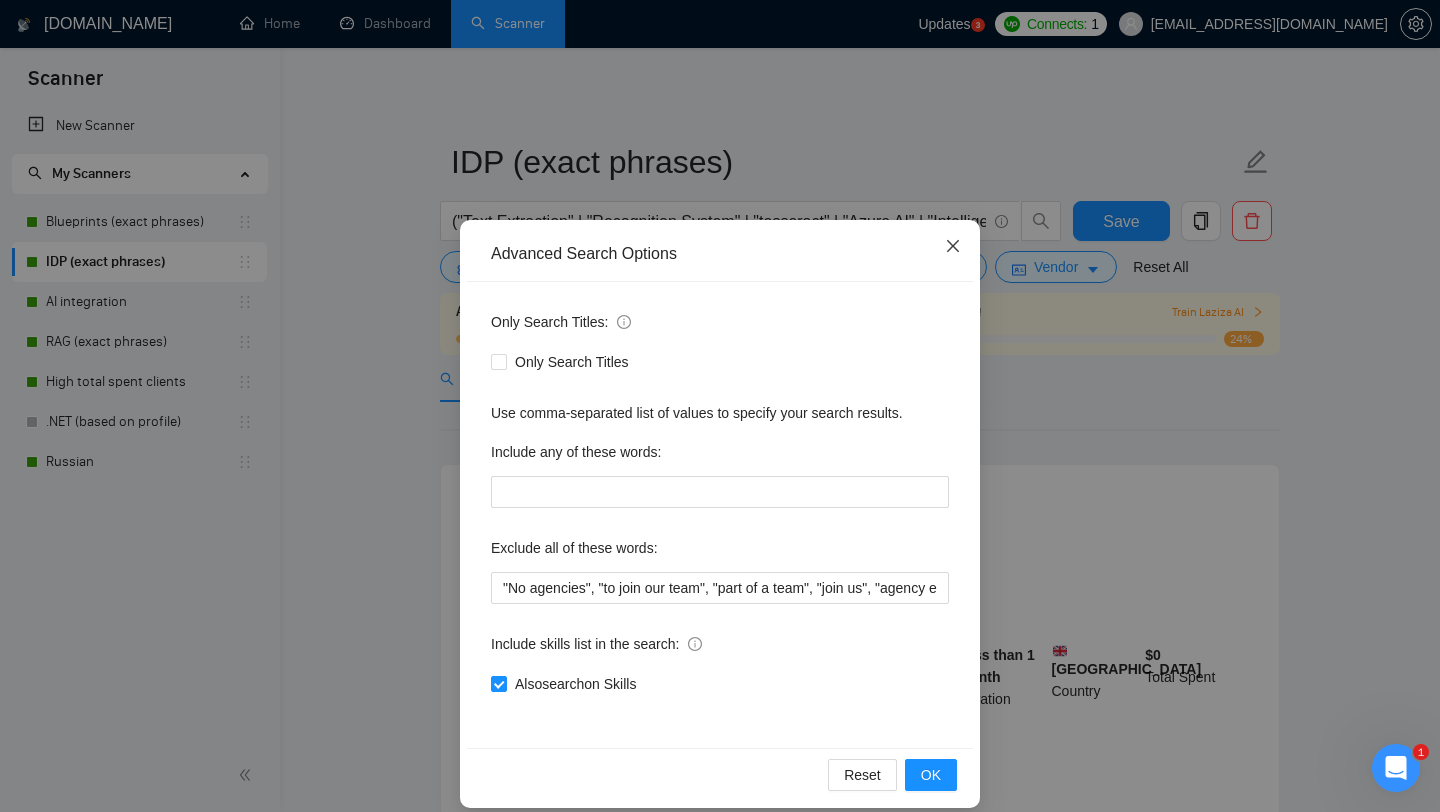 click 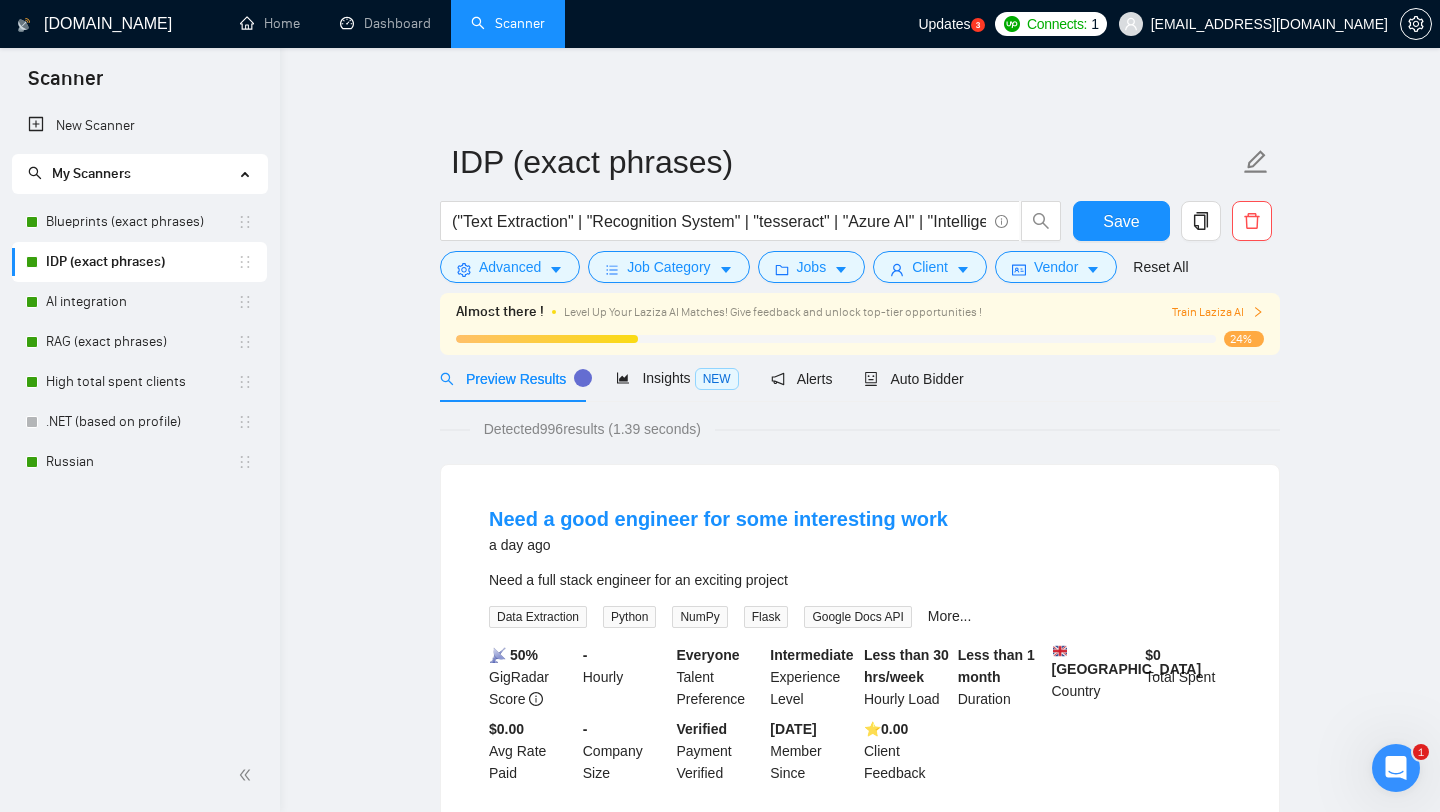 click on "Need a good engineer for some interesting work a day ago Need a full stack engineer for an exciting project Data Extraction Python NumPy Flask Google Docs API More... 📡   50% GigRadar Score   - Hourly Everyone Talent Preference Intermediate Experience Level Less than 30 hrs/week Hourly Load Less than 1 month Duration   [GEOGRAPHIC_DATA] Country $ 0 Total Spent $0.00 Avg Rate Paid - Company Size Verified Payment Verified [DATE] Member Since ⭐️  0.00 Client Feedback" at bounding box center [860, 644] 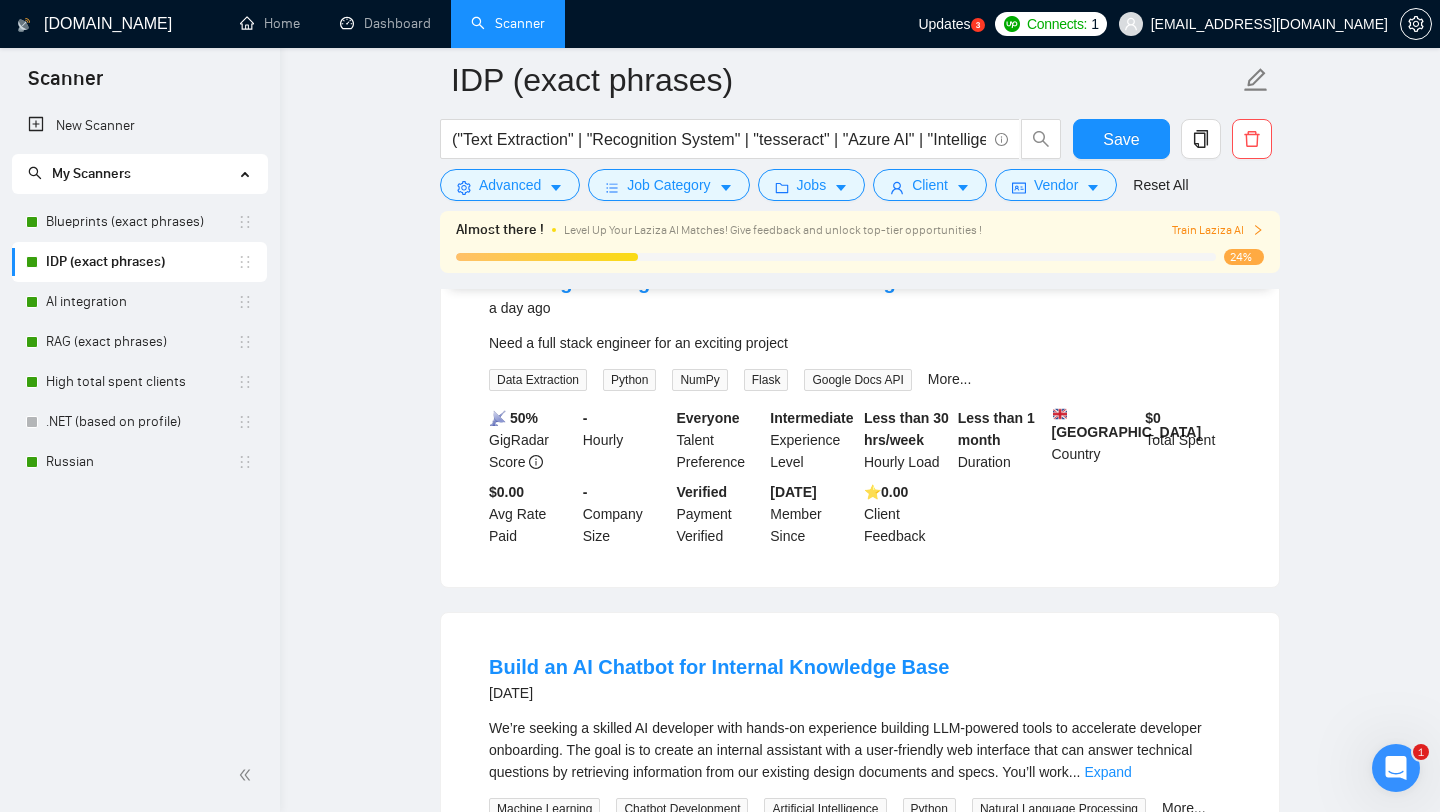 scroll, scrollTop: 254, scrollLeft: 0, axis: vertical 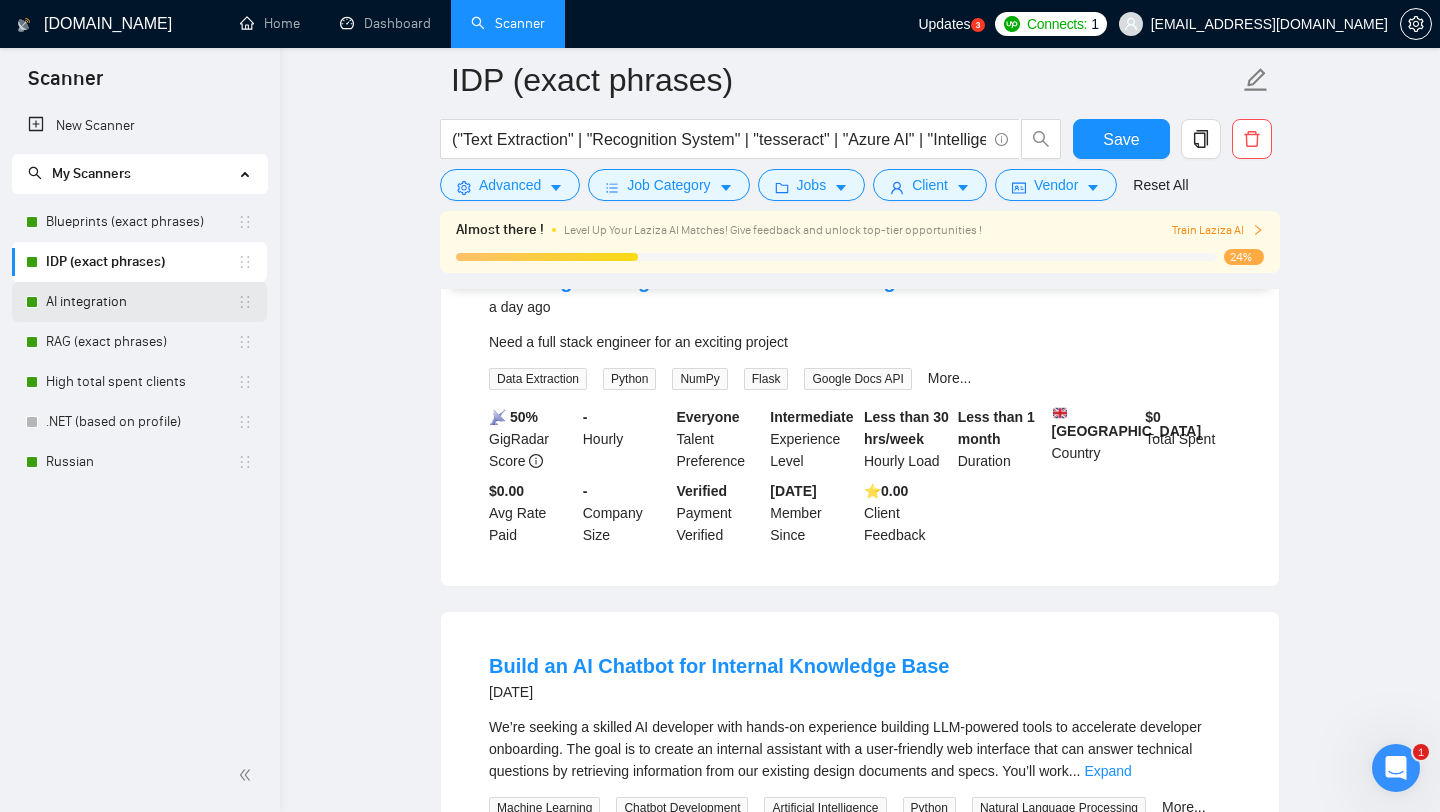 click on "AI integration" at bounding box center (141, 302) 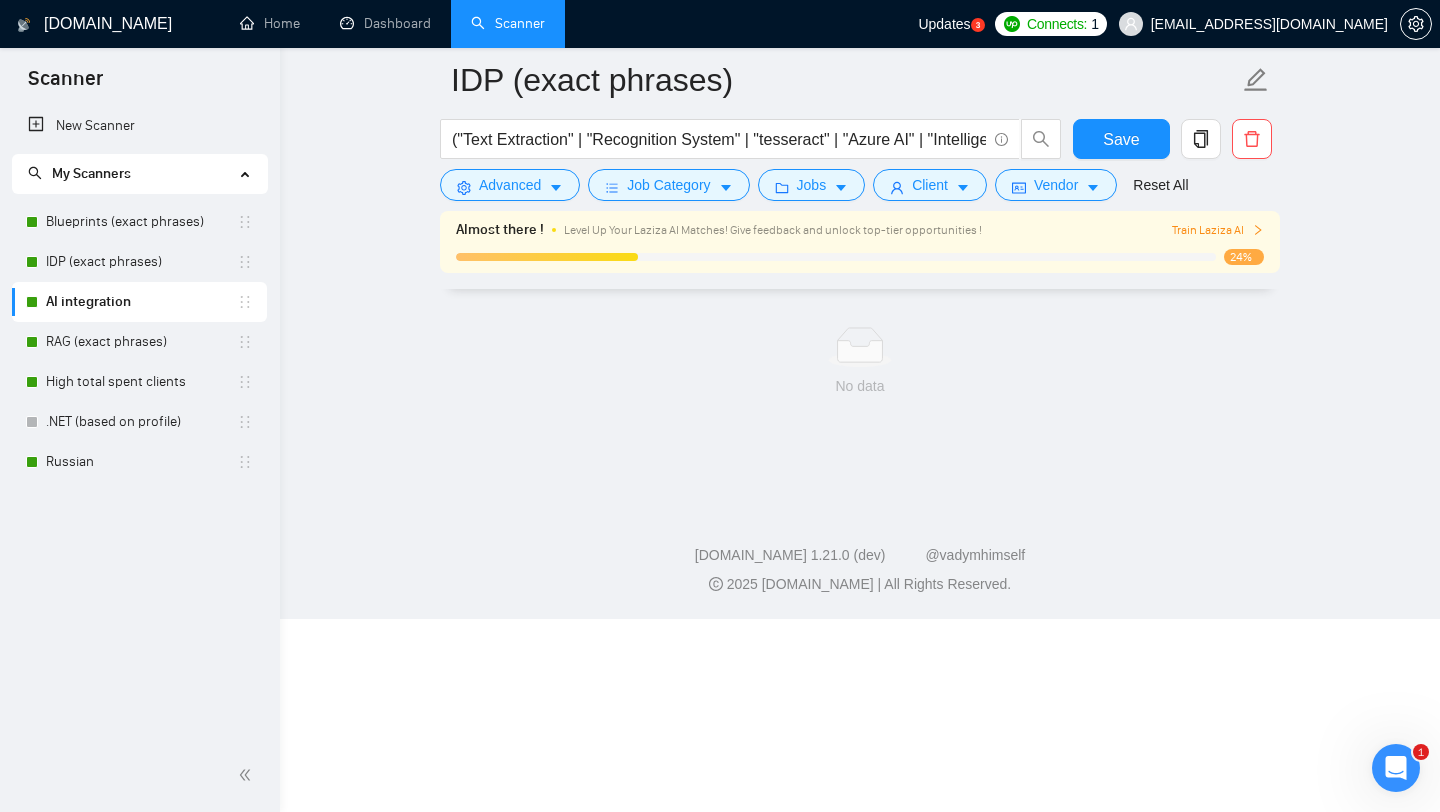 scroll, scrollTop: 0, scrollLeft: 0, axis: both 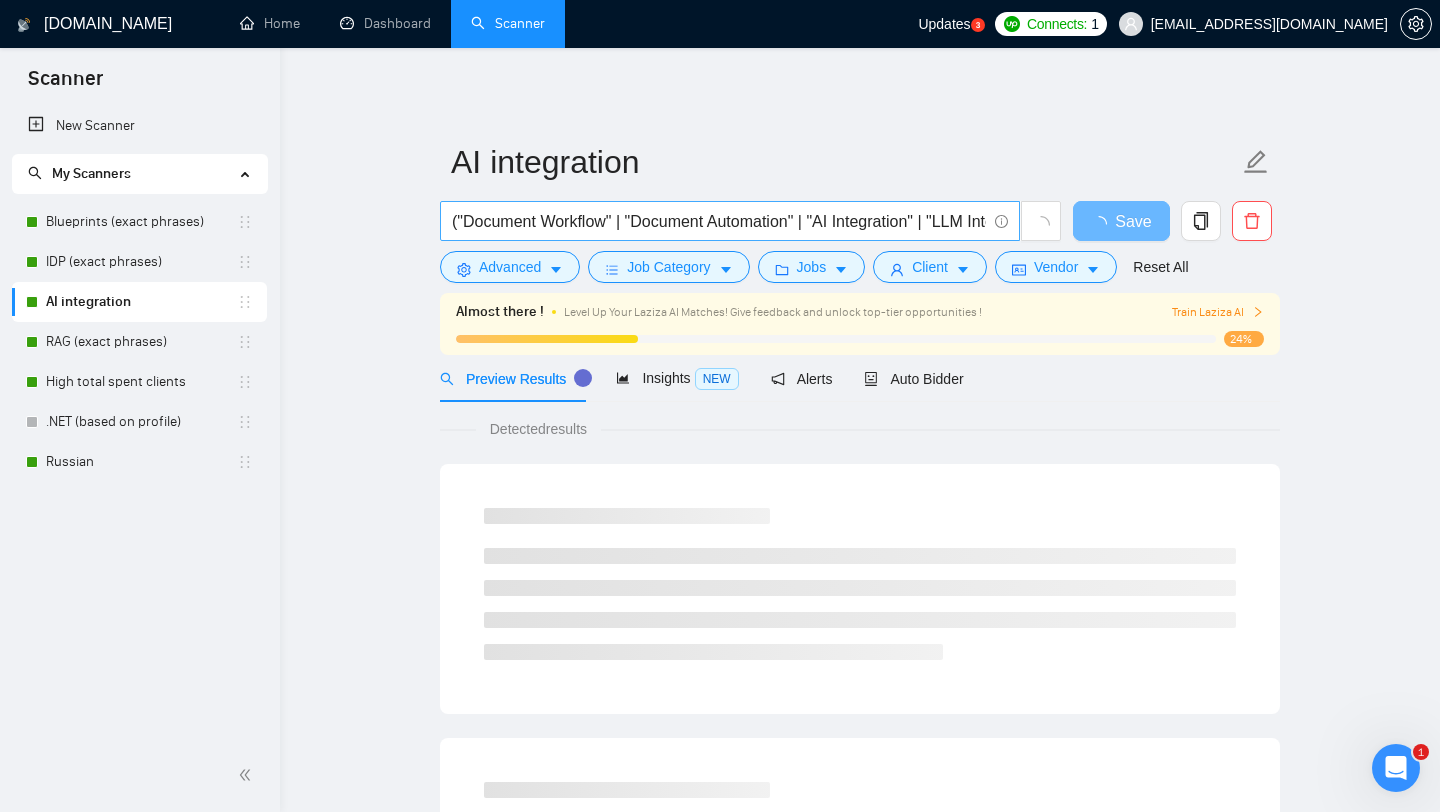 click on "("Document Workflow" | "Document Automation" | "AI Integration" | "LLM Integration" | "LLM Automation" | "Workflow Orchestration" | "Process Automation" | "Contract Automation" | "Smart Document" | "Cognitive Services" | "Semantic Search" | "Document Enrichment" | "AI Pipeline" | "LLM Deployment" | "Private LLM" | "AI-powered Workflow" | "LLM-based Automation" | "AI Document Agent" | "Auto-tagging" | "AI Post-processing" | "Custom AI Agent" | "Prompt Orchestration" | "Vector Database" | "Enterprise Assistant" | "Smart Document Processing" | "Knowledge Base Assistant" | "Document AI" | "Contextual Assistant" | "Document Intelligence" | "Automated Compliance" | "Document Validation" | "Human-in-the-loop" | "AI Document Routing" | "Context-Aware AI" | "AI Service Integration")" at bounding box center [719, 221] 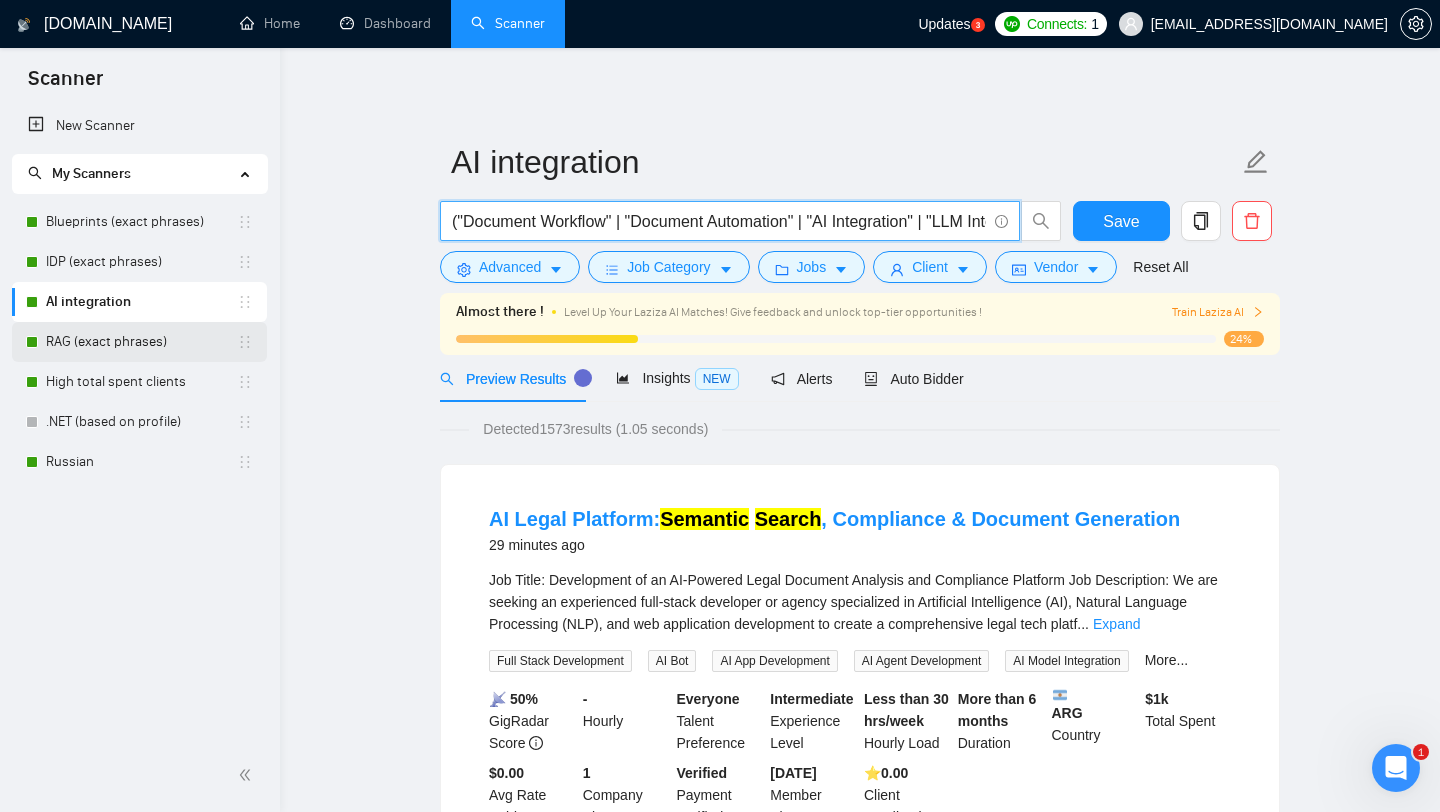 click on "RAG (exact phrases)" at bounding box center (141, 342) 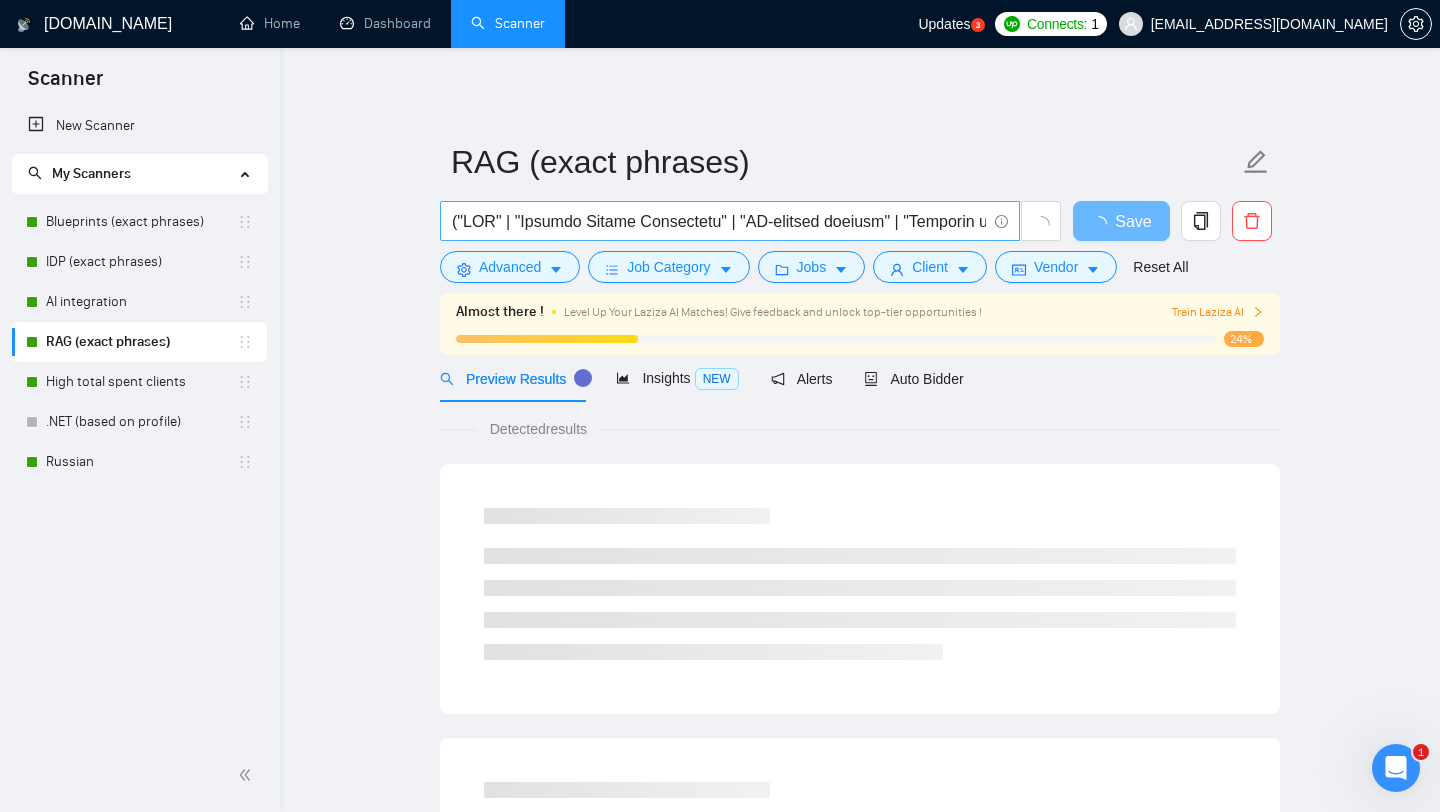 click at bounding box center [719, 221] 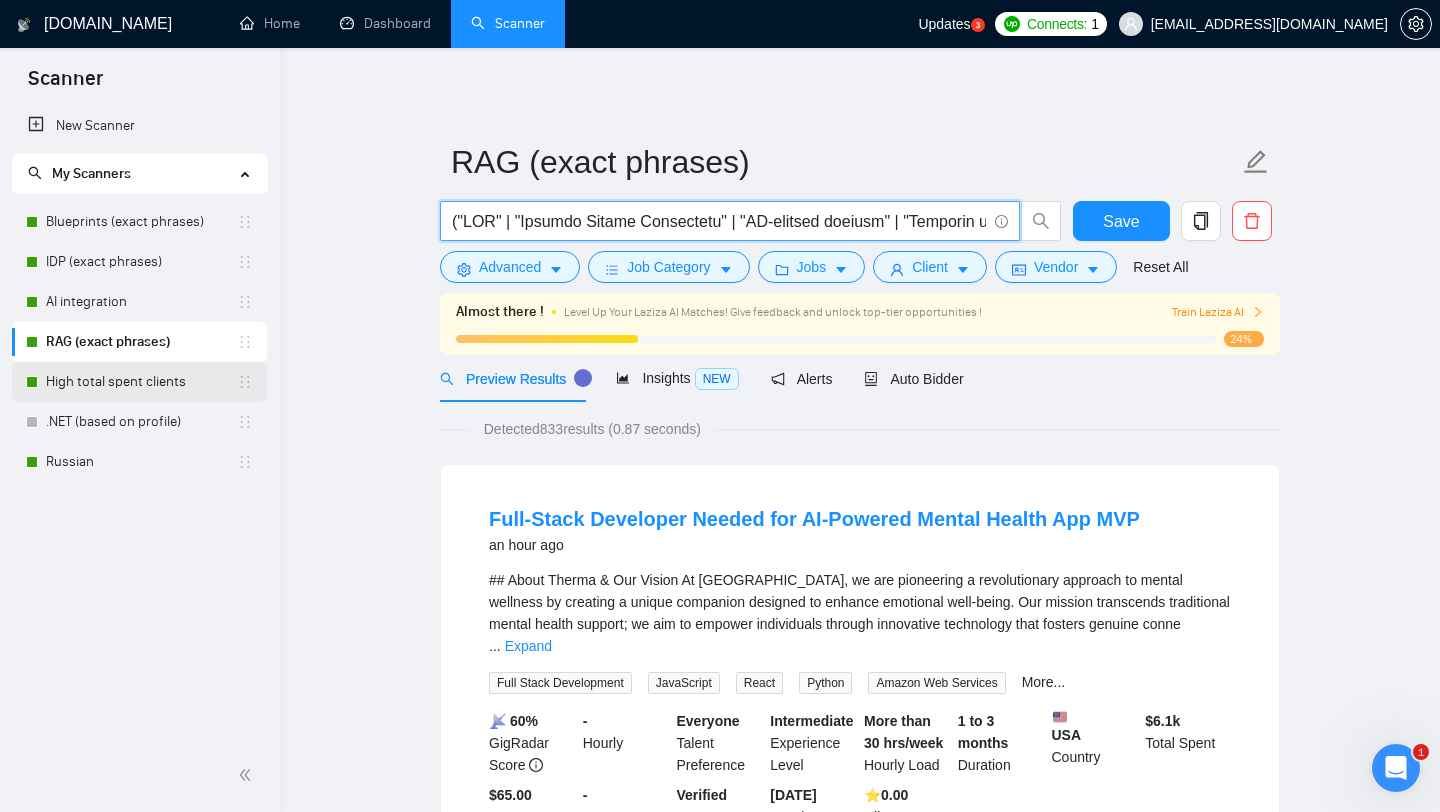 click on "High total spent clients" at bounding box center [141, 382] 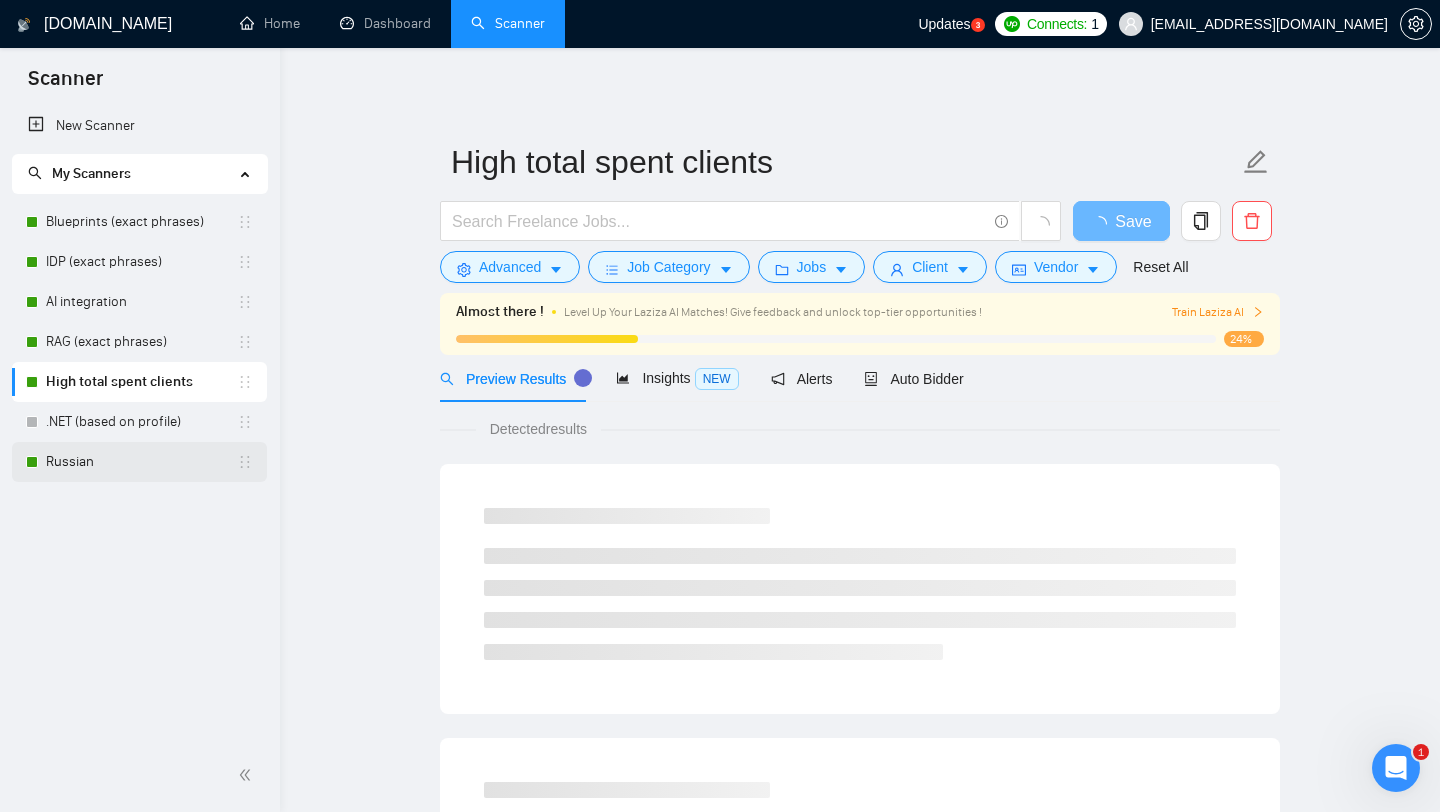 click on "Russian" at bounding box center (141, 462) 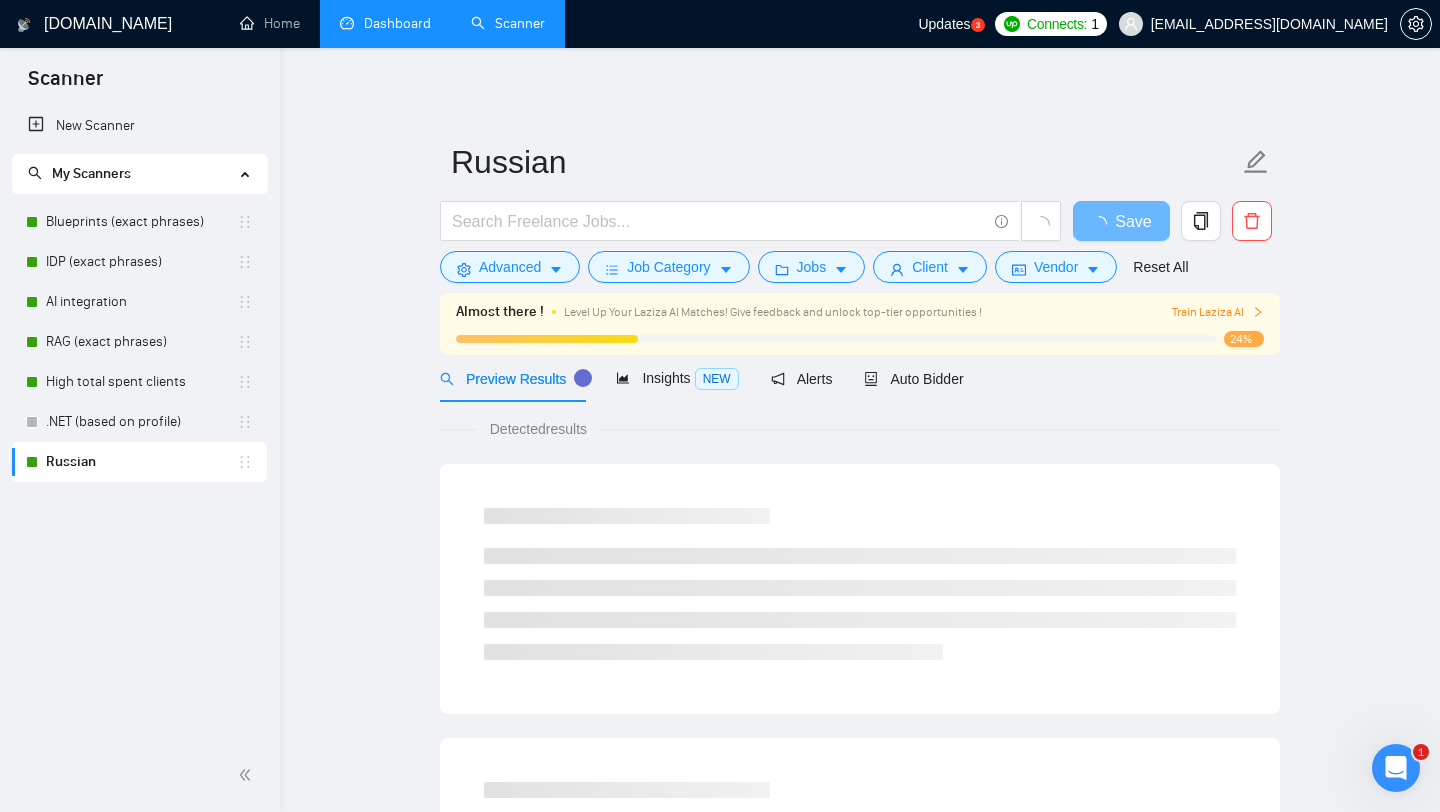 click on "Dashboard" at bounding box center [385, 23] 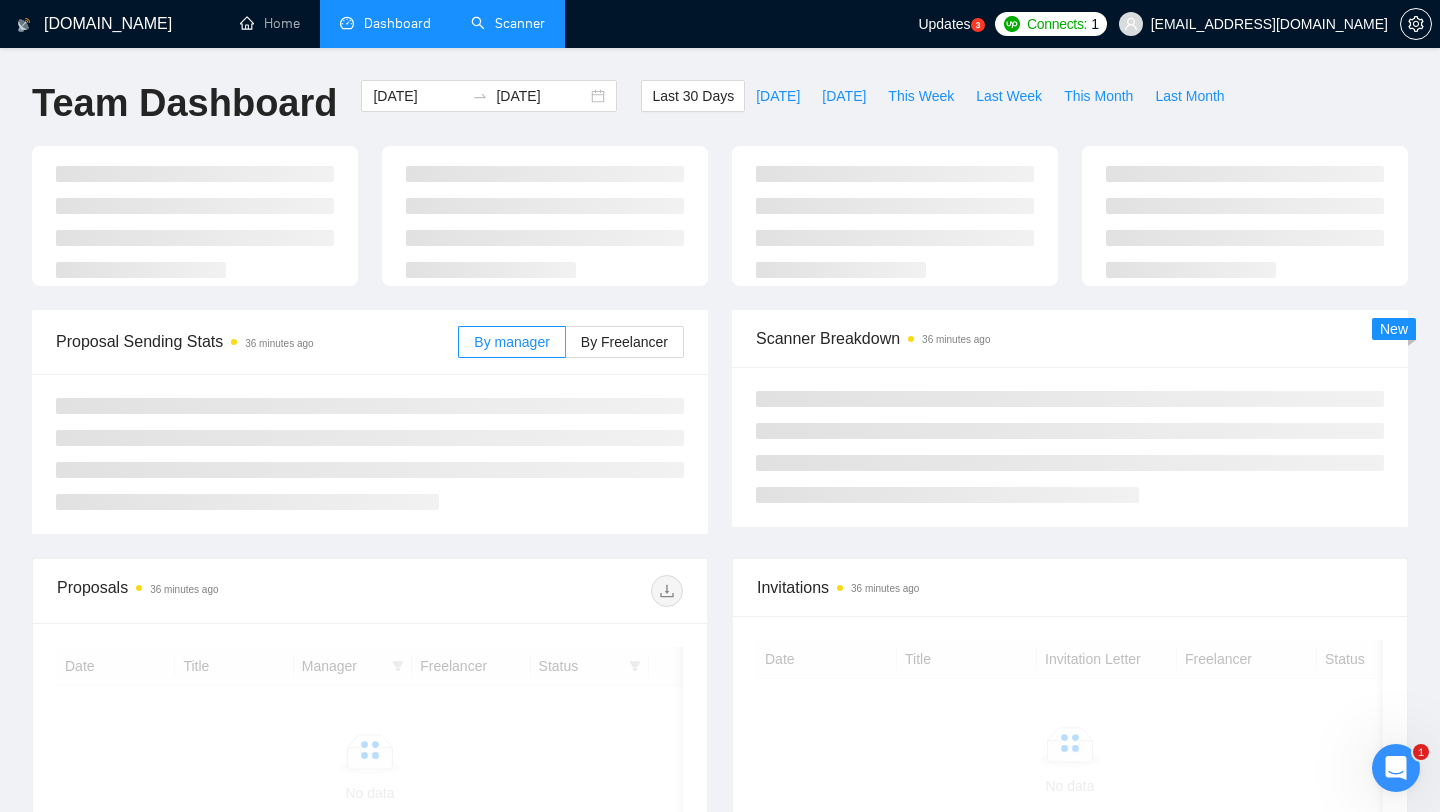 click on "Scanner" at bounding box center [508, 23] 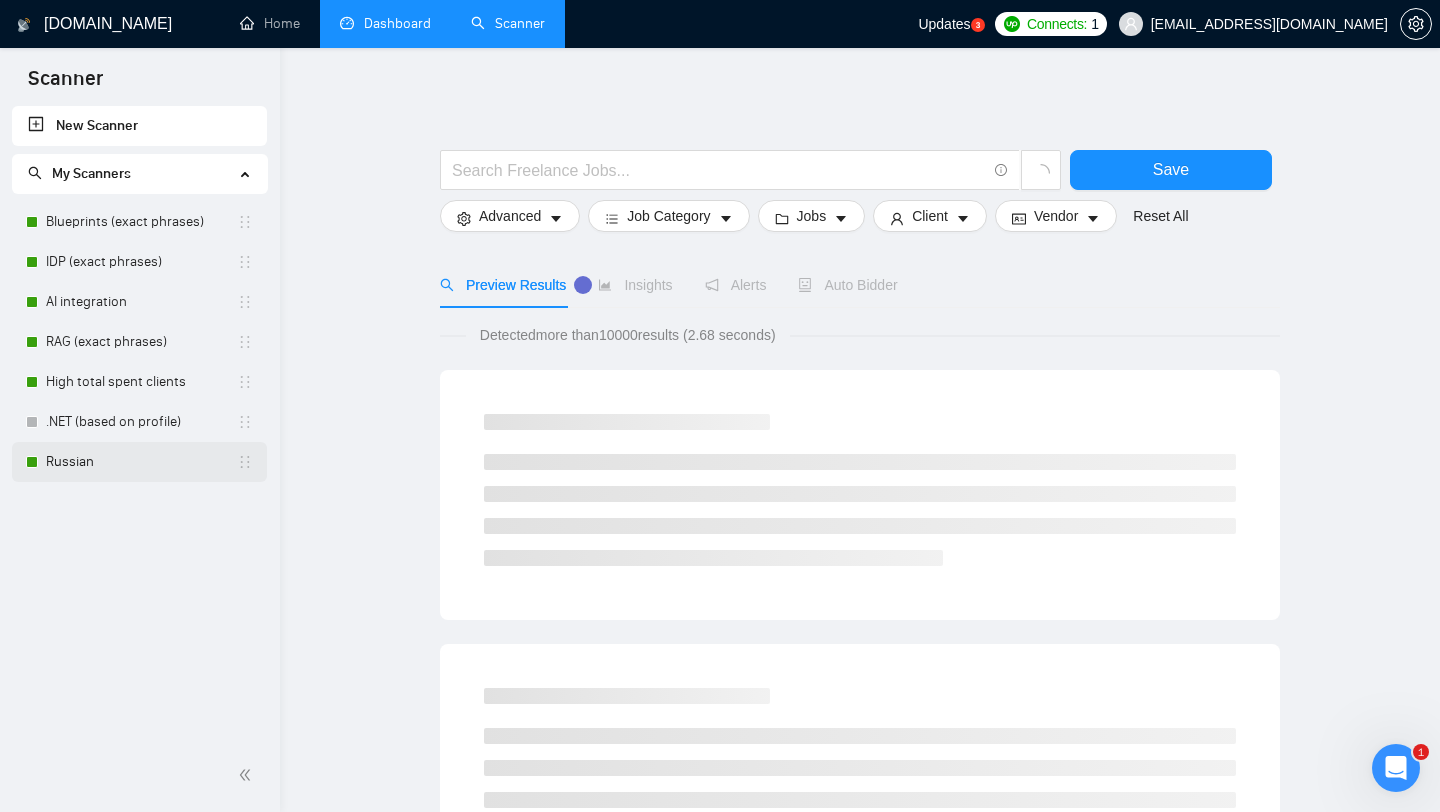 click on "Russian" at bounding box center (141, 462) 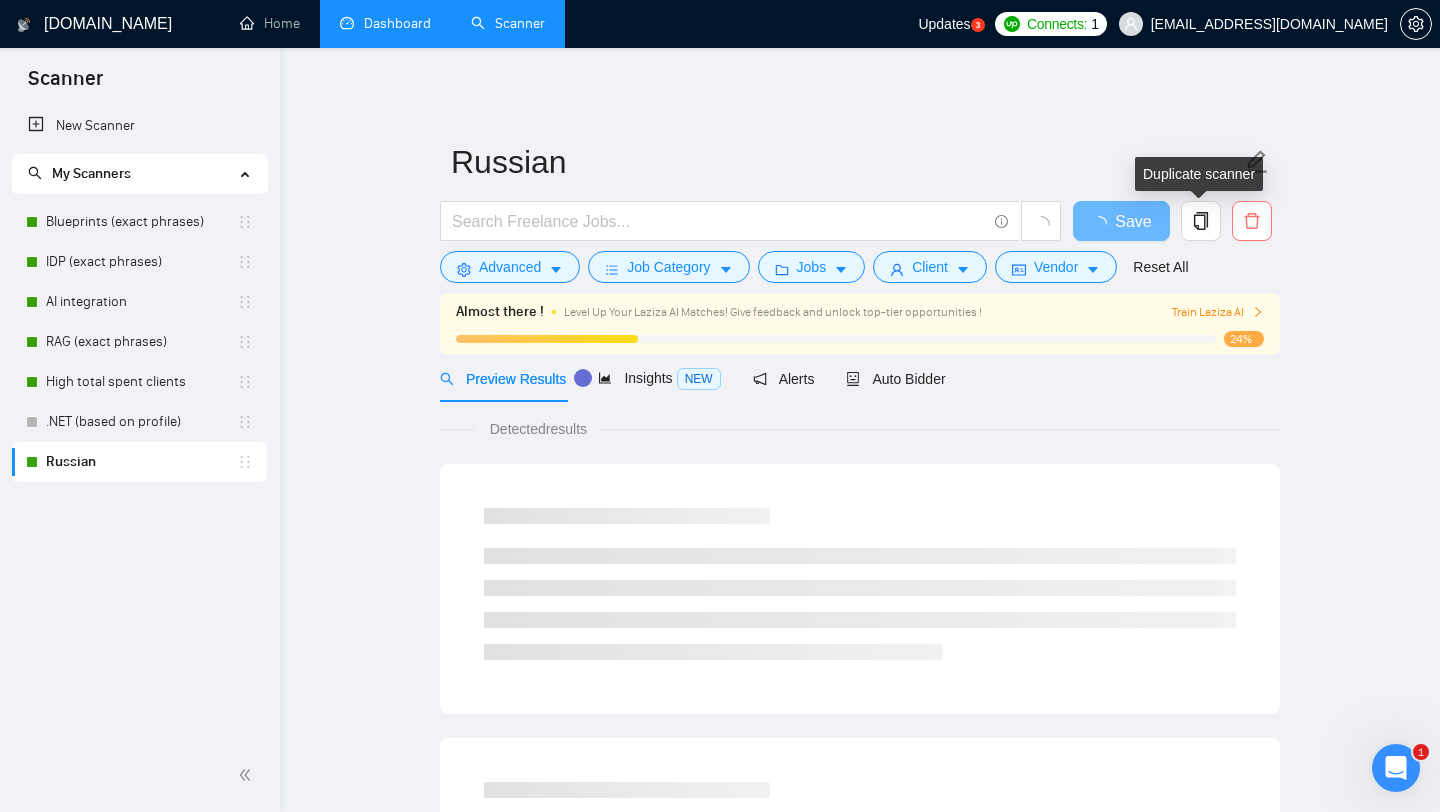 click 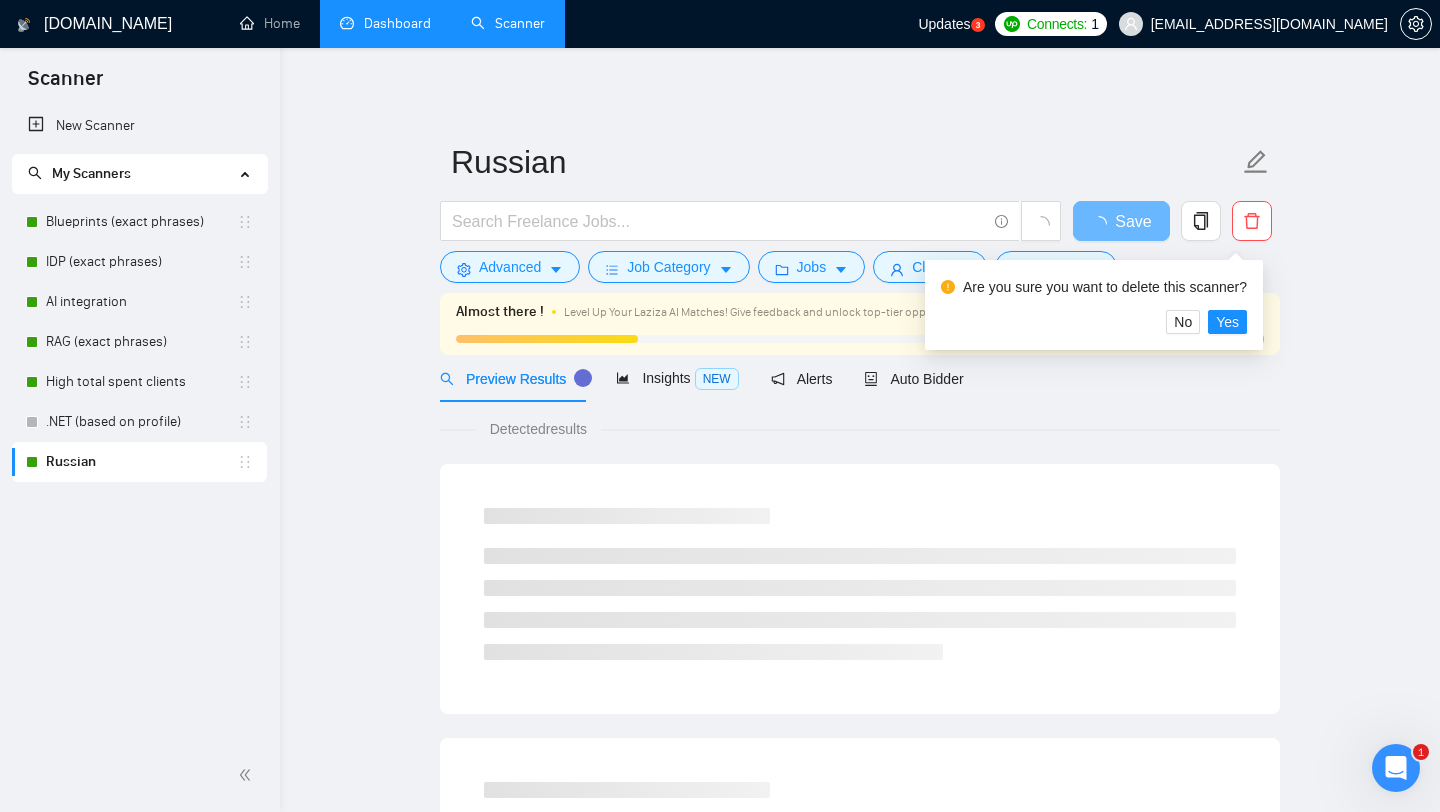 click on "Dashboard" at bounding box center [385, 23] 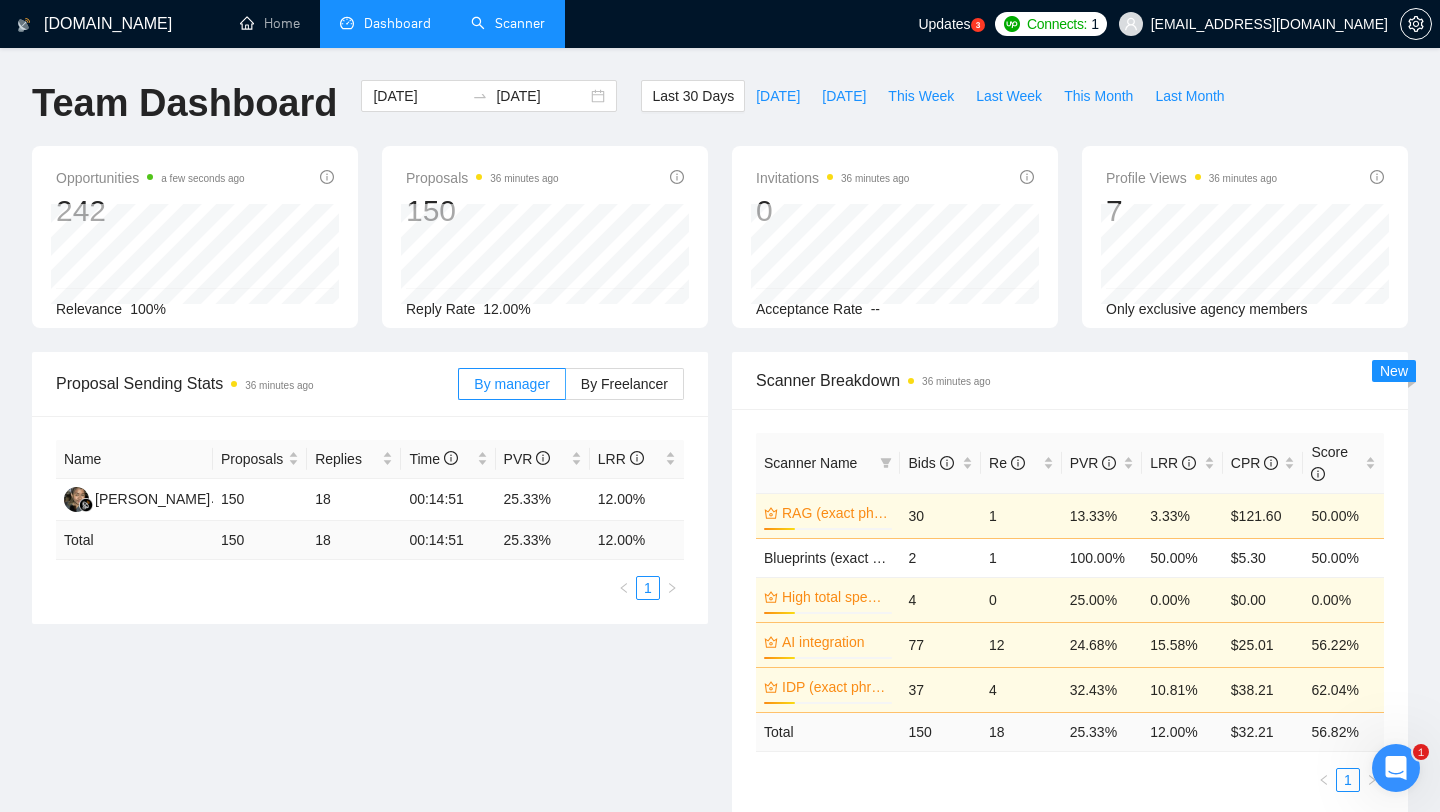 click on "Scanner" at bounding box center (508, 23) 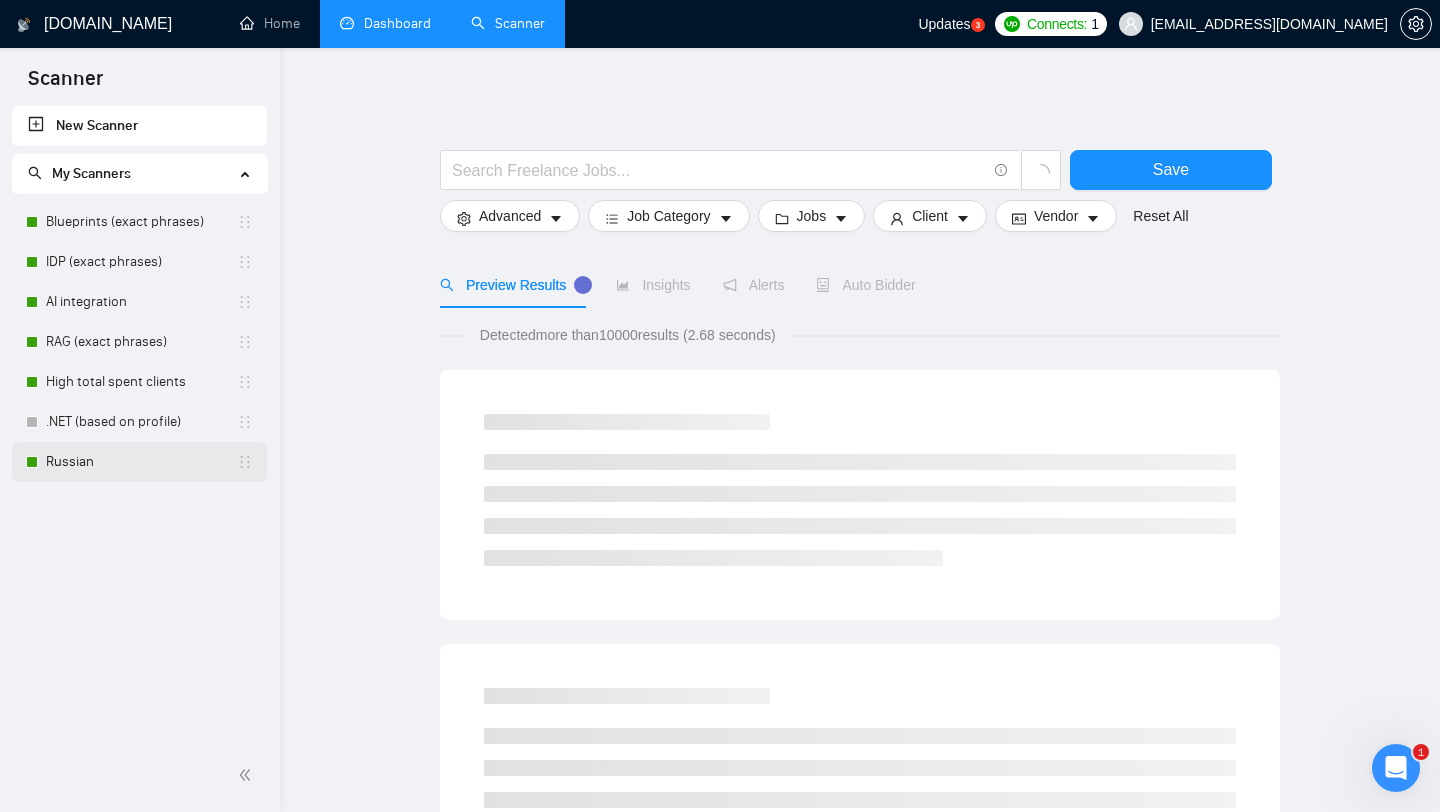 click on "Russian" at bounding box center (141, 462) 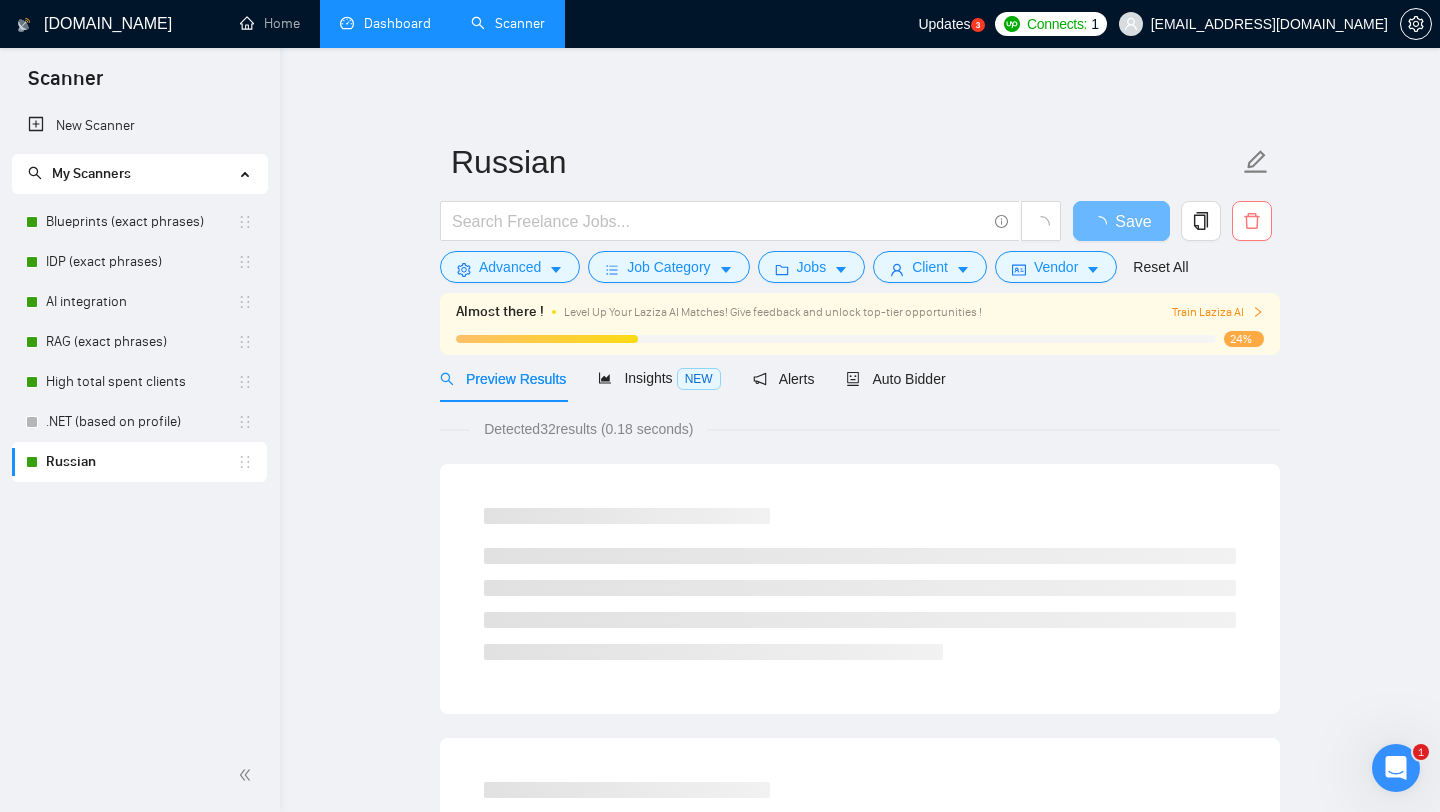 click 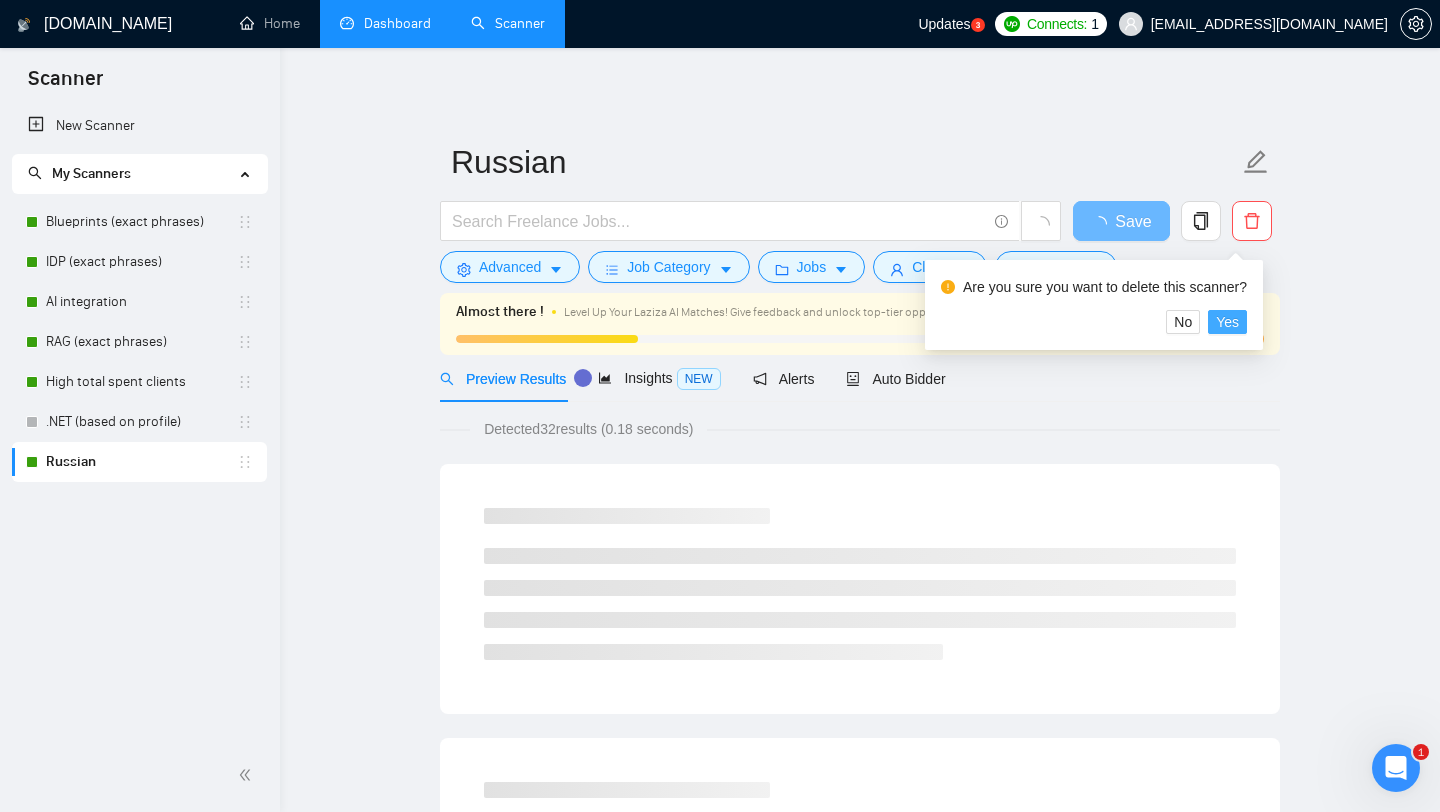 click on "Yes" at bounding box center (1227, 322) 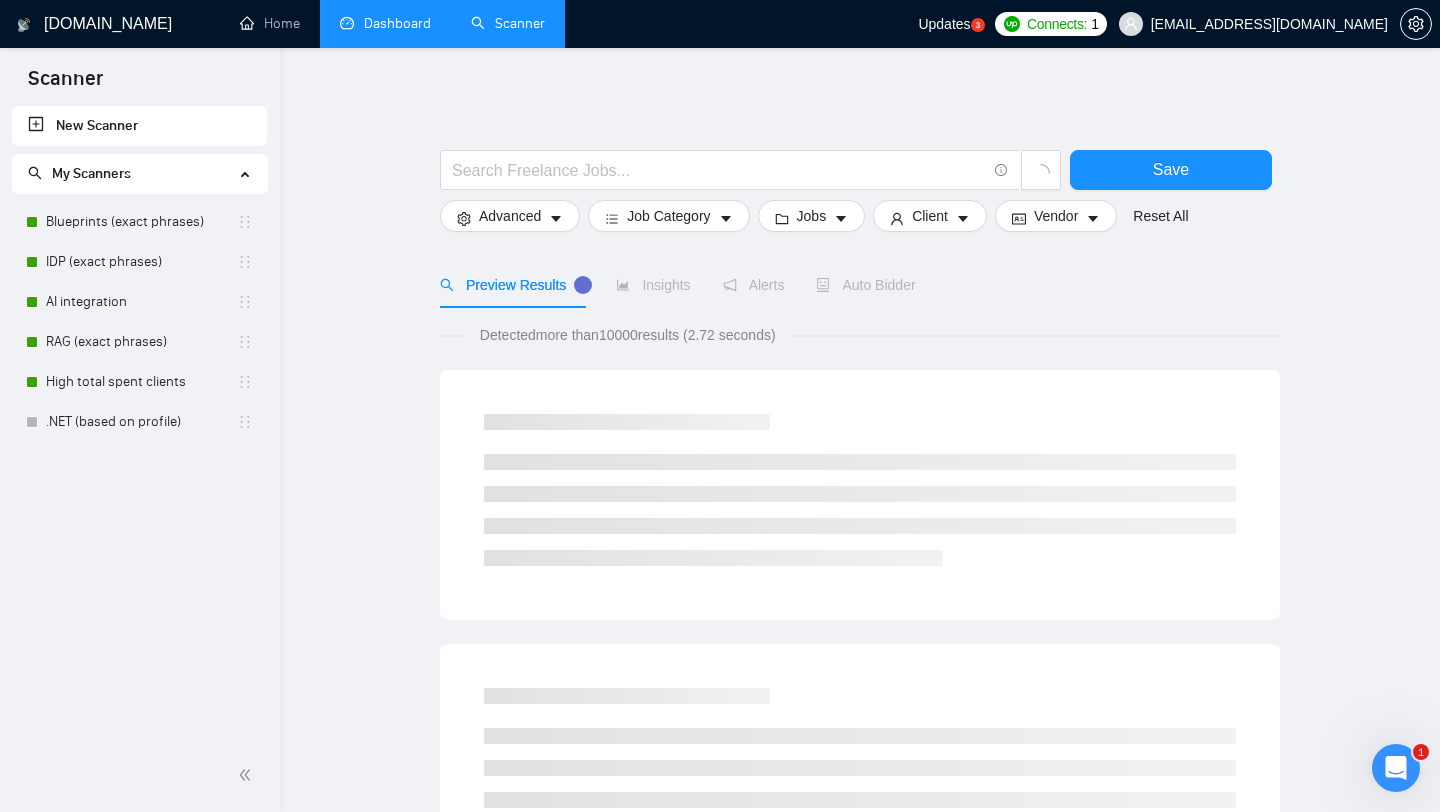 click on "Dashboard" at bounding box center [385, 23] 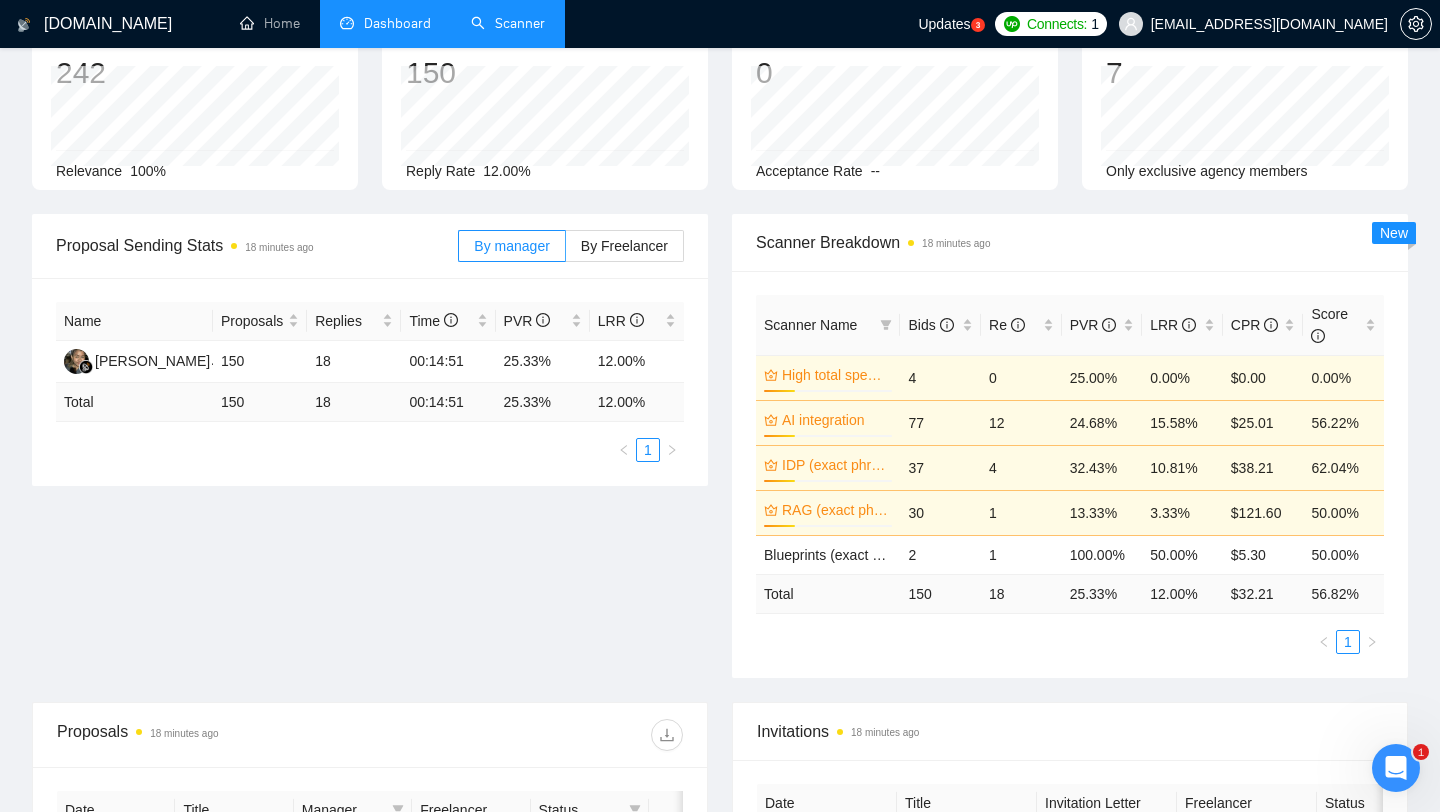 scroll, scrollTop: 140, scrollLeft: 0, axis: vertical 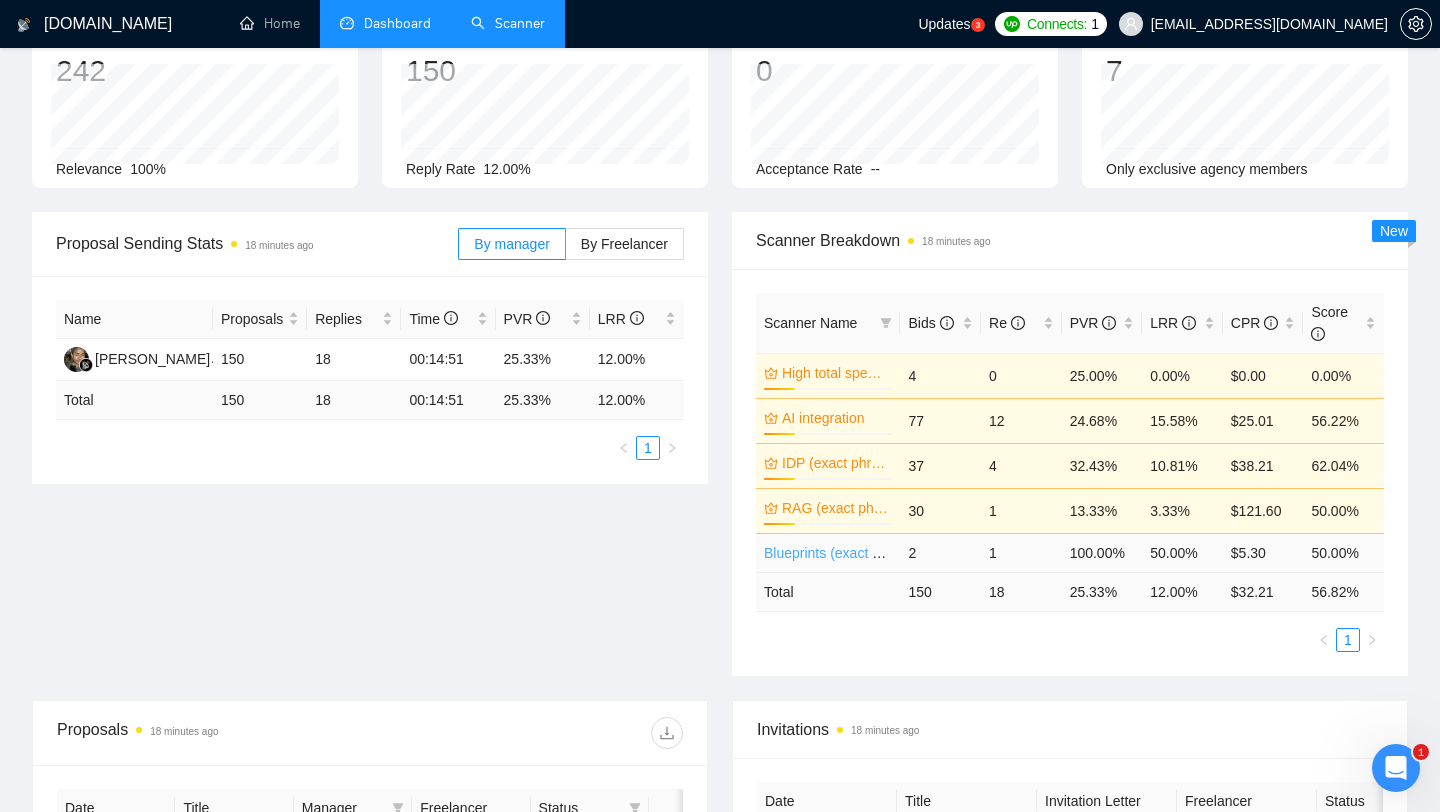 click on "Blueprints (exact phrases)" at bounding box center [845, 553] 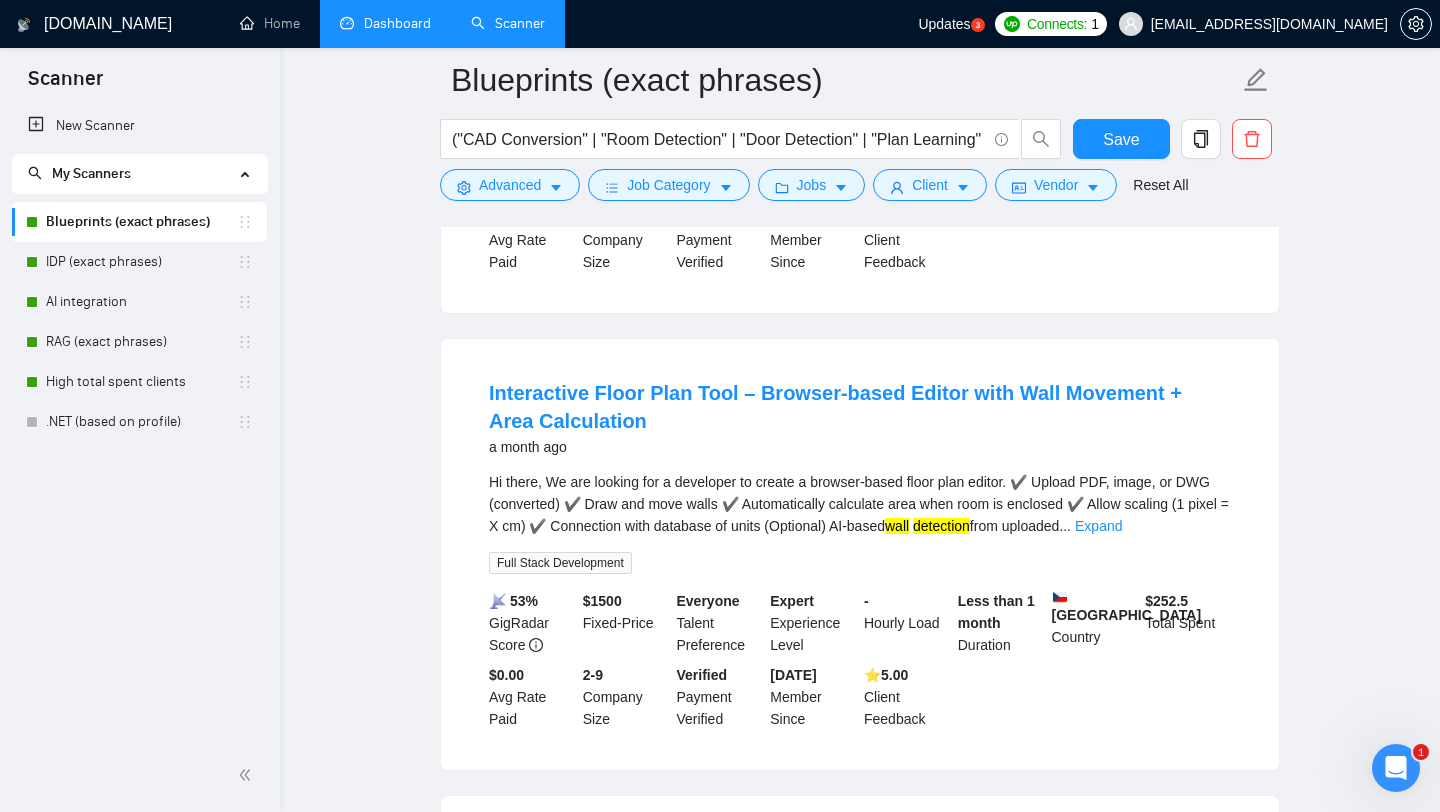 scroll, scrollTop: 1756, scrollLeft: 0, axis: vertical 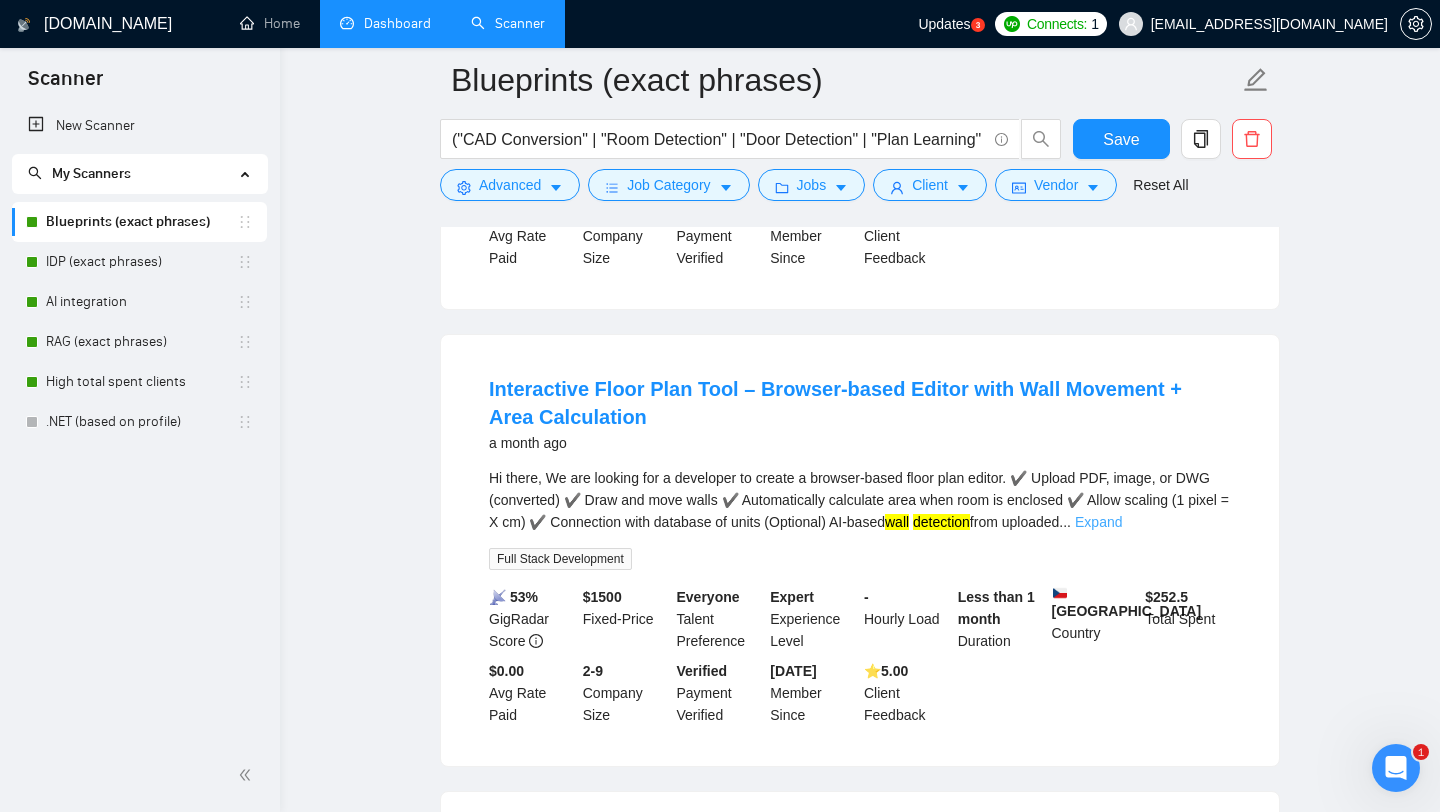 click on "Expand" at bounding box center (1098, 522) 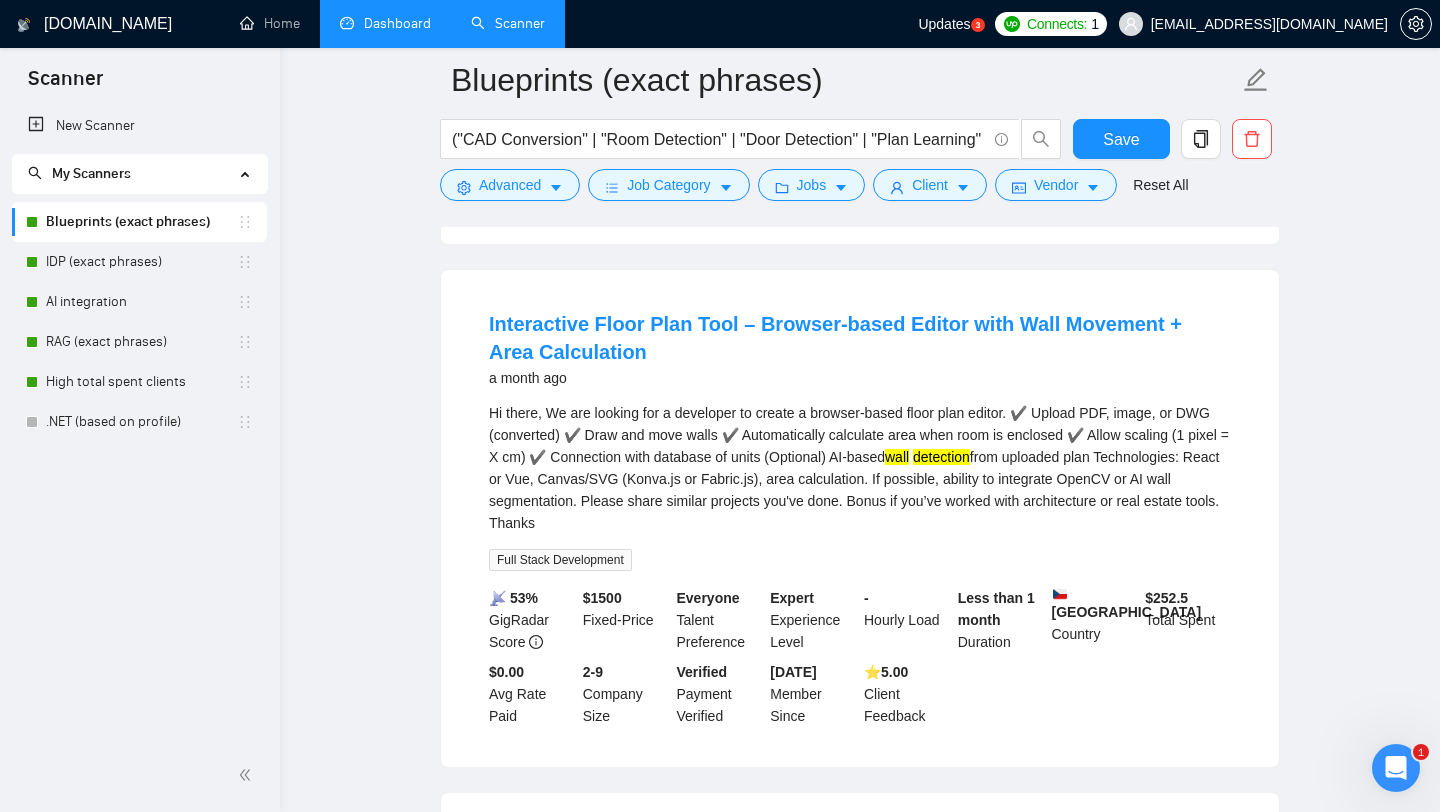 scroll, scrollTop: 1823, scrollLeft: 0, axis: vertical 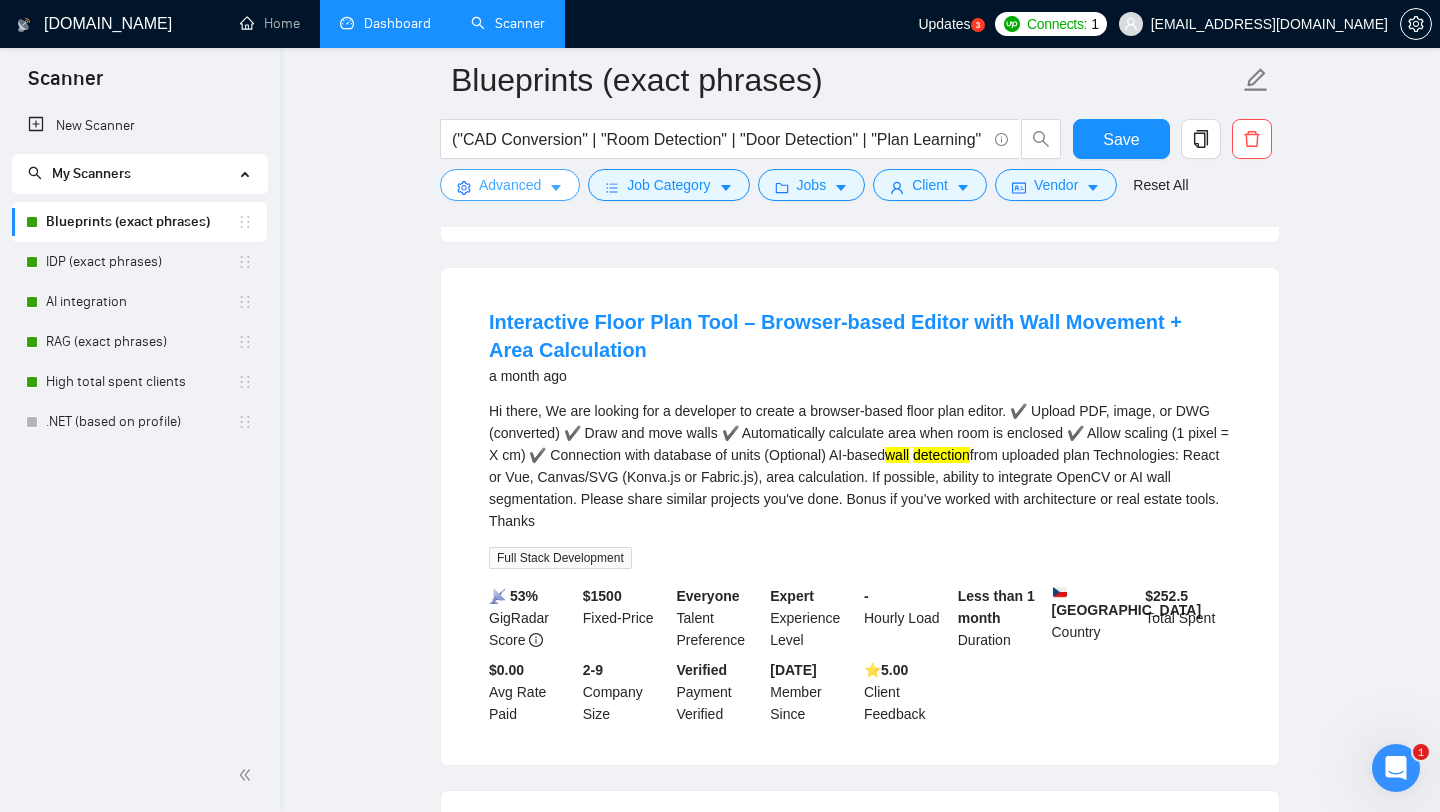click on "Advanced" at bounding box center (510, 185) 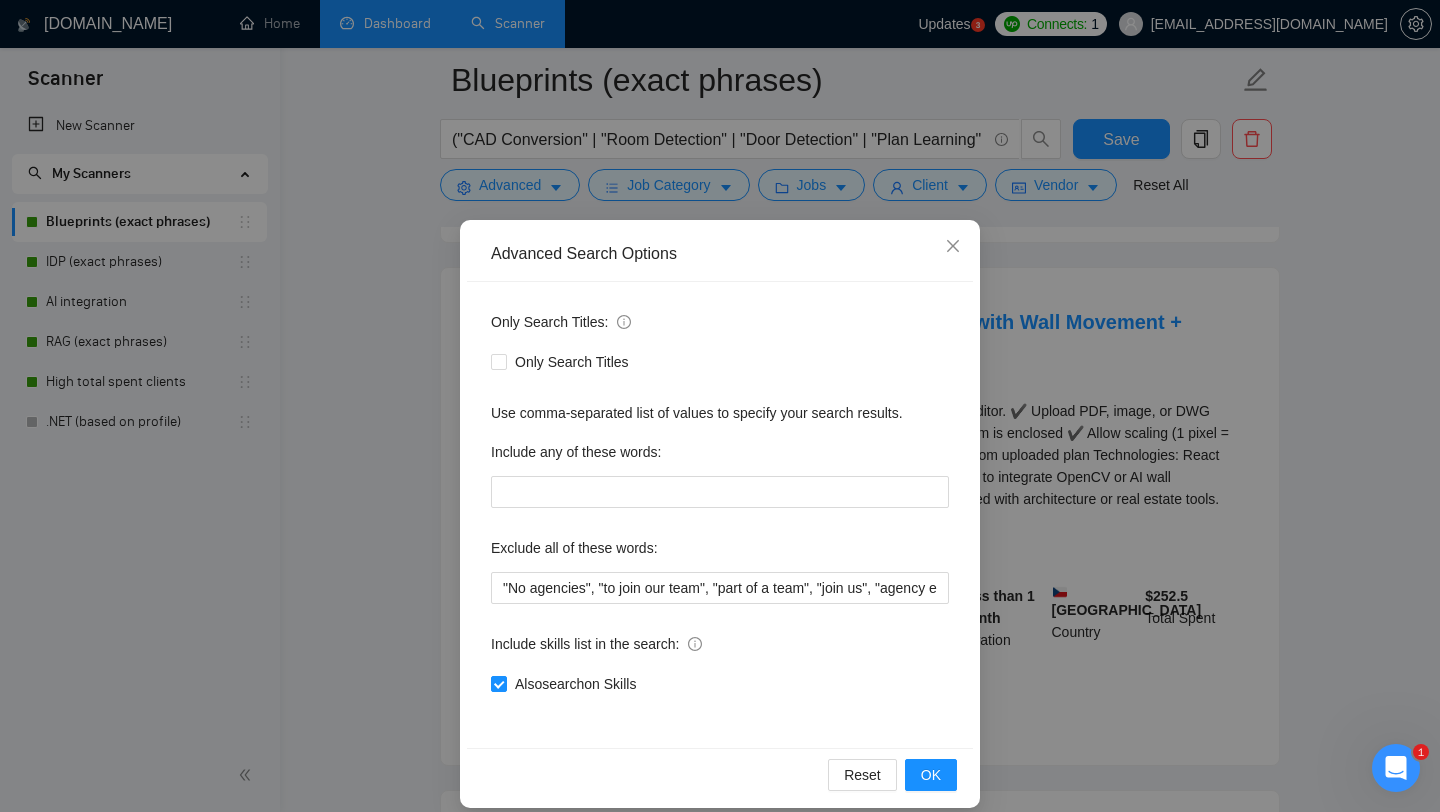 click on "Advanced Search Options Only Search Titles:   Only Search Titles Use comma-separated list of values to specify your search results. Include any of these words: Exclude all of these words: Include skills list in the search:   Also  search  on Skills Reset OK" at bounding box center [720, 406] 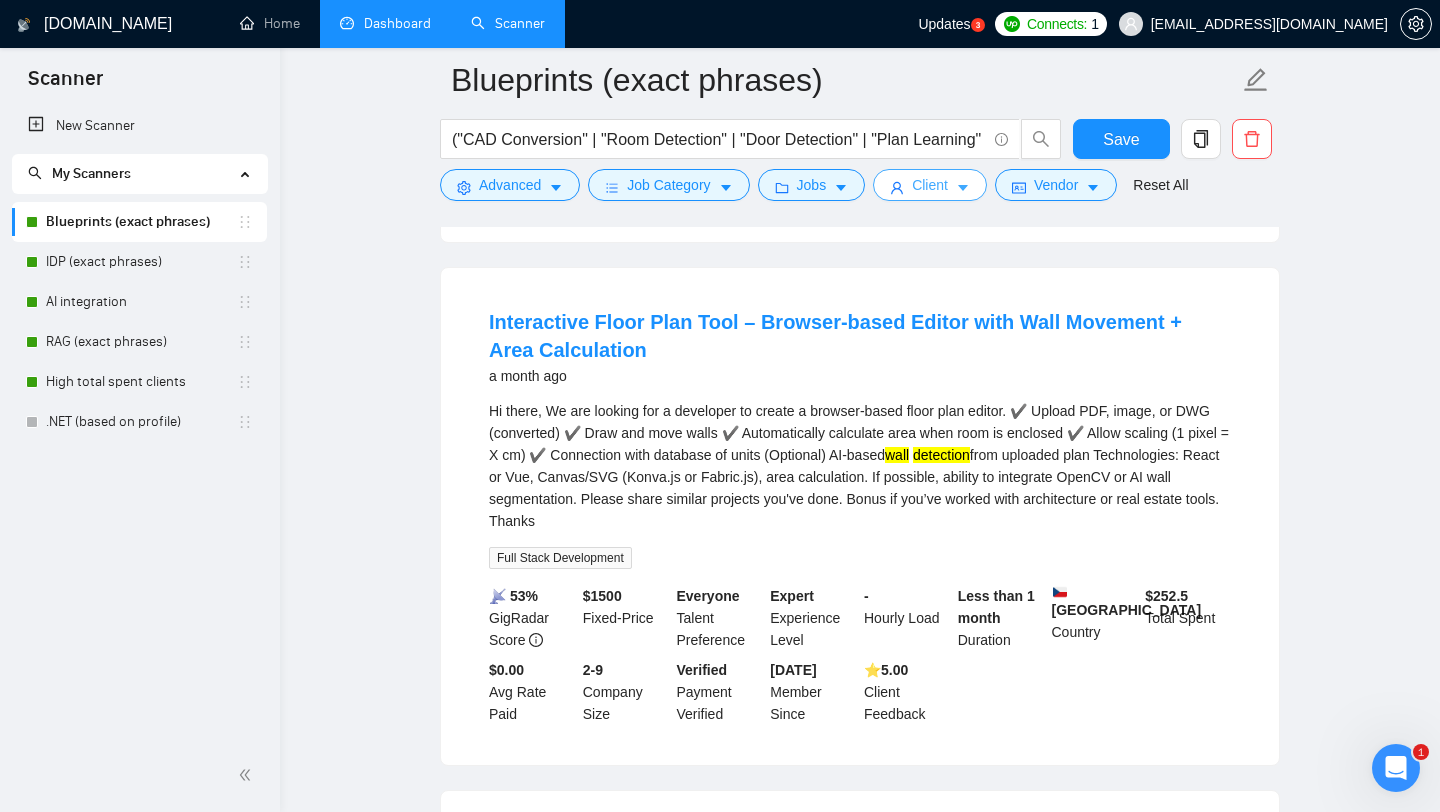 click on "Client" at bounding box center (930, 185) 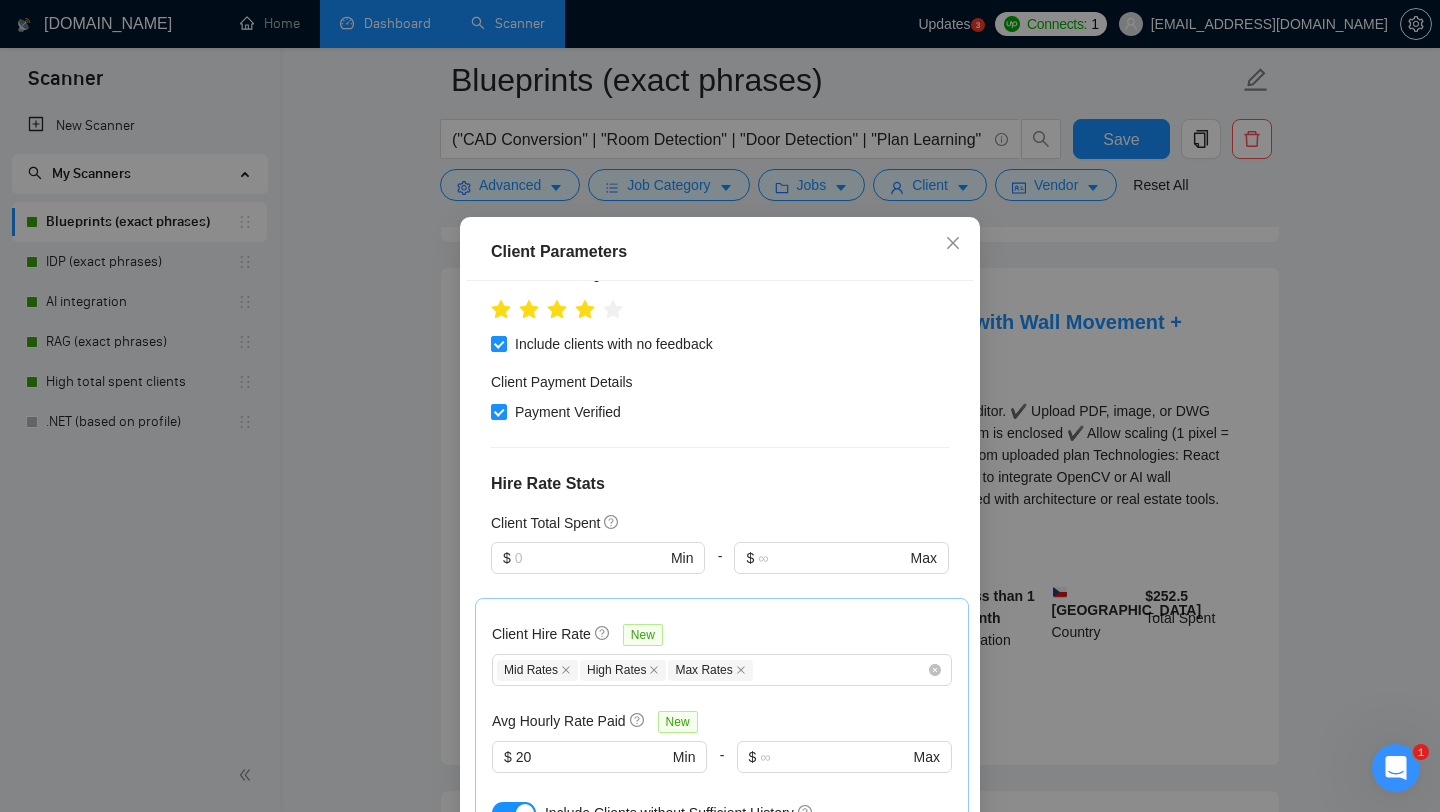 scroll, scrollTop: 428, scrollLeft: 0, axis: vertical 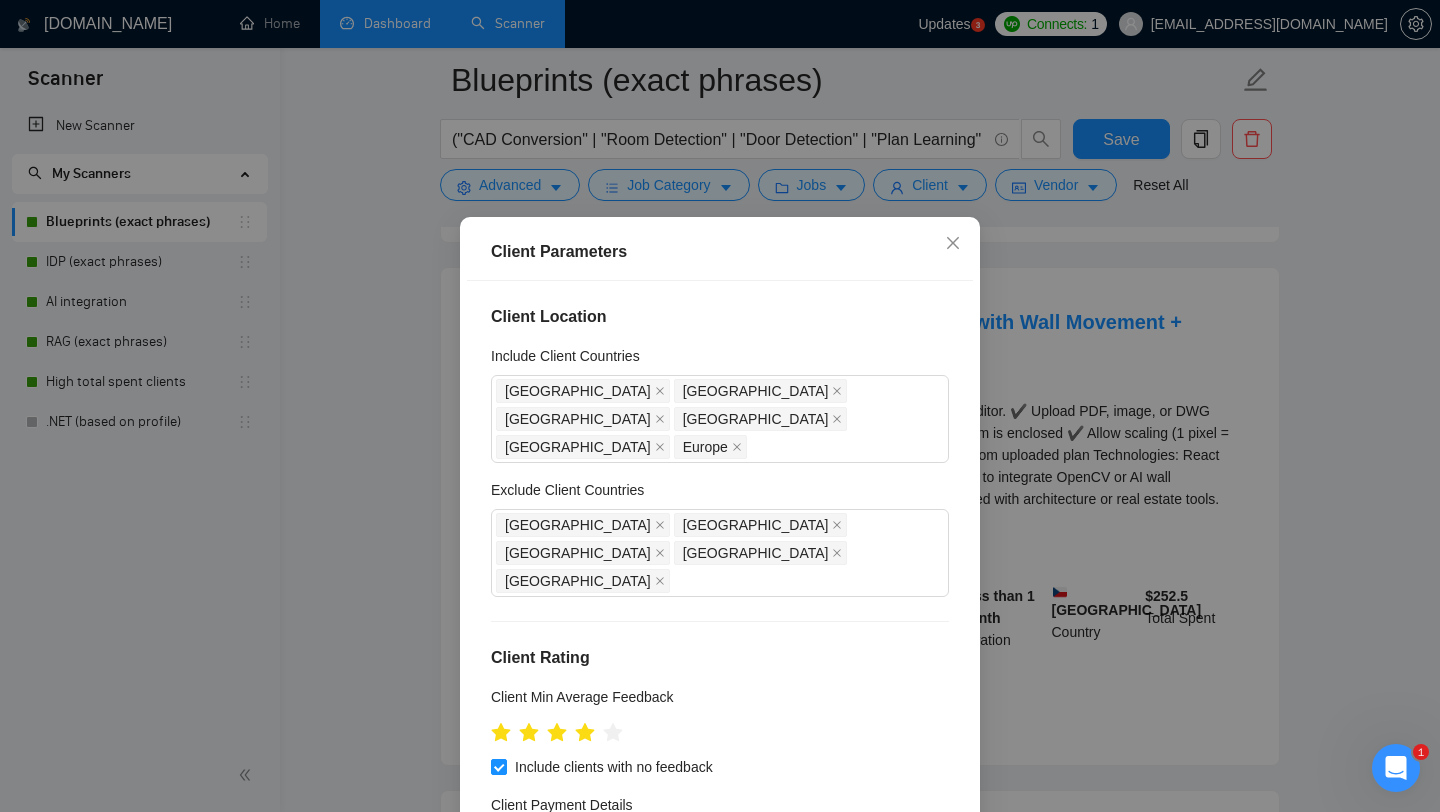 click on "Client Parameters Client Location Include Client Countries [GEOGRAPHIC_DATA] [GEOGRAPHIC_DATA] [GEOGRAPHIC_DATA] [GEOGRAPHIC_DATA] [GEOGRAPHIC_DATA] [GEOGRAPHIC_DATA]   Exclude Client Countries [GEOGRAPHIC_DATA] [GEOGRAPHIC_DATA] [GEOGRAPHIC_DATA] [GEOGRAPHIC_DATA] [GEOGRAPHIC_DATA]   Client Rating Client Min Average Feedback Include clients with no feedback Client Payment Details Payment Verified Hire Rate Stats   Client Total Spent $ Min - $ Max Client Hire Rate New Mid Rates High Rates Max Rates     Avg Hourly Rate Paid New $ 20 Min - $ Max Include Clients without Sufficient History Client Profile Client Industry New   Any industry Client Company Size   Any company size Enterprise Clients New   Any clients Reset OK" at bounding box center [720, 406] 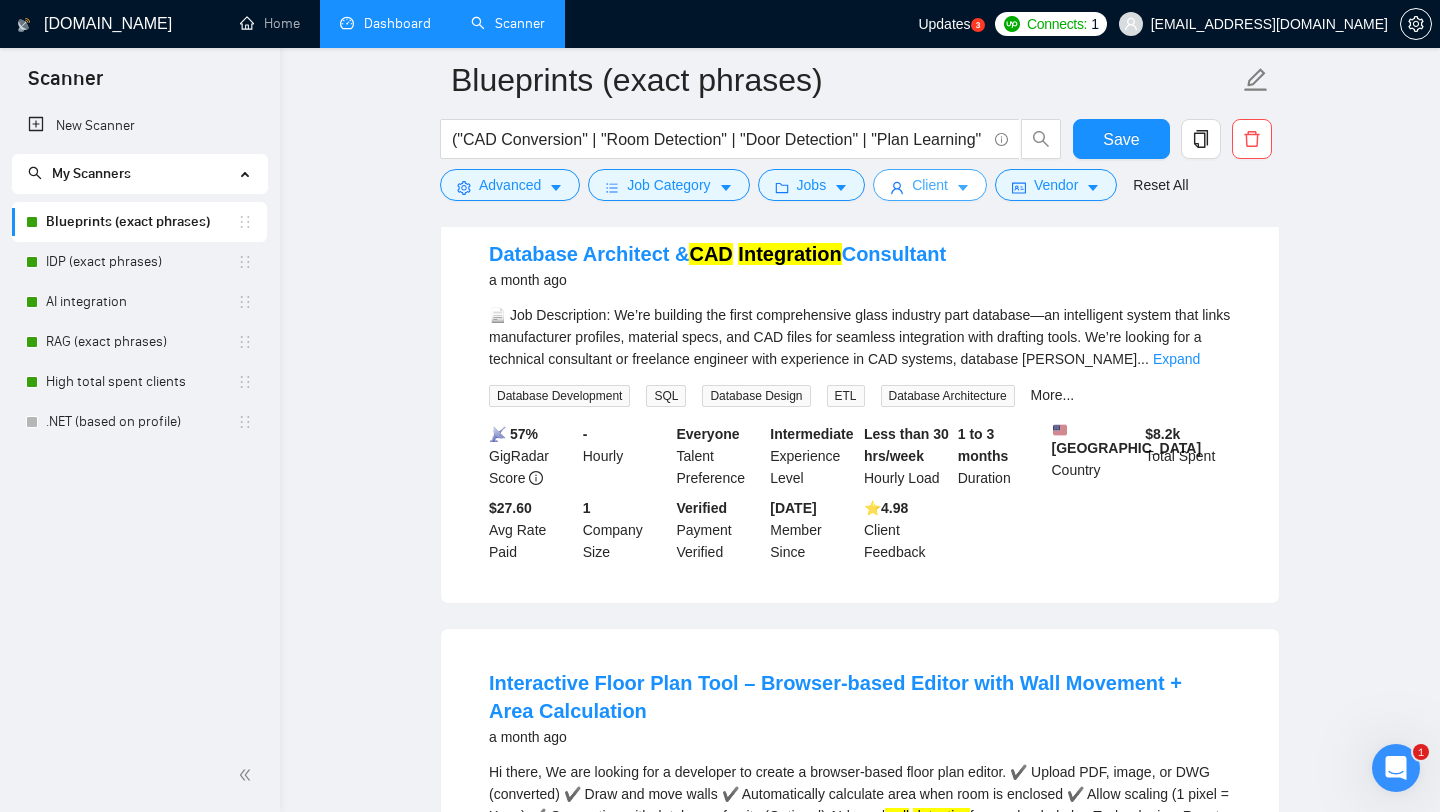scroll, scrollTop: 1438, scrollLeft: 0, axis: vertical 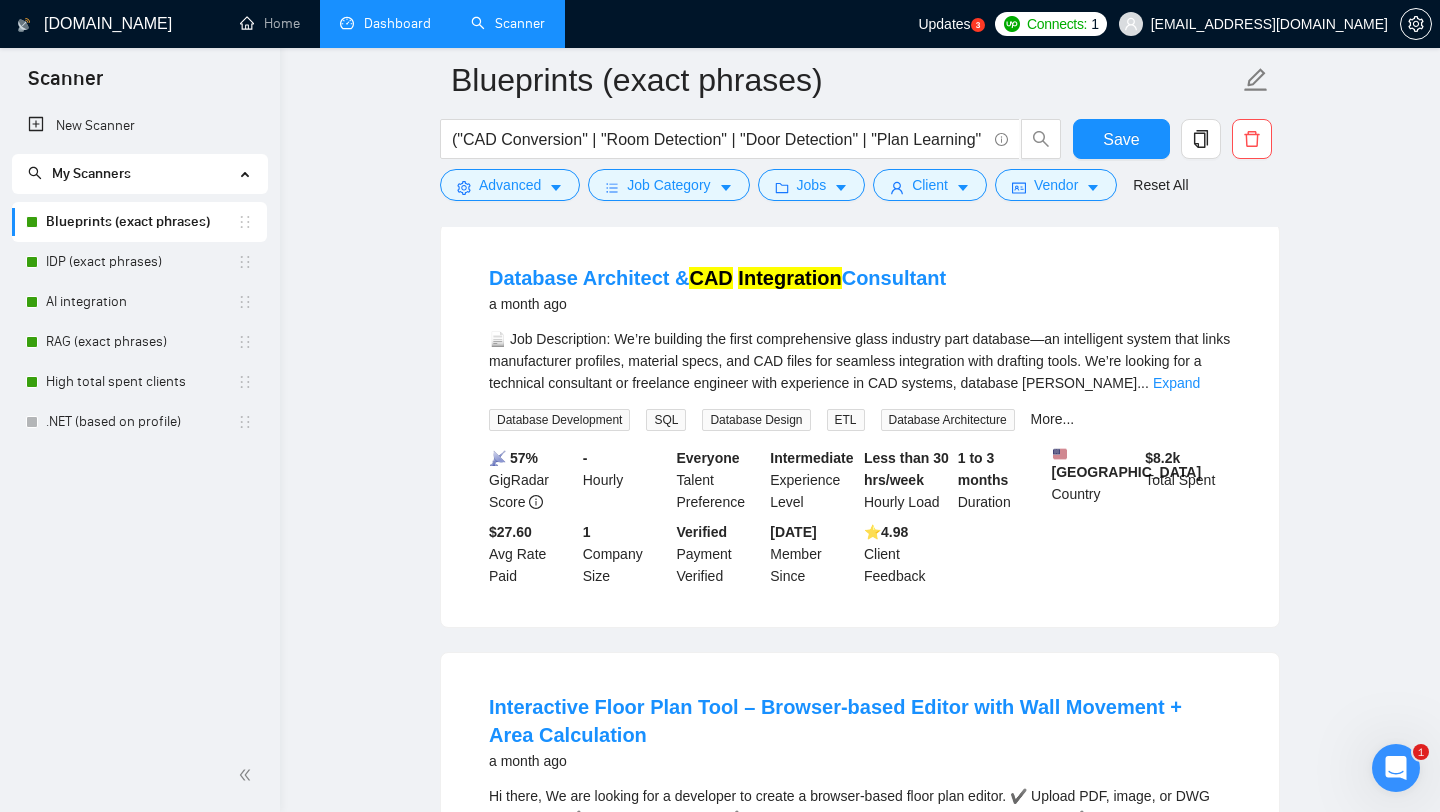 click on "Dashboard" at bounding box center [385, 23] 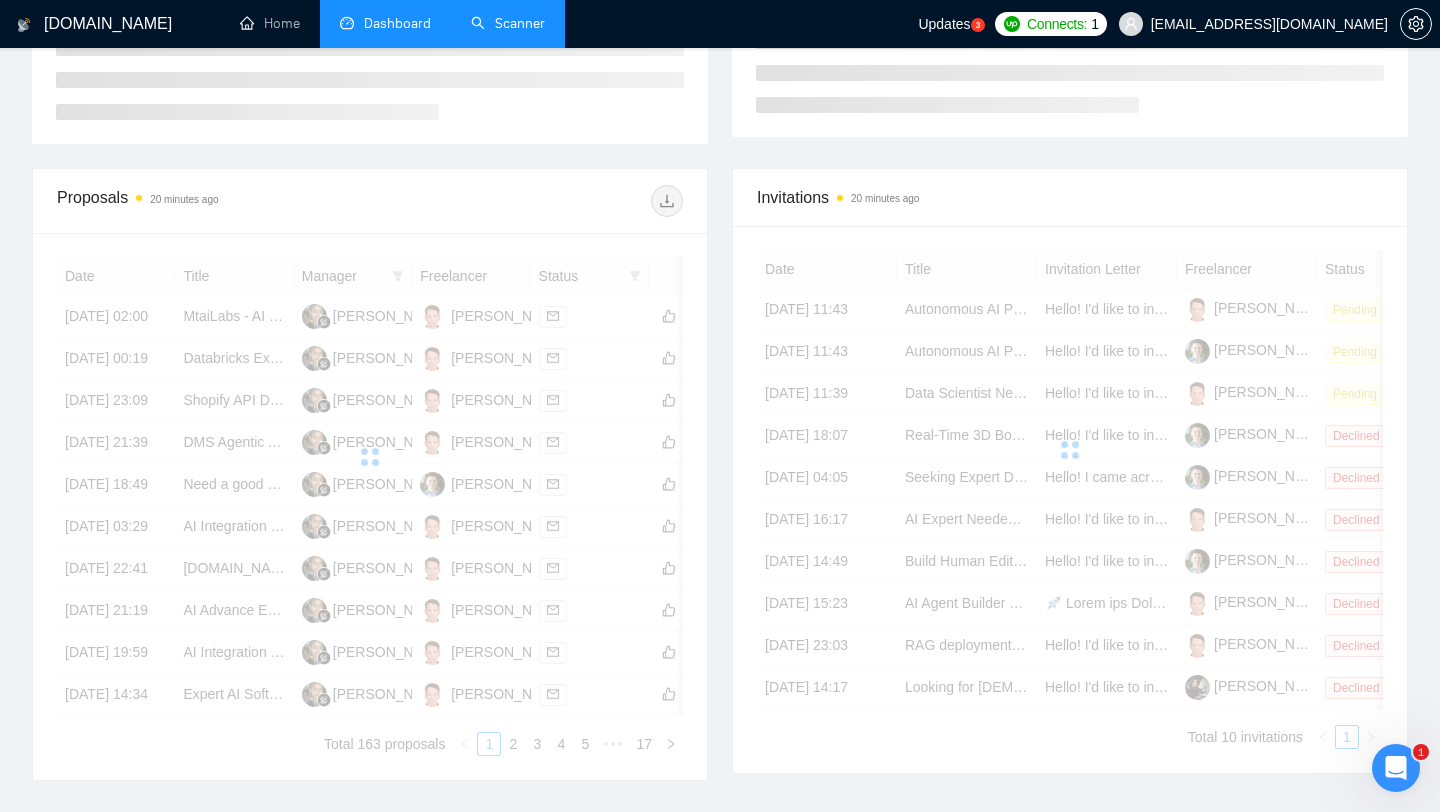 scroll, scrollTop: 0, scrollLeft: 0, axis: both 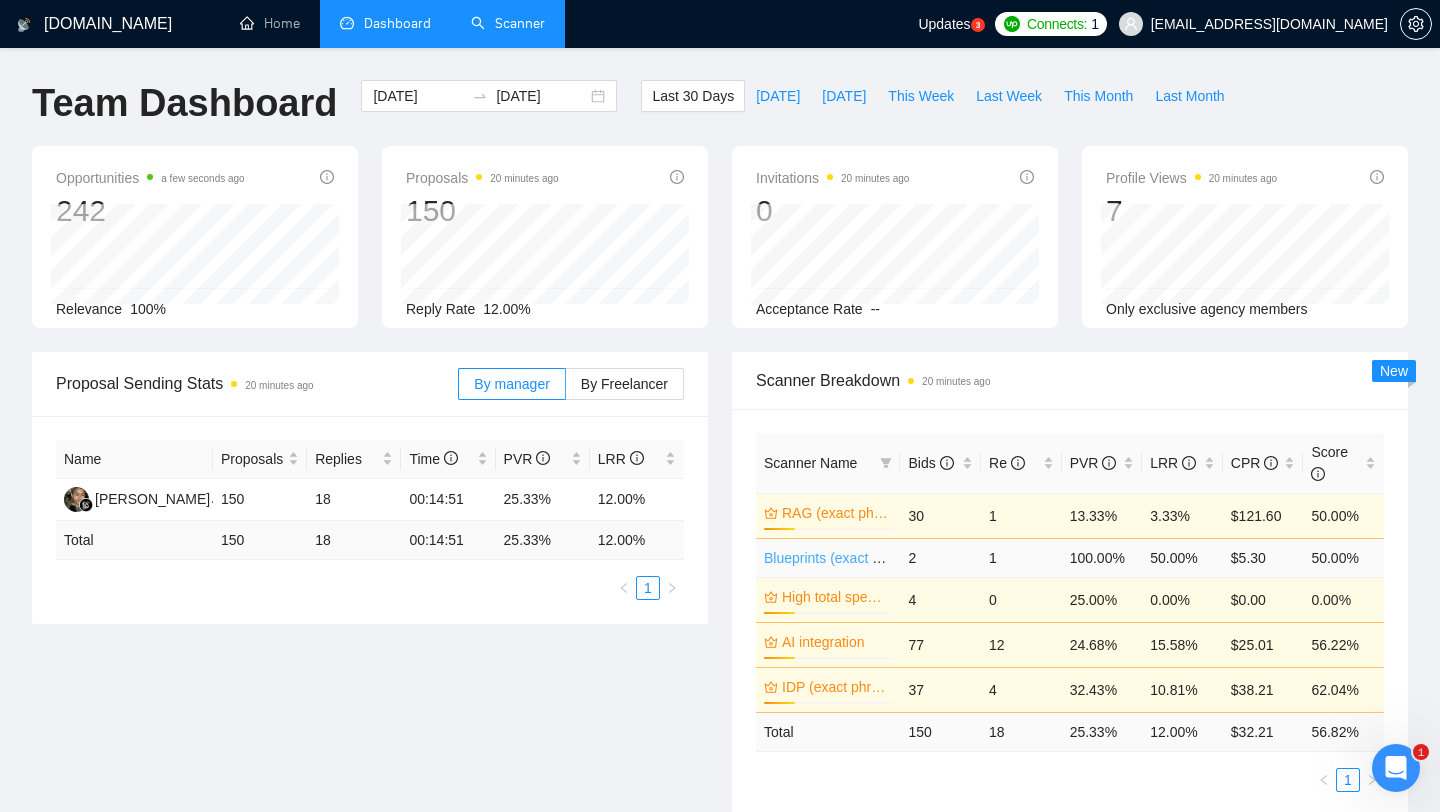 click on "Blueprints (exact phrases)" at bounding box center [845, 558] 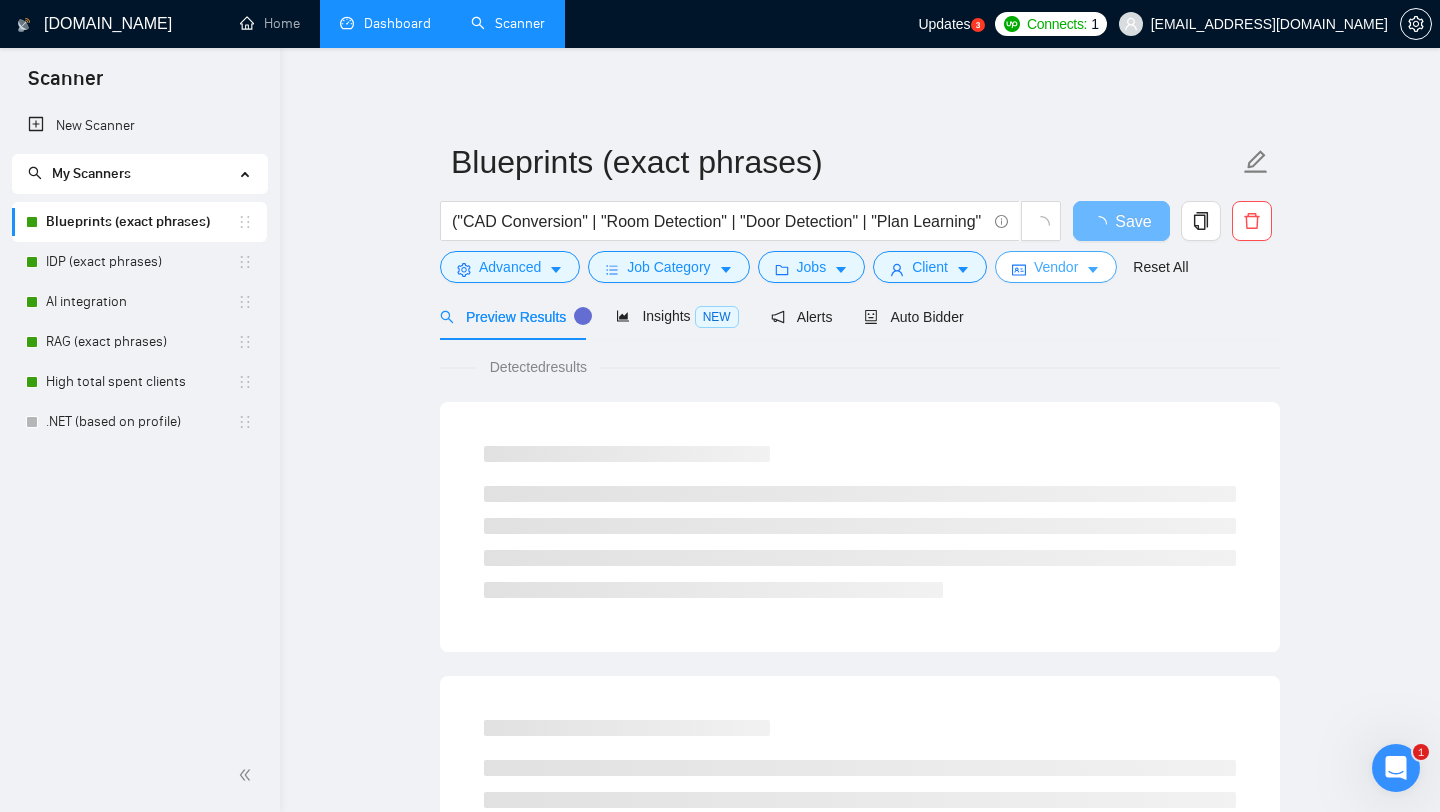 click on "Vendor" at bounding box center (1056, 267) 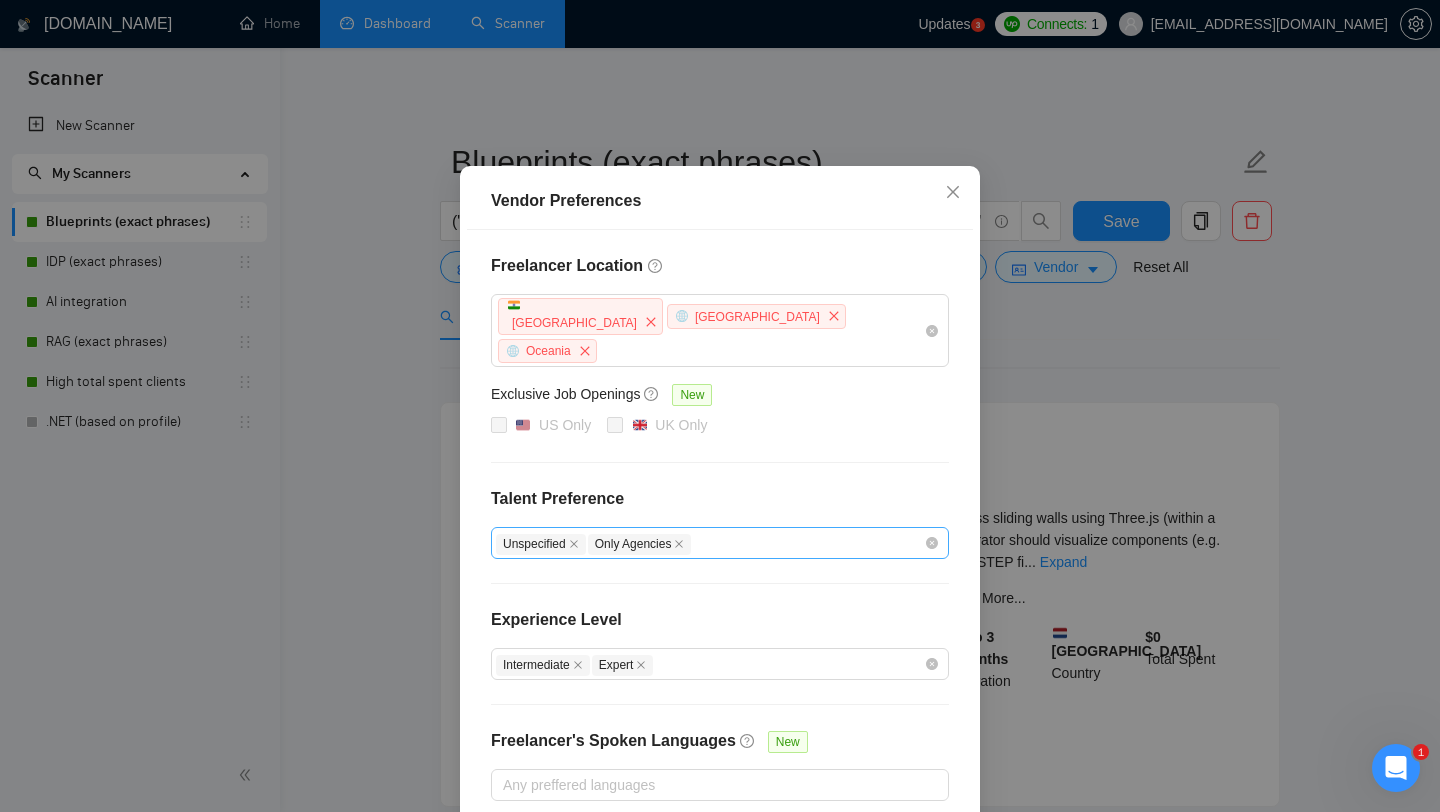scroll, scrollTop: 126, scrollLeft: 0, axis: vertical 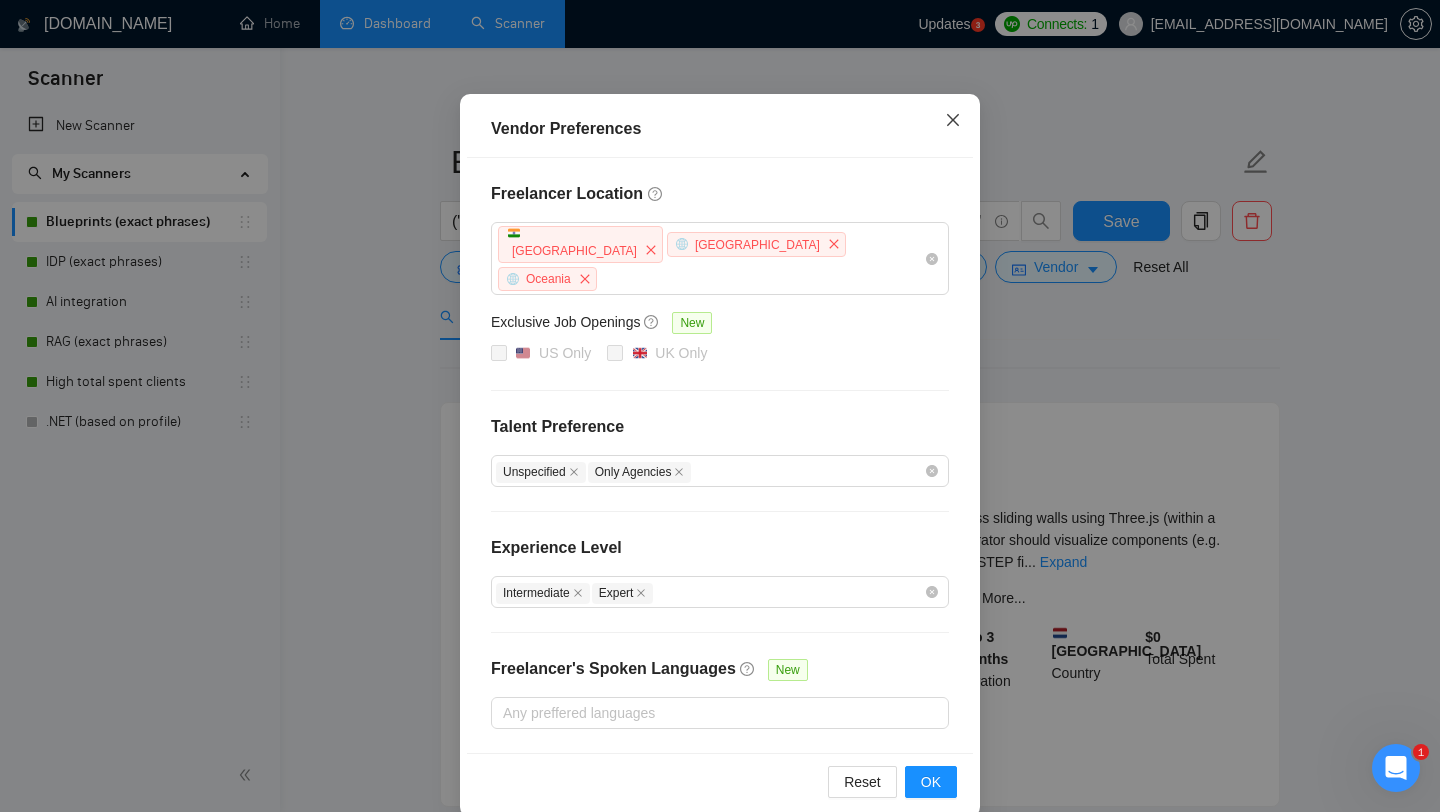 click 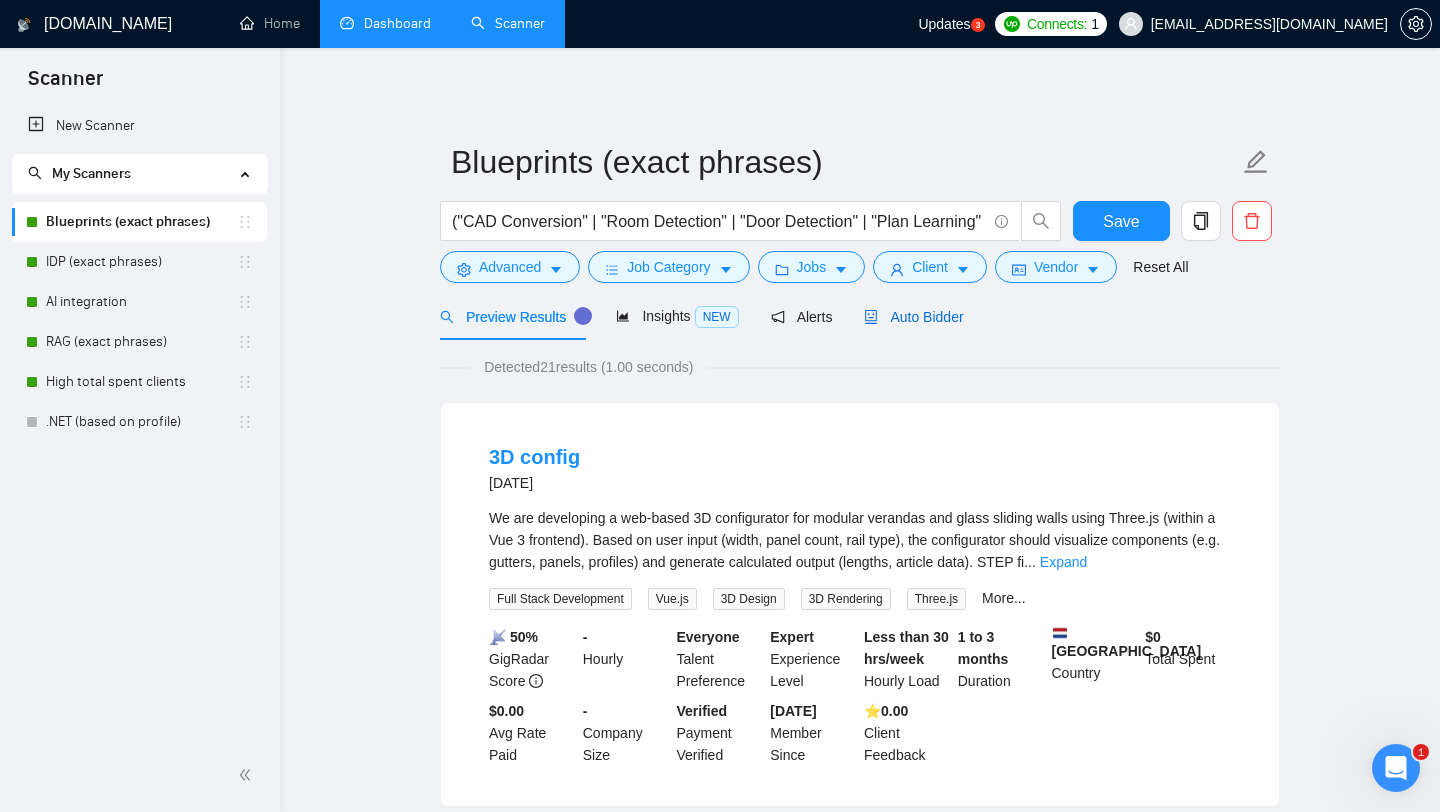 click on "Auto Bidder" at bounding box center (913, 317) 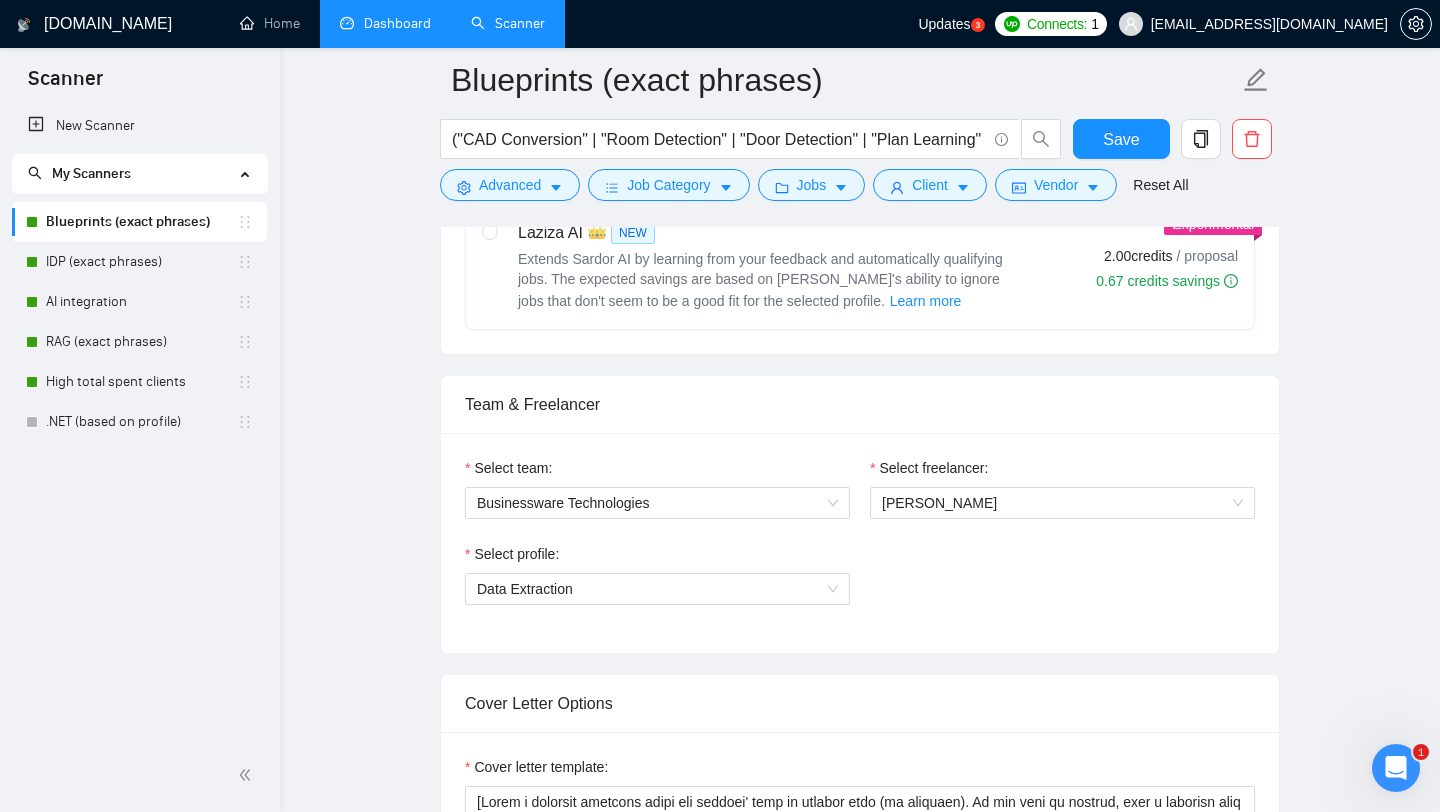 scroll, scrollTop: 1174, scrollLeft: 0, axis: vertical 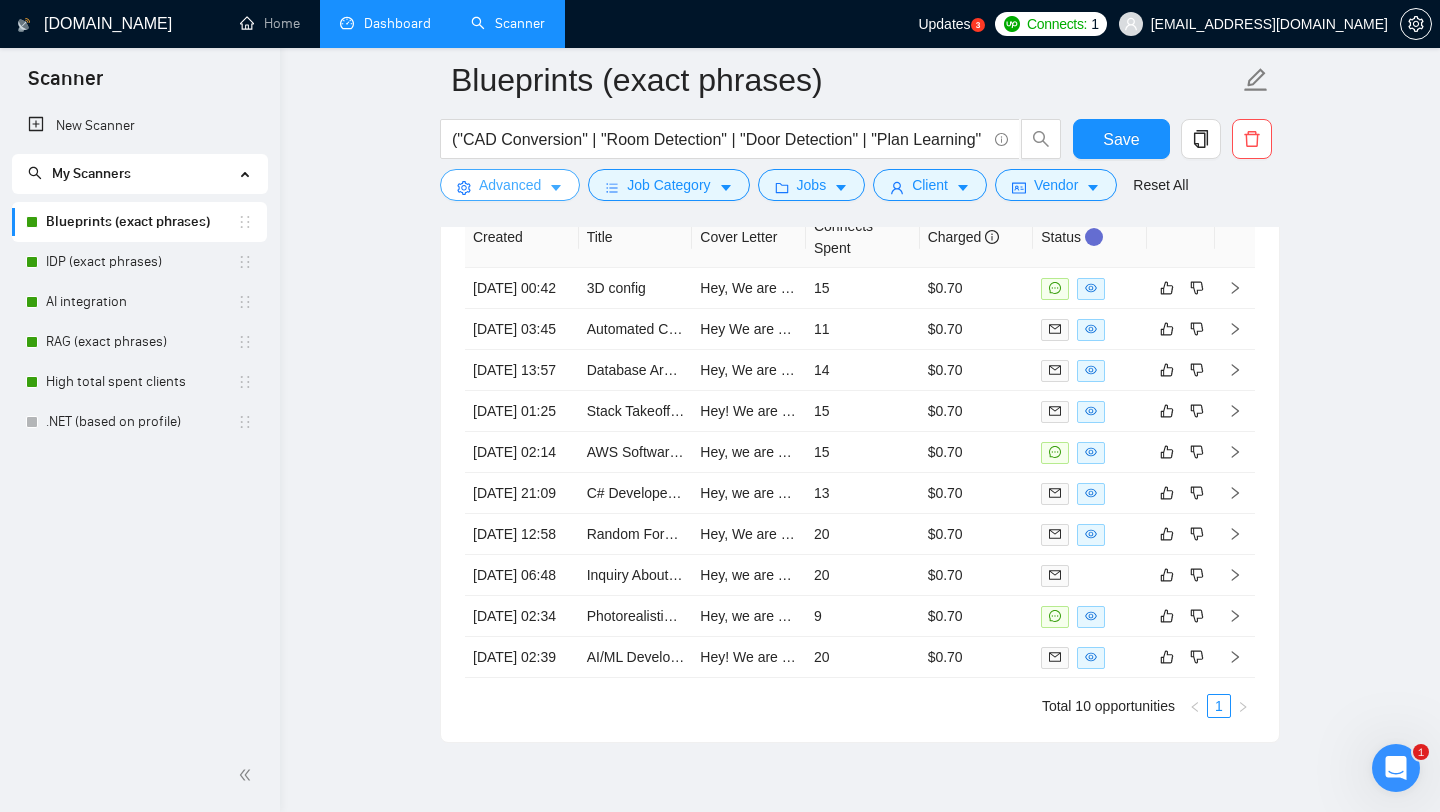 click on "Advanced" at bounding box center (510, 185) 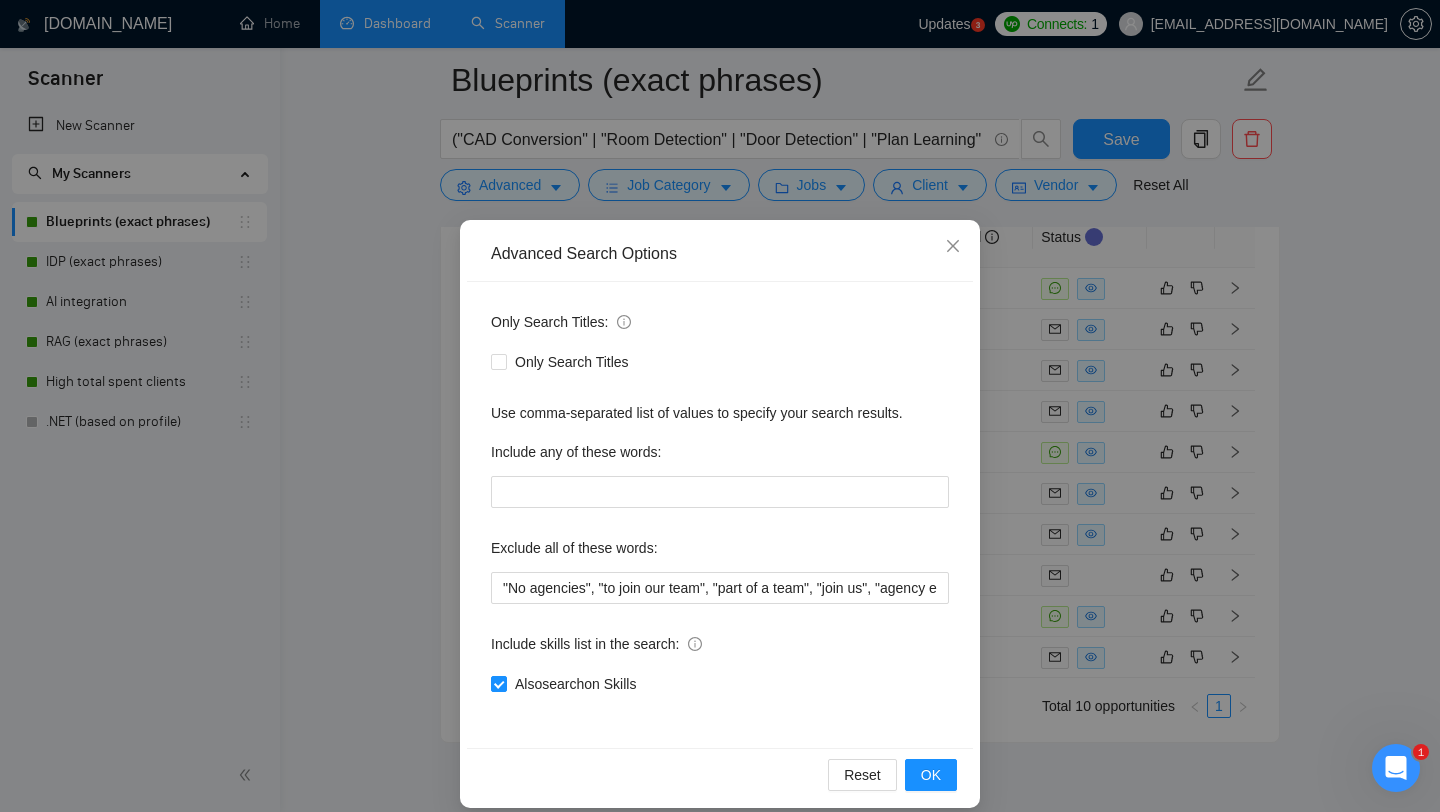 click on "Advanced Search Options Only Search Titles:   Only Search Titles Use comma-separated list of values to specify your search results. Include any of these words: Exclude all of these words: Include skills list in the search:   Also  search  on Skills Reset OK" at bounding box center [720, 406] 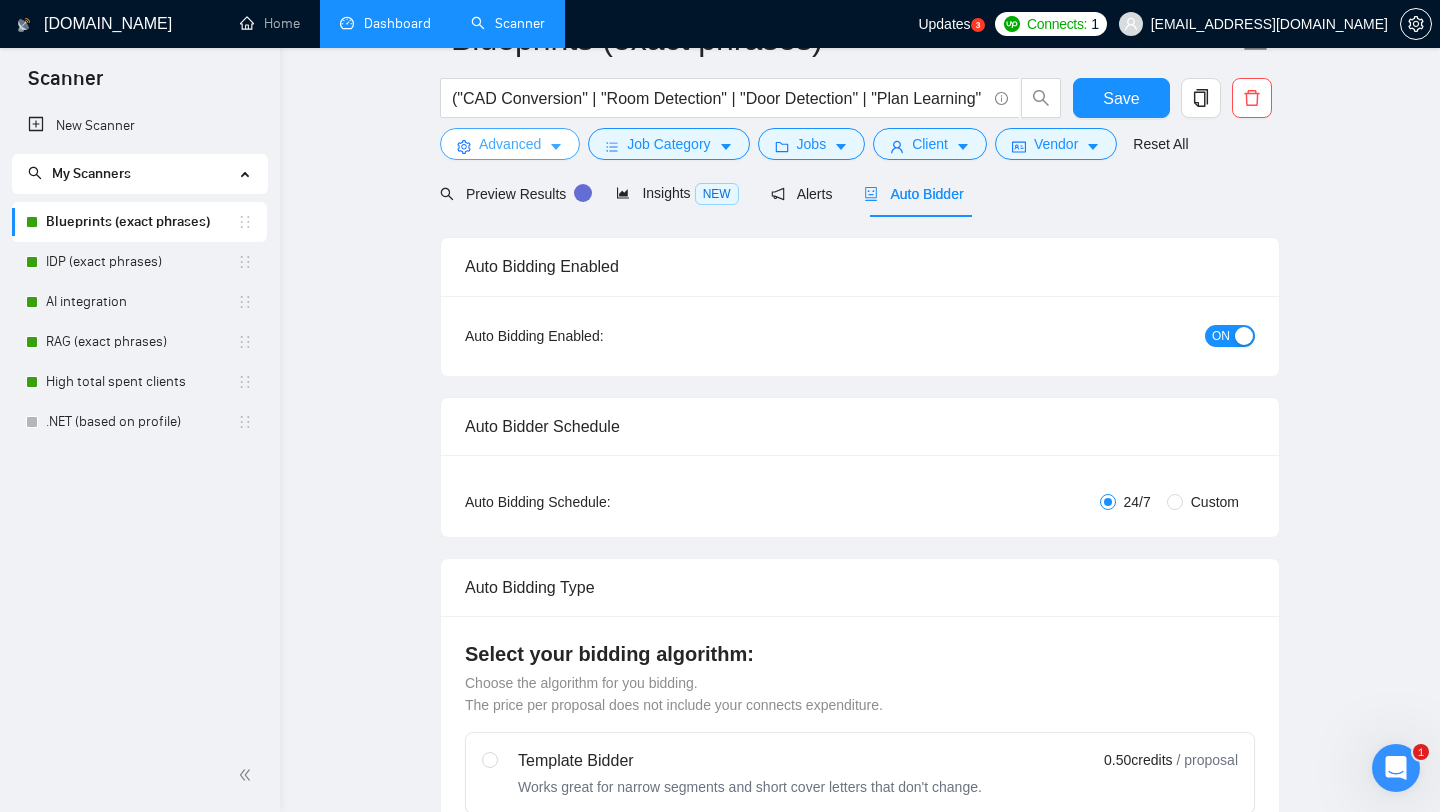 scroll, scrollTop: 0, scrollLeft: 0, axis: both 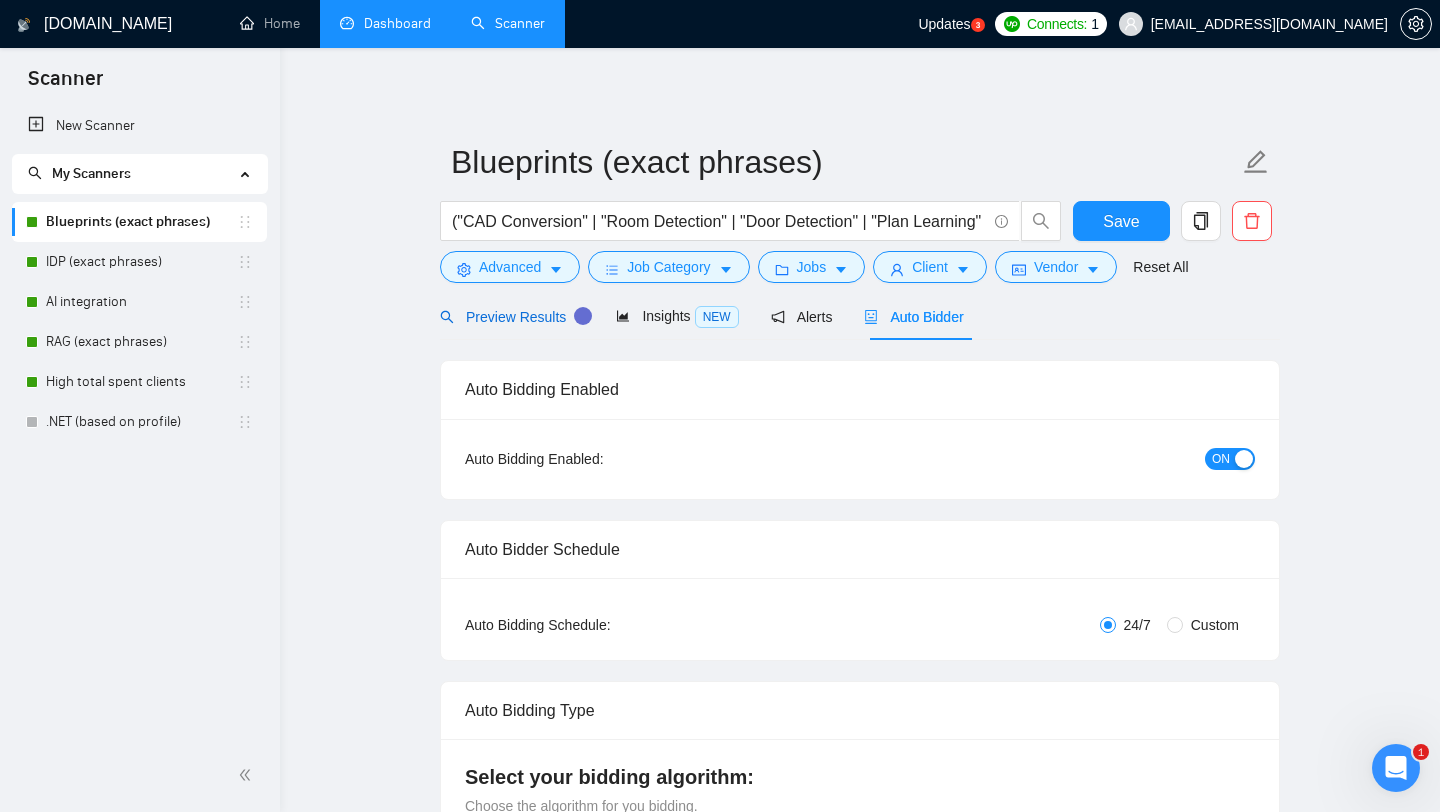 click on "Preview Results" at bounding box center [512, 317] 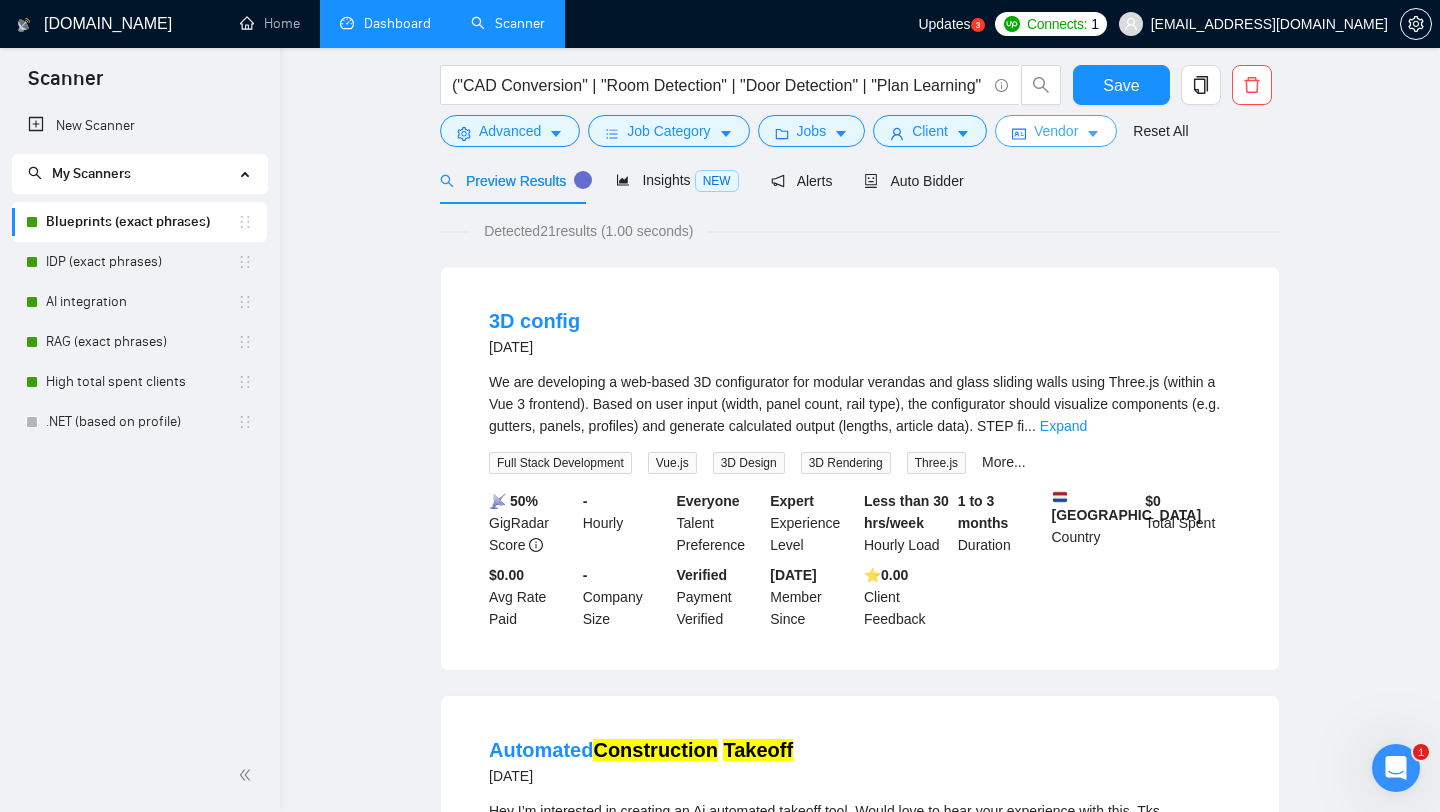 scroll, scrollTop: 0, scrollLeft: 0, axis: both 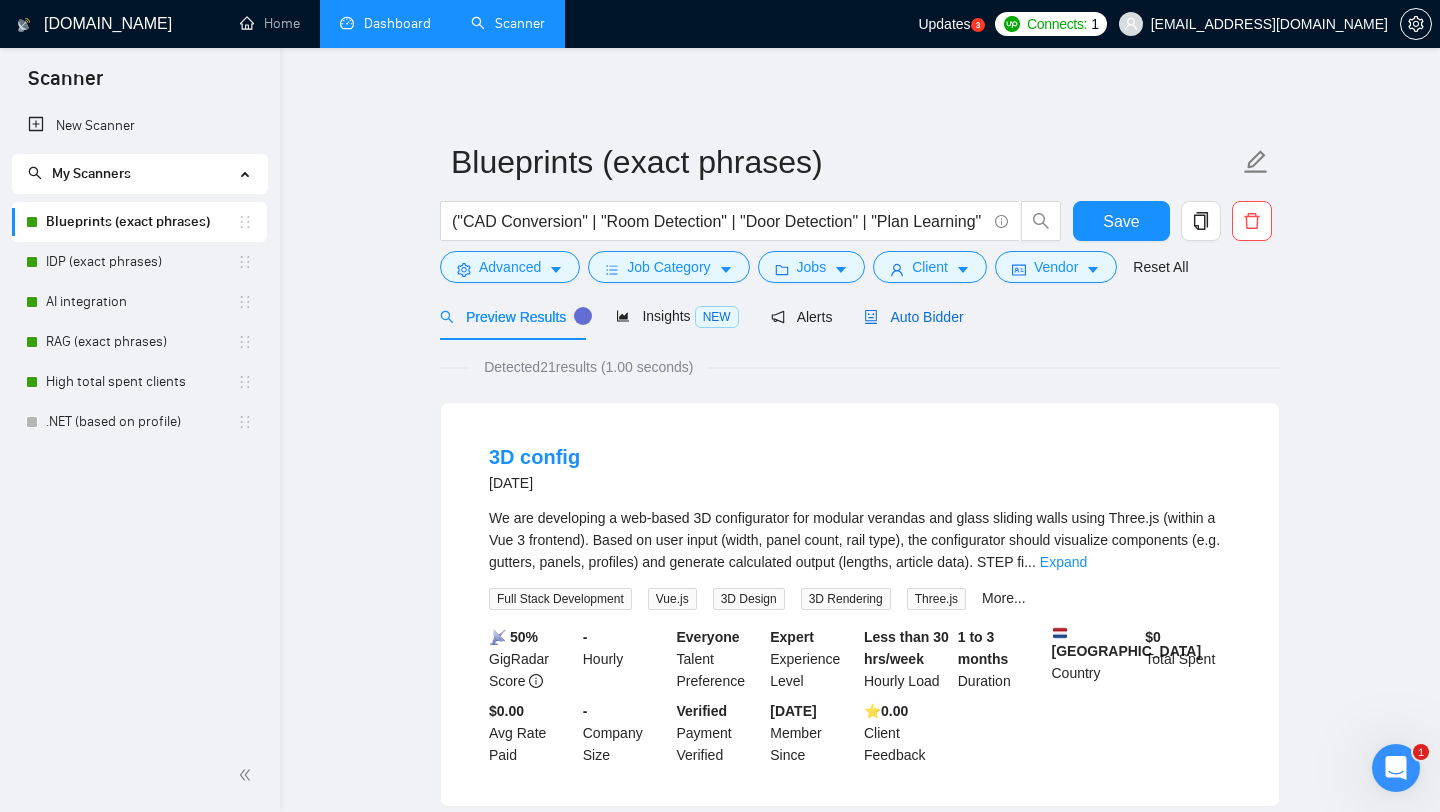 click on "Auto Bidder" at bounding box center [913, 317] 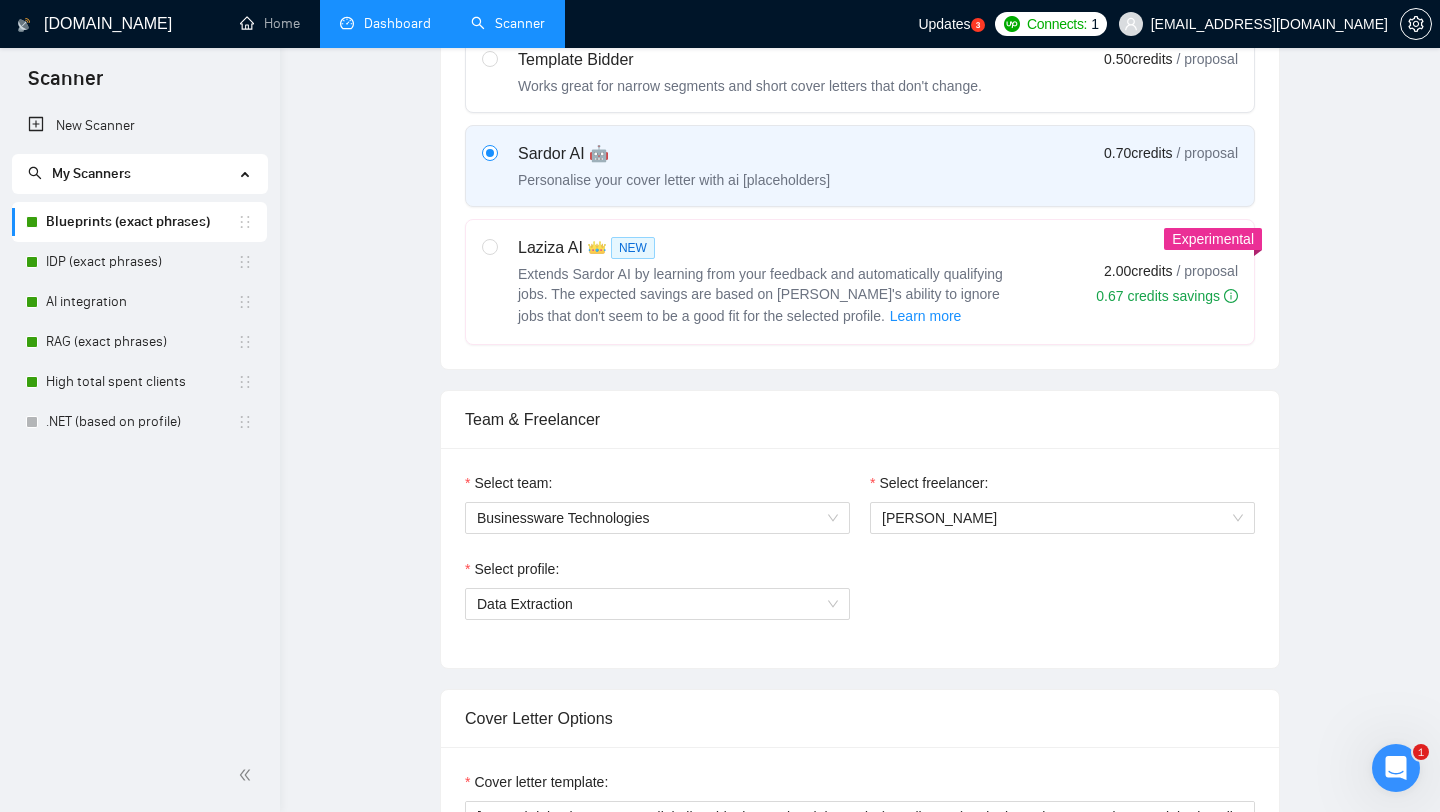 type 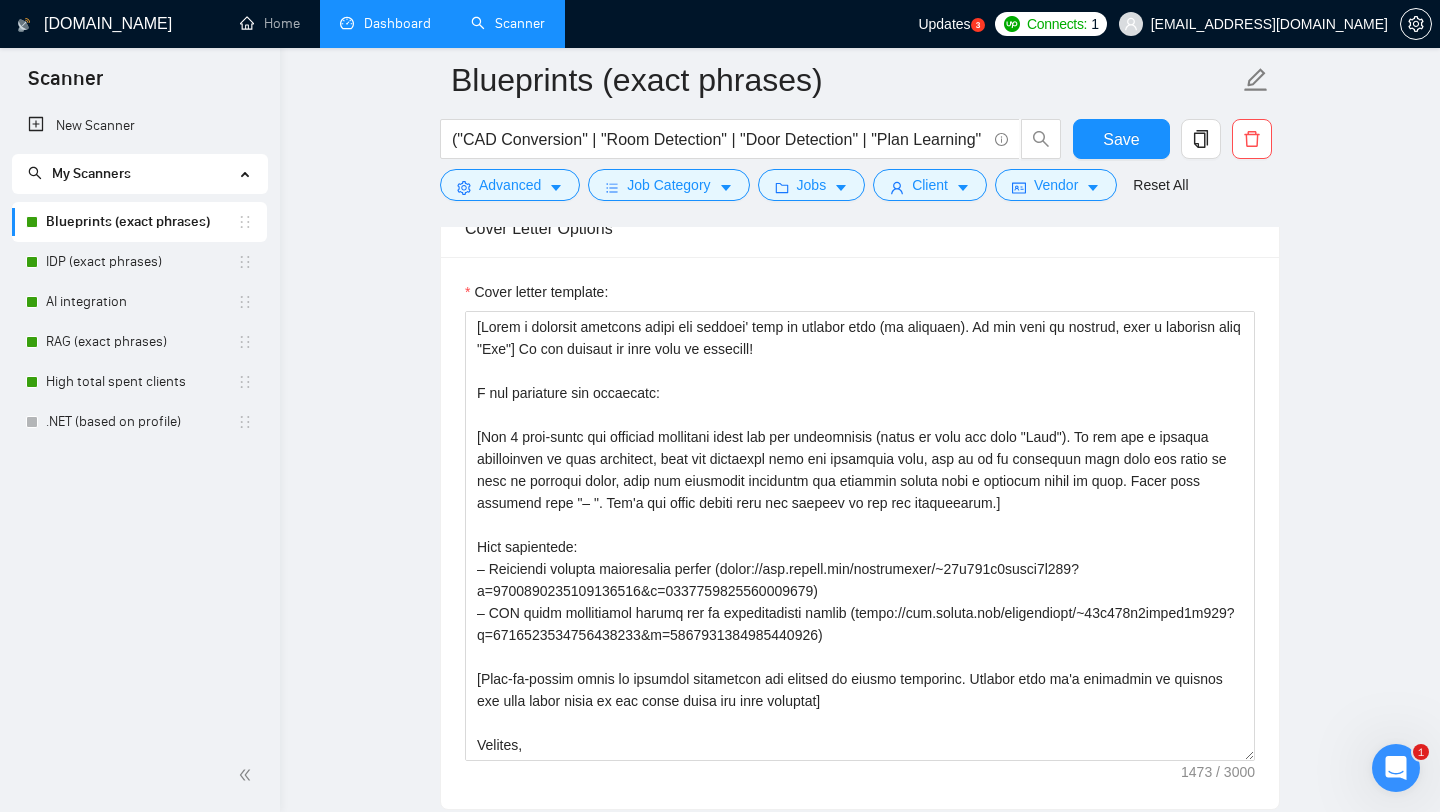 scroll, scrollTop: 1341, scrollLeft: 0, axis: vertical 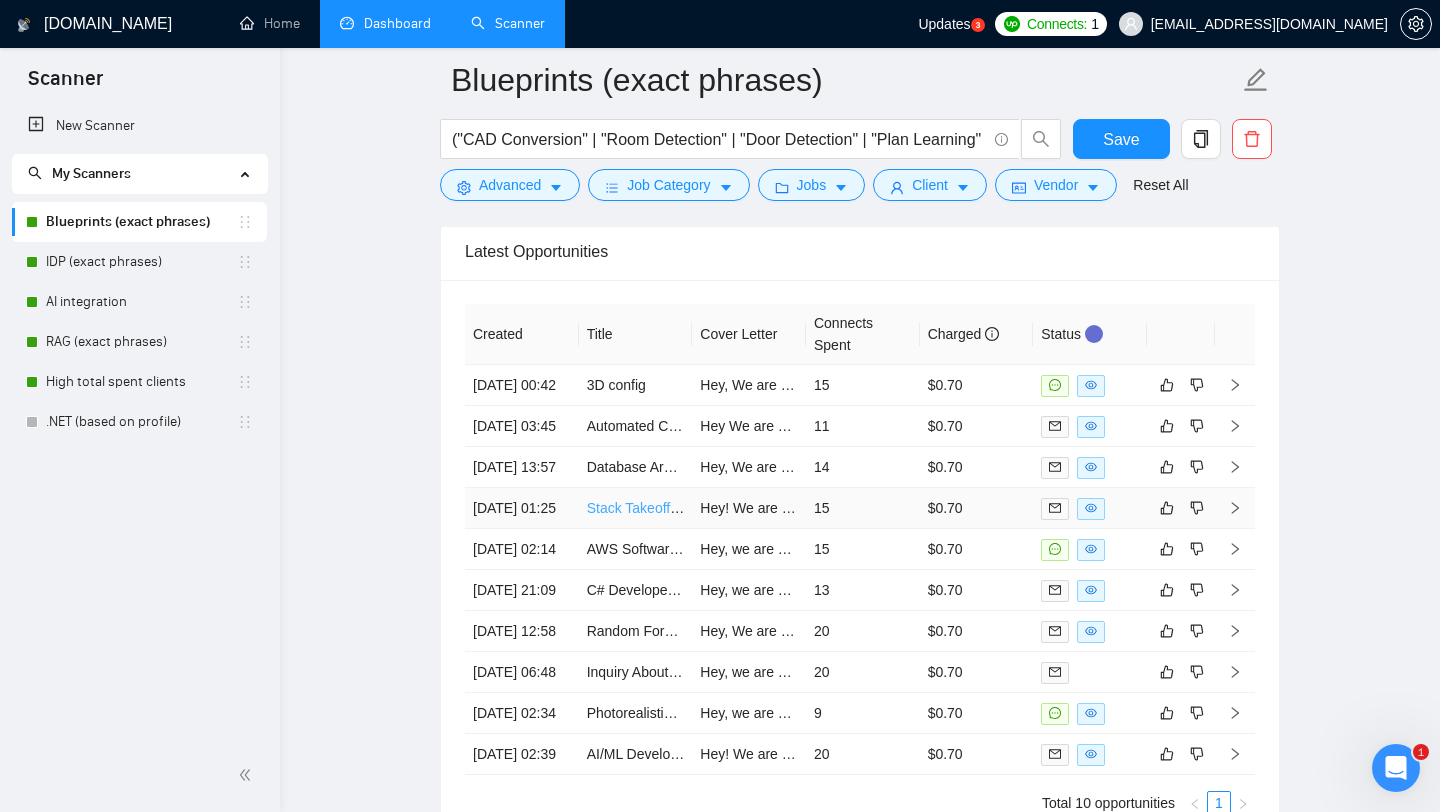 click on "Stack Takeoff Software Expert" at bounding box center [680, 508] 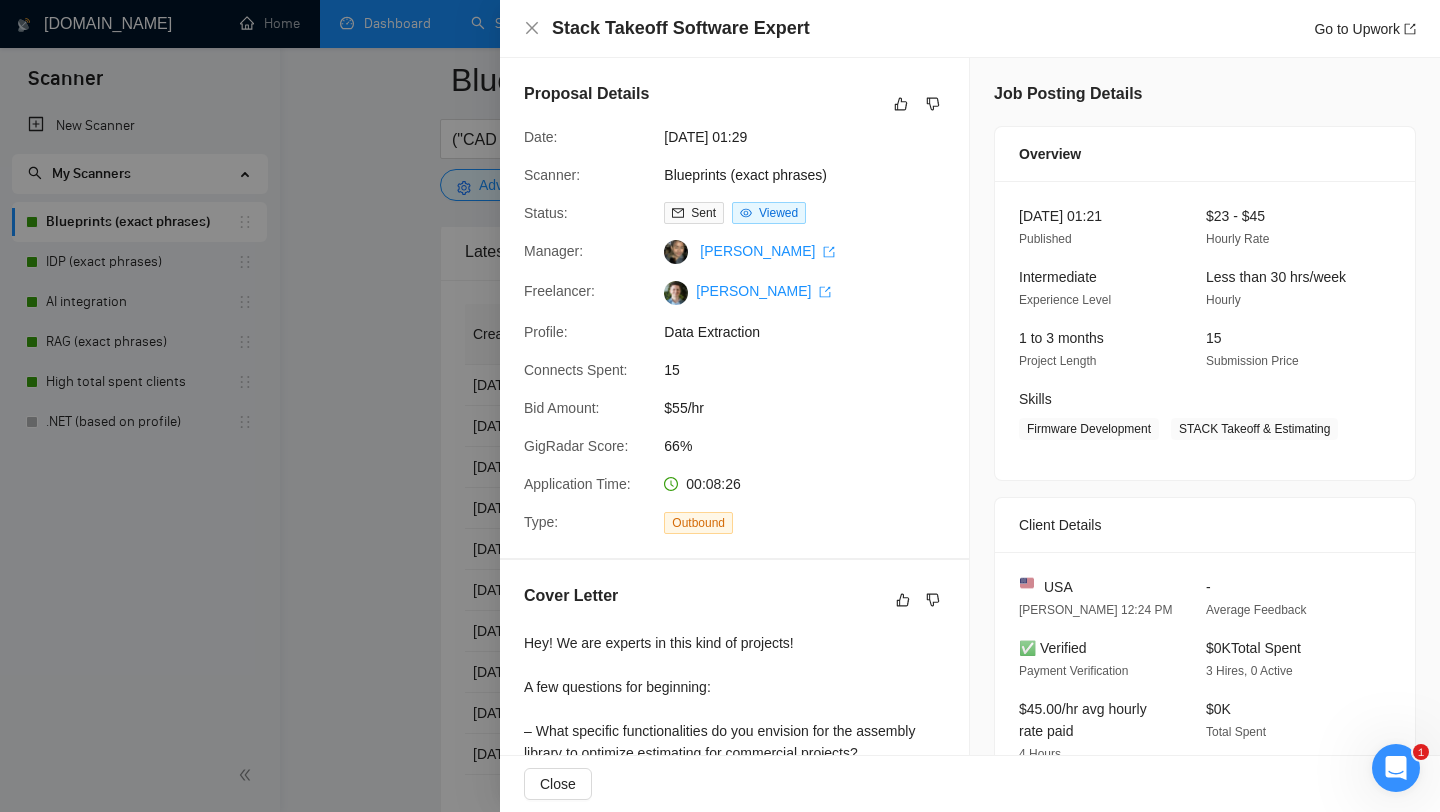 click at bounding box center (720, 406) 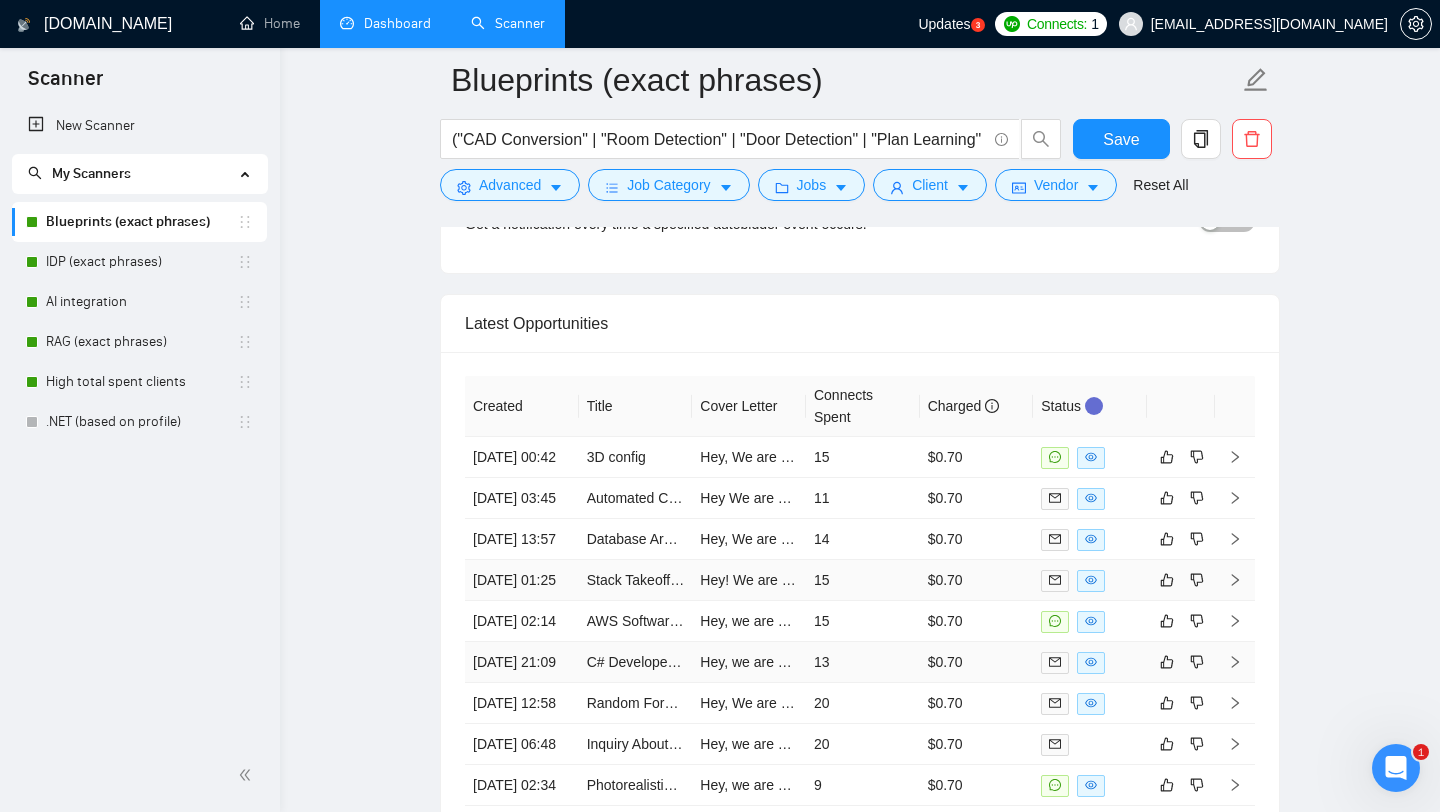 scroll, scrollTop: 3969, scrollLeft: 0, axis: vertical 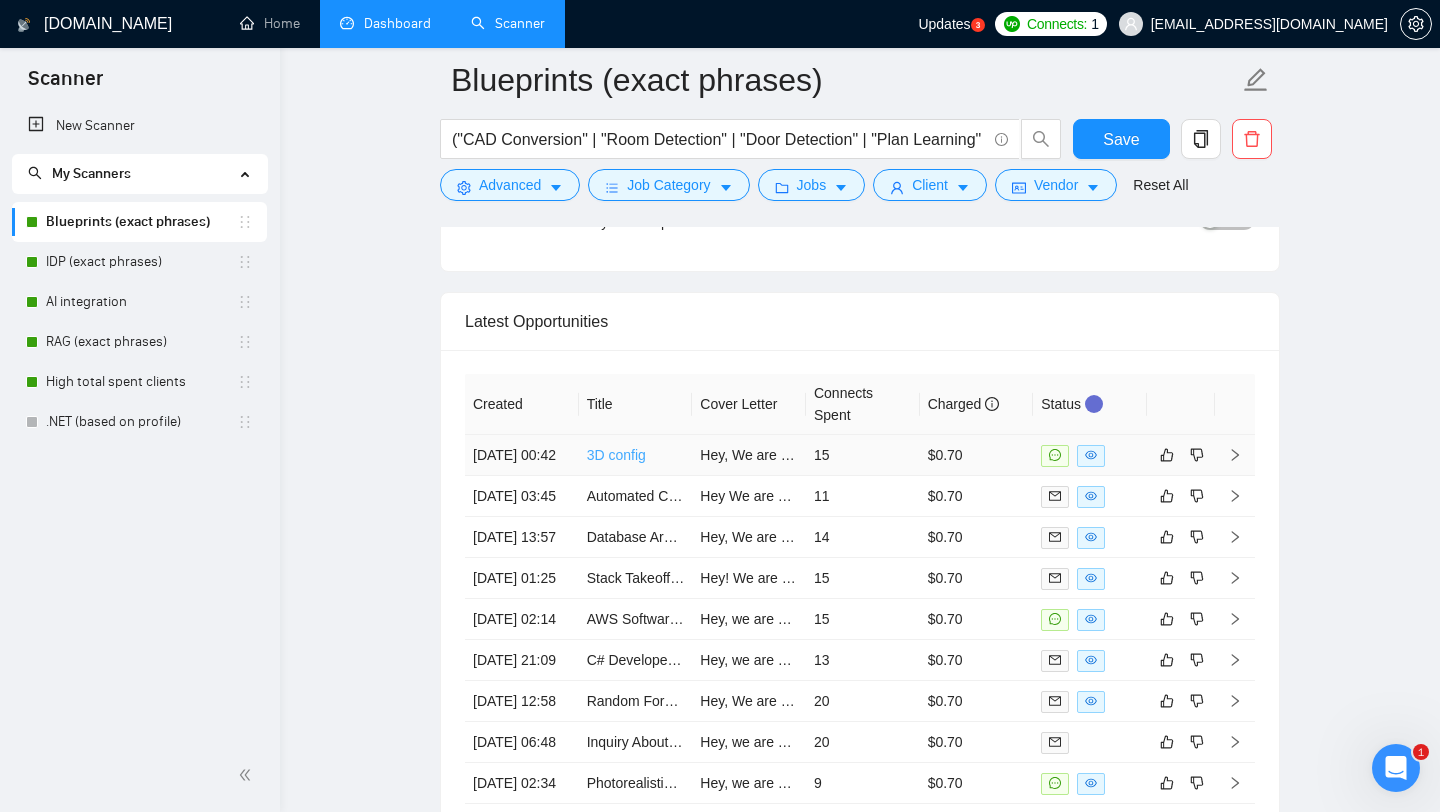 click on "3D config" at bounding box center [616, 455] 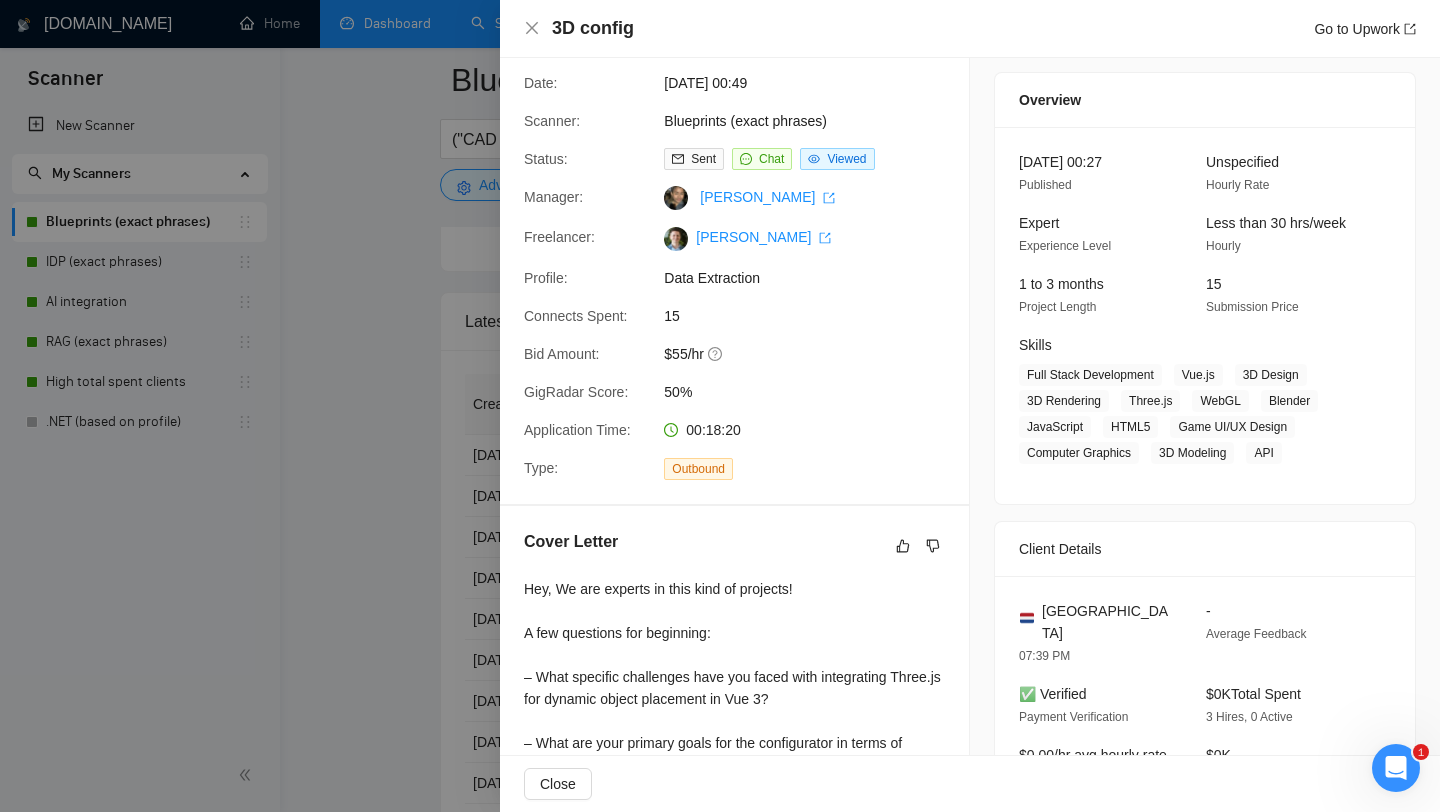 scroll, scrollTop: 0, scrollLeft: 0, axis: both 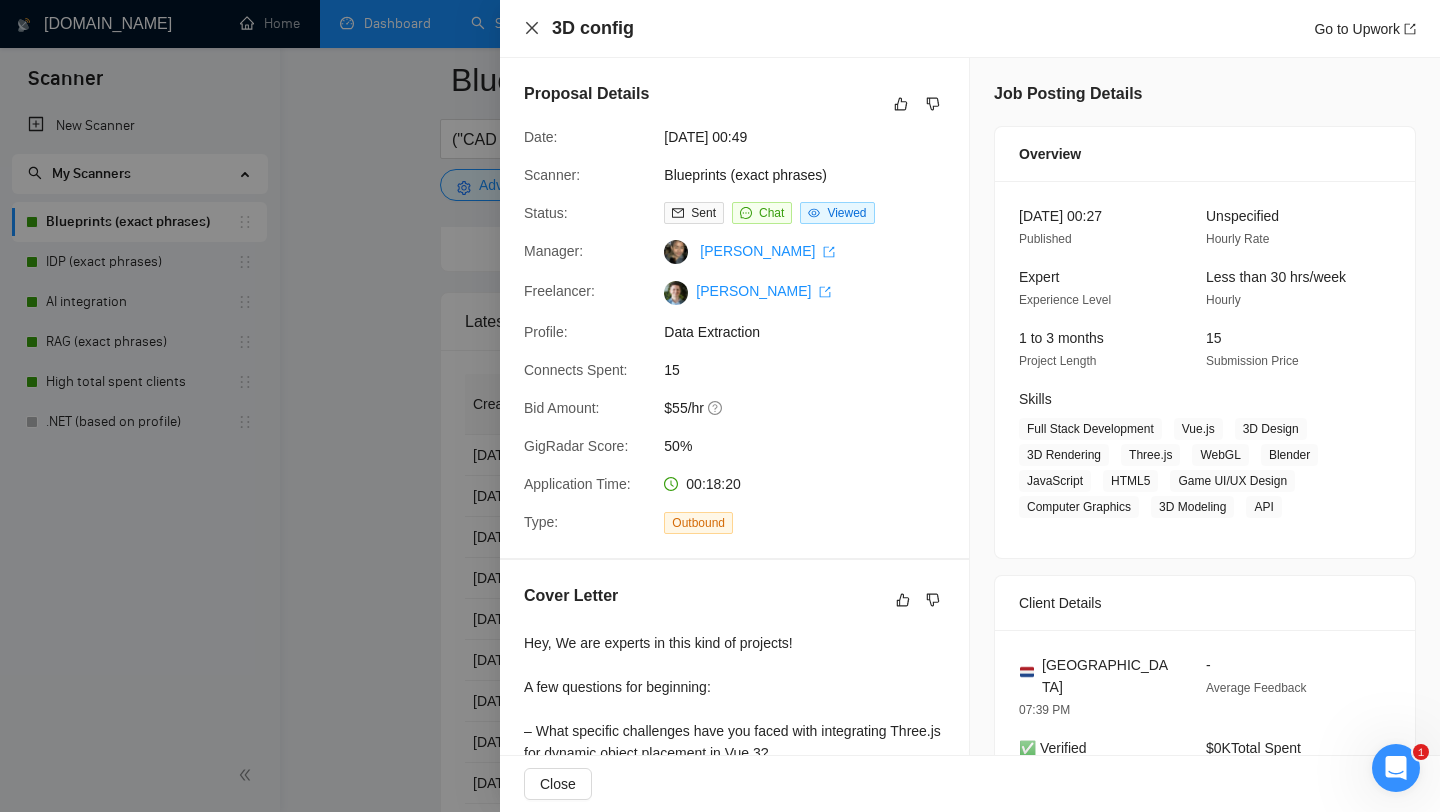 click 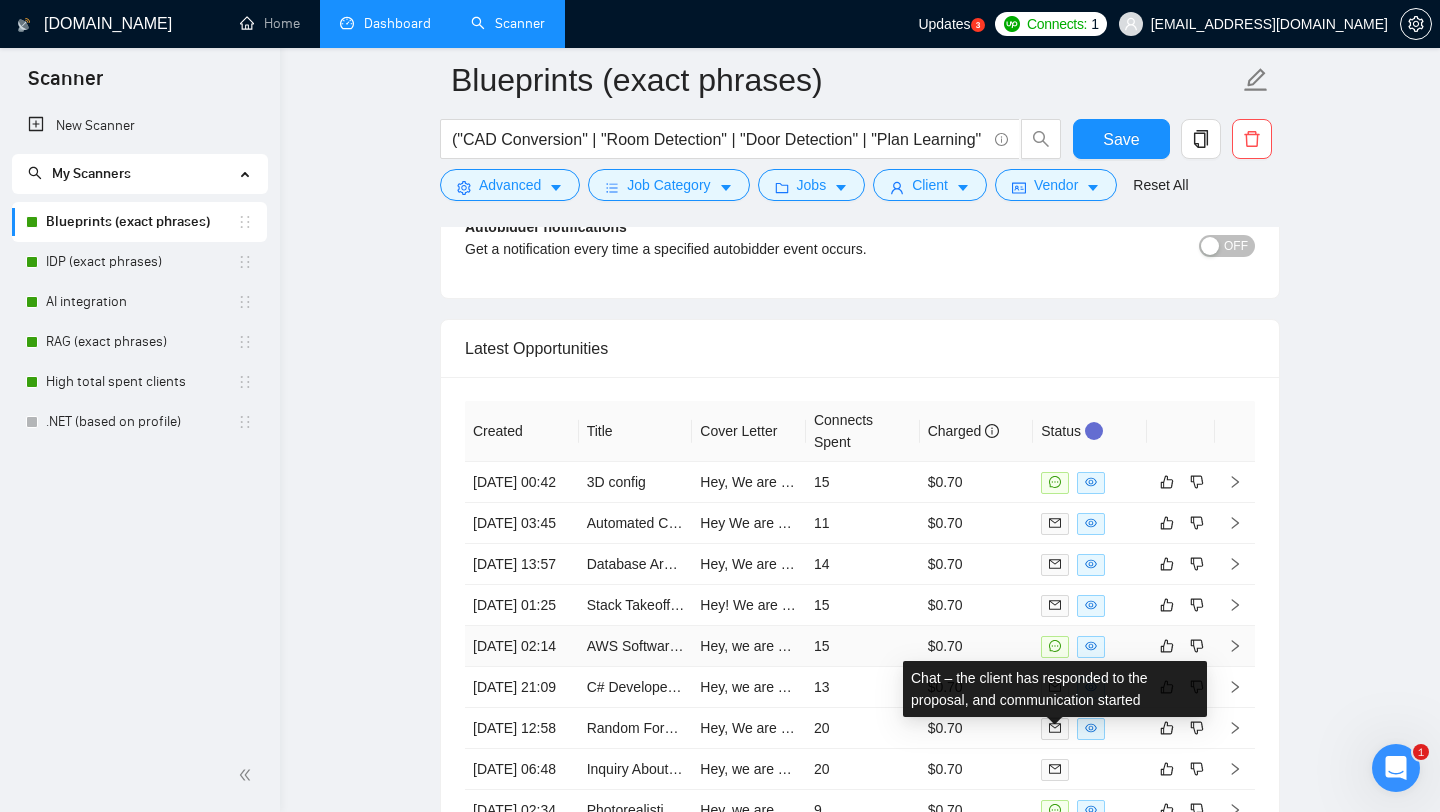 scroll, scrollTop: 3931, scrollLeft: 0, axis: vertical 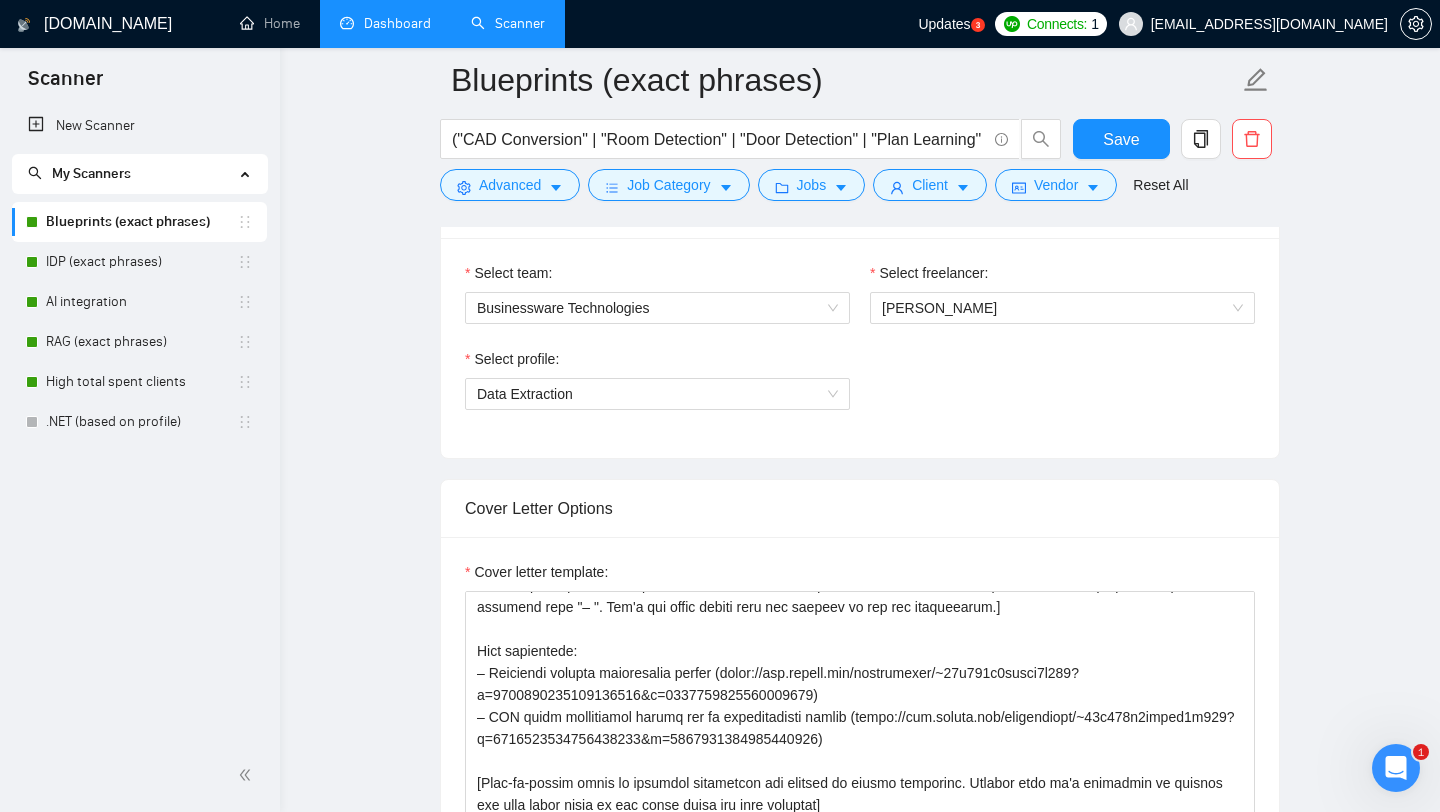 click on "Dashboard" at bounding box center (385, 23) 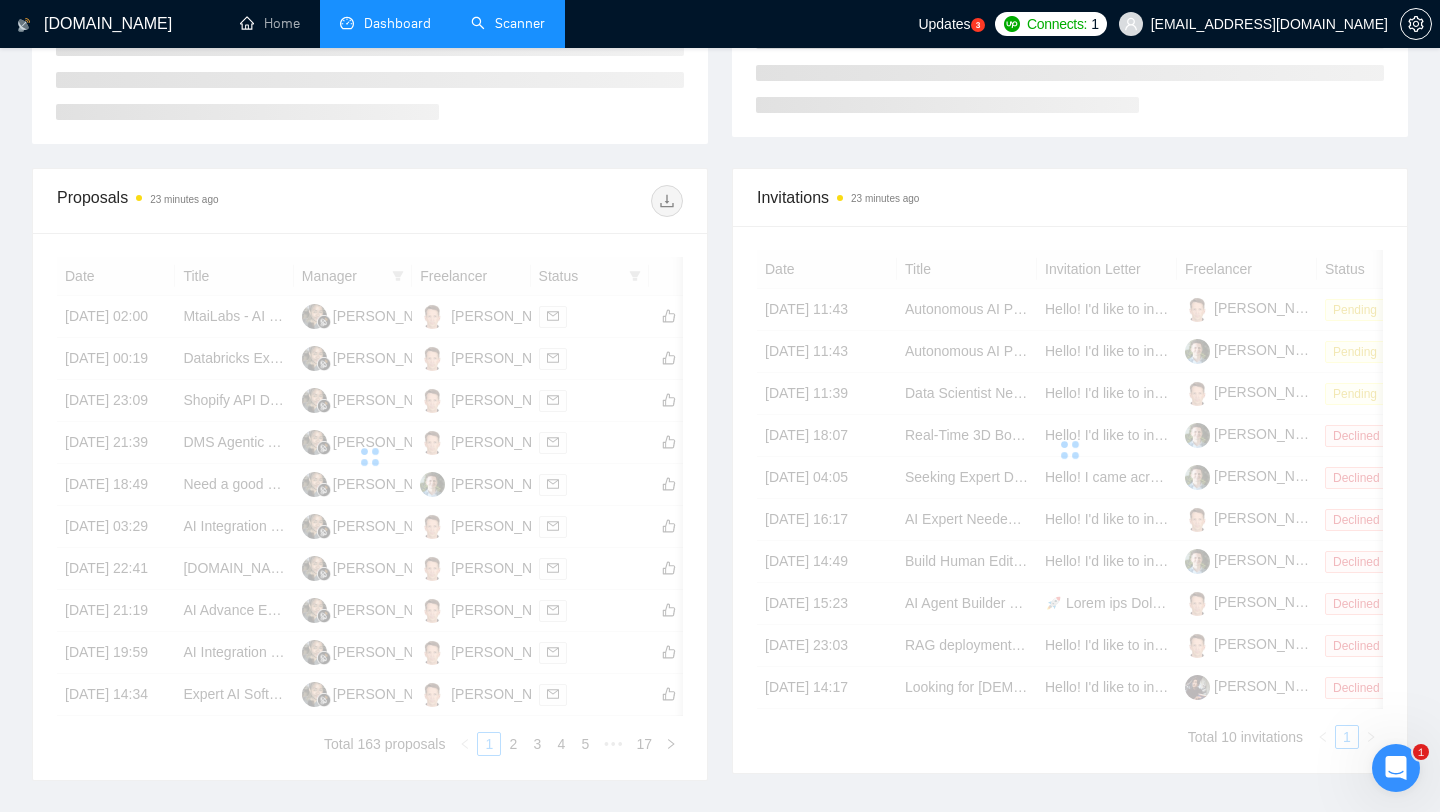 scroll, scrollTop: 0, scrollLeft: 0, axis: both 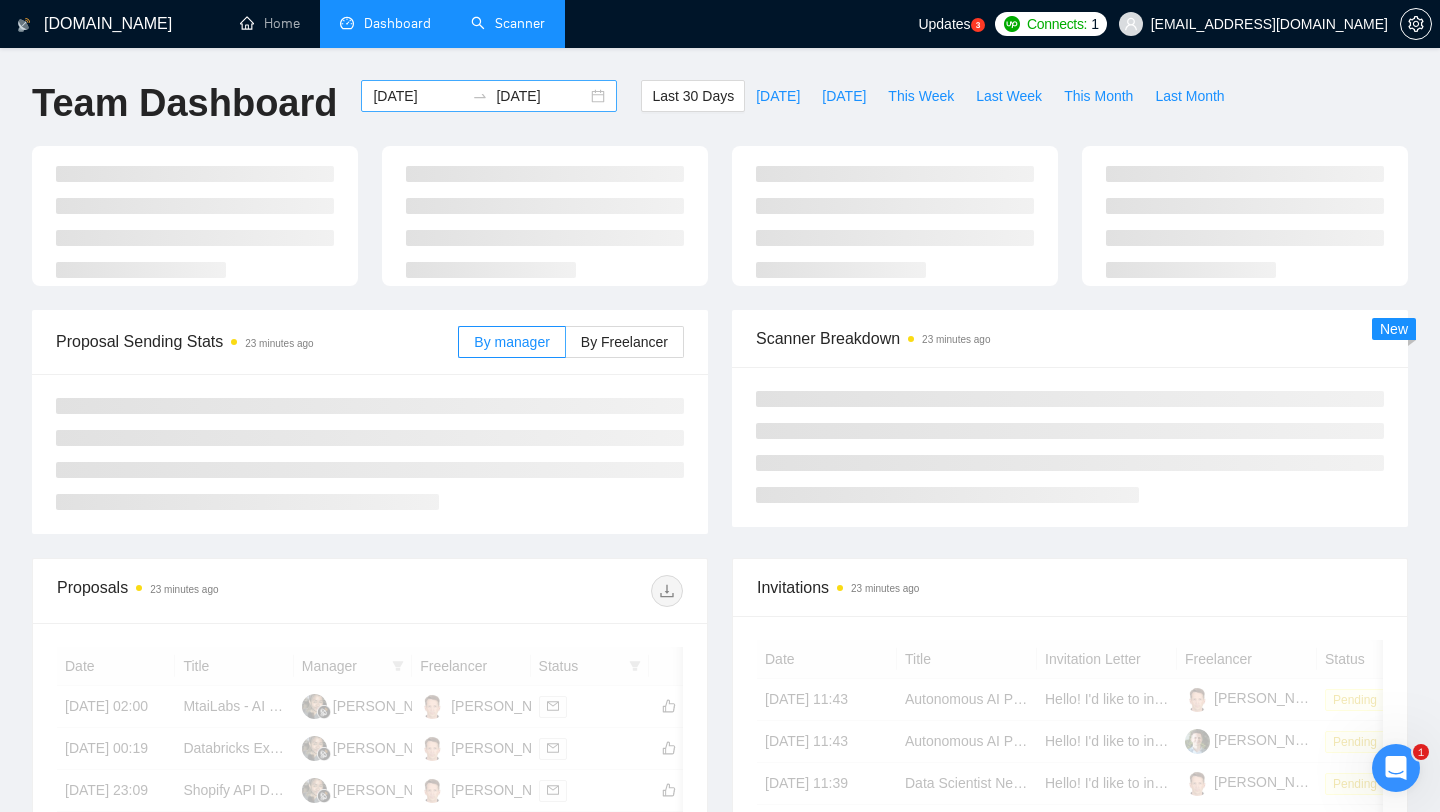 click on "[DATE]" at bounding box center (418, 96) 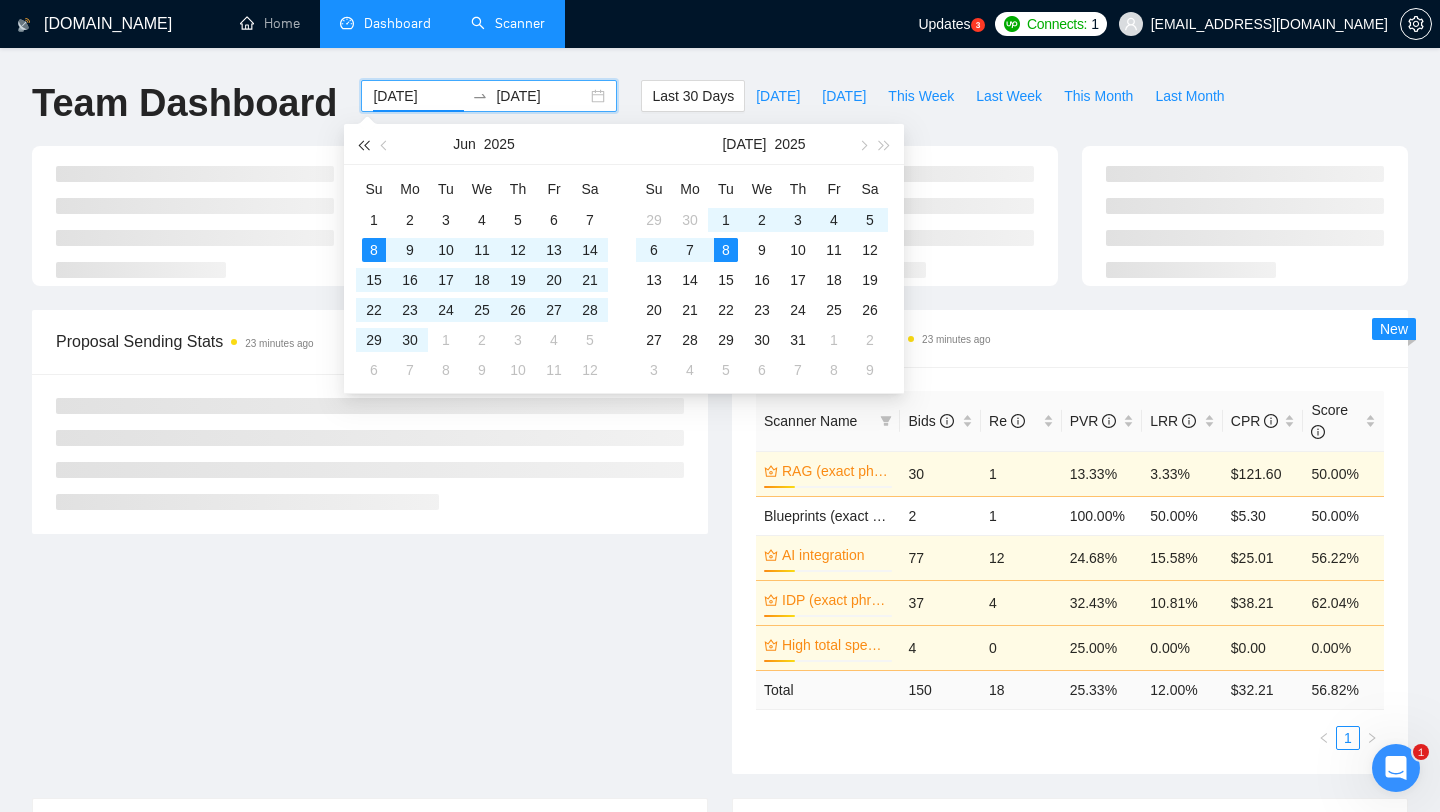 click at bounding box center (363, 144) 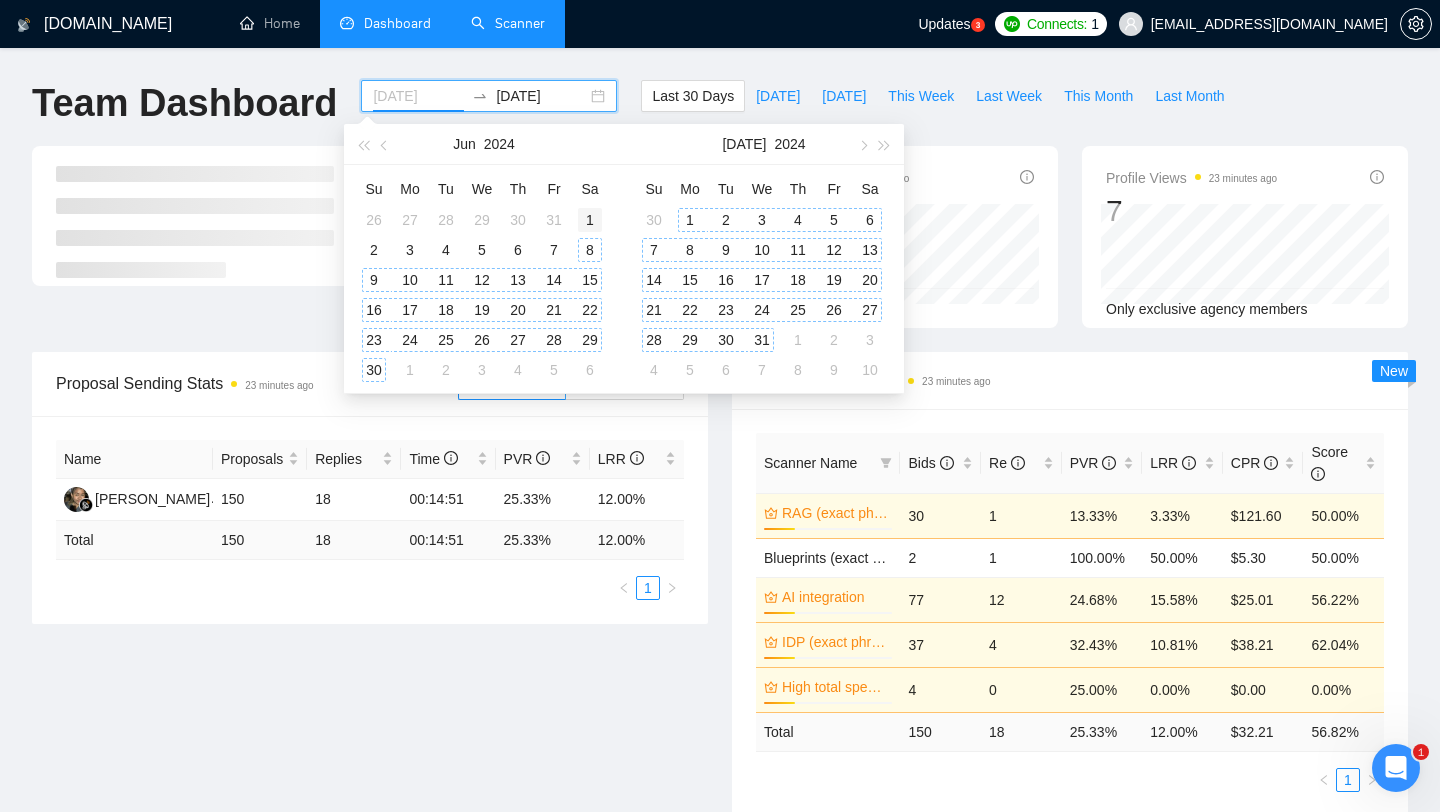 type on "[DATE]" 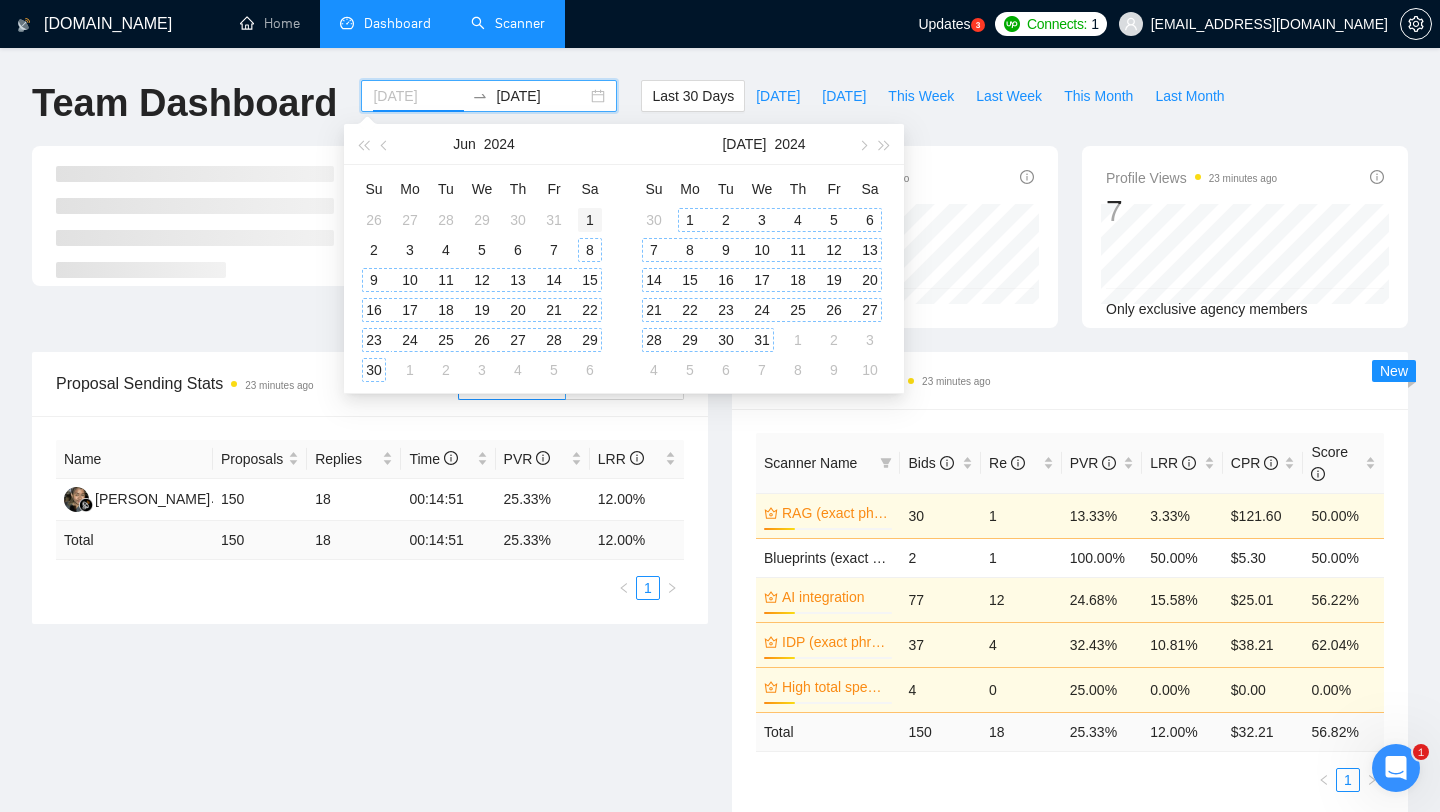 click on "1" at bounding box center (590, 220) 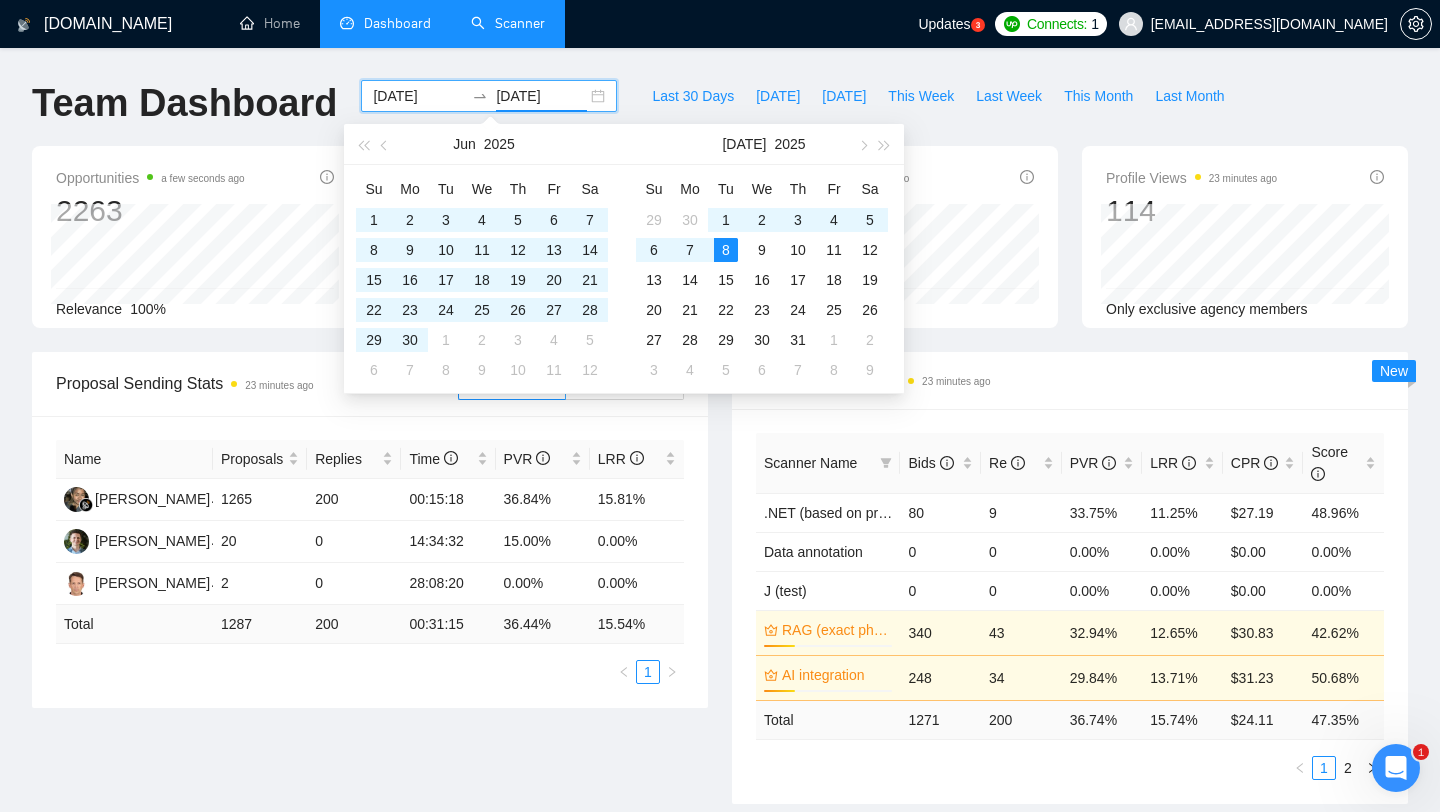 click on "Scanner Breakdown 23 minutes ago Scanner Name Bids   Re   PVR   LRR   CPR   Score   .NET (based on profile) 80 9 33.75% 11.25% $27.19 48.96% Data annotation 0 0 0.00% 0.00% $0.00 0.00% J (test) 0 0 0.00% 0.00% $0.00 0.00% RAG (exact phrases)  24% 340 43 32.94% 12.65% $30.83 42.62% AI integration 24% 248 34 29.84% 13.71% $31.23 50.68% Total 1271 200 36.74 % 15.74 % $ 24.11 47.35 % 1 2 New" at bounding box center (1070, 578) 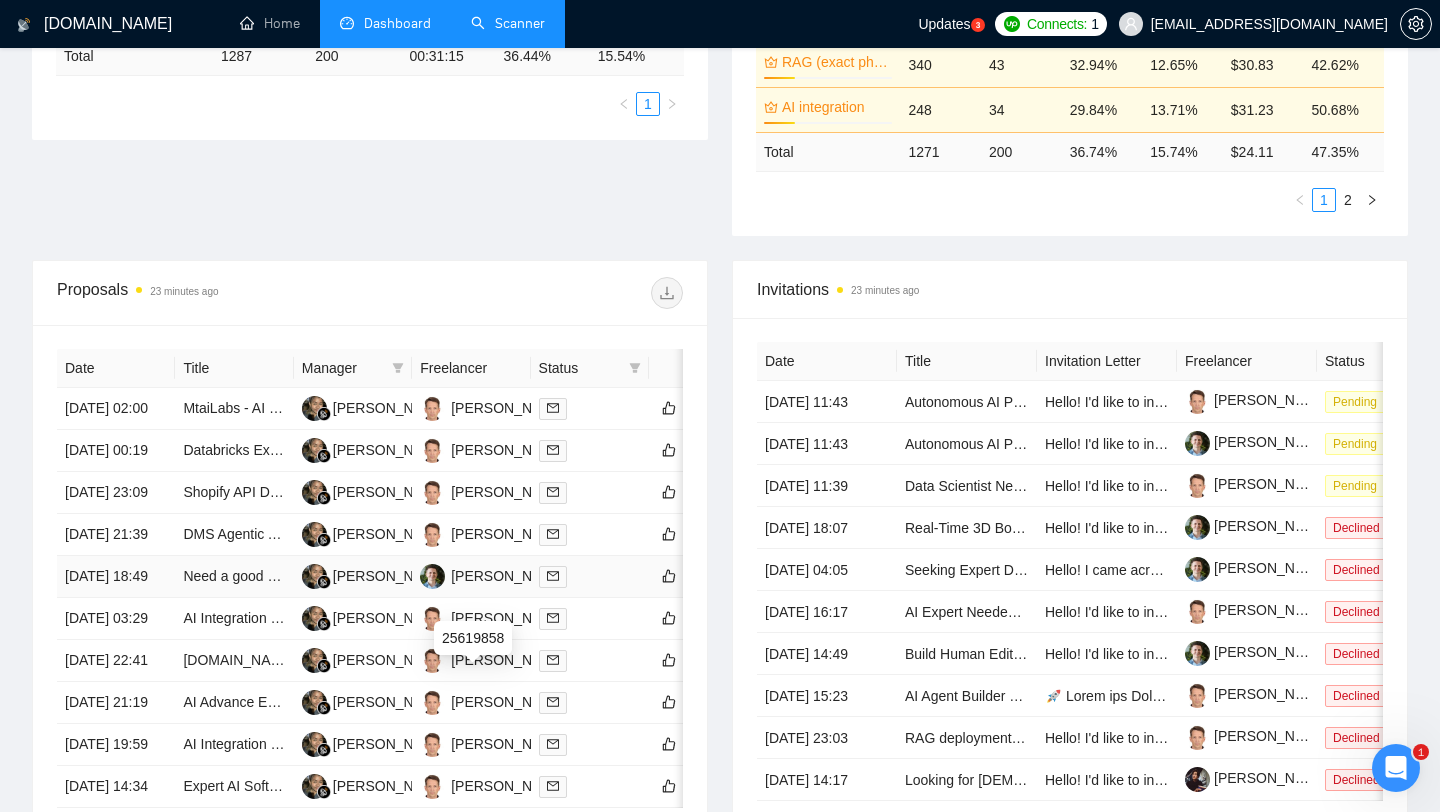scroll, scrollTop: 564, scrollLeft: 0, axis: vertical 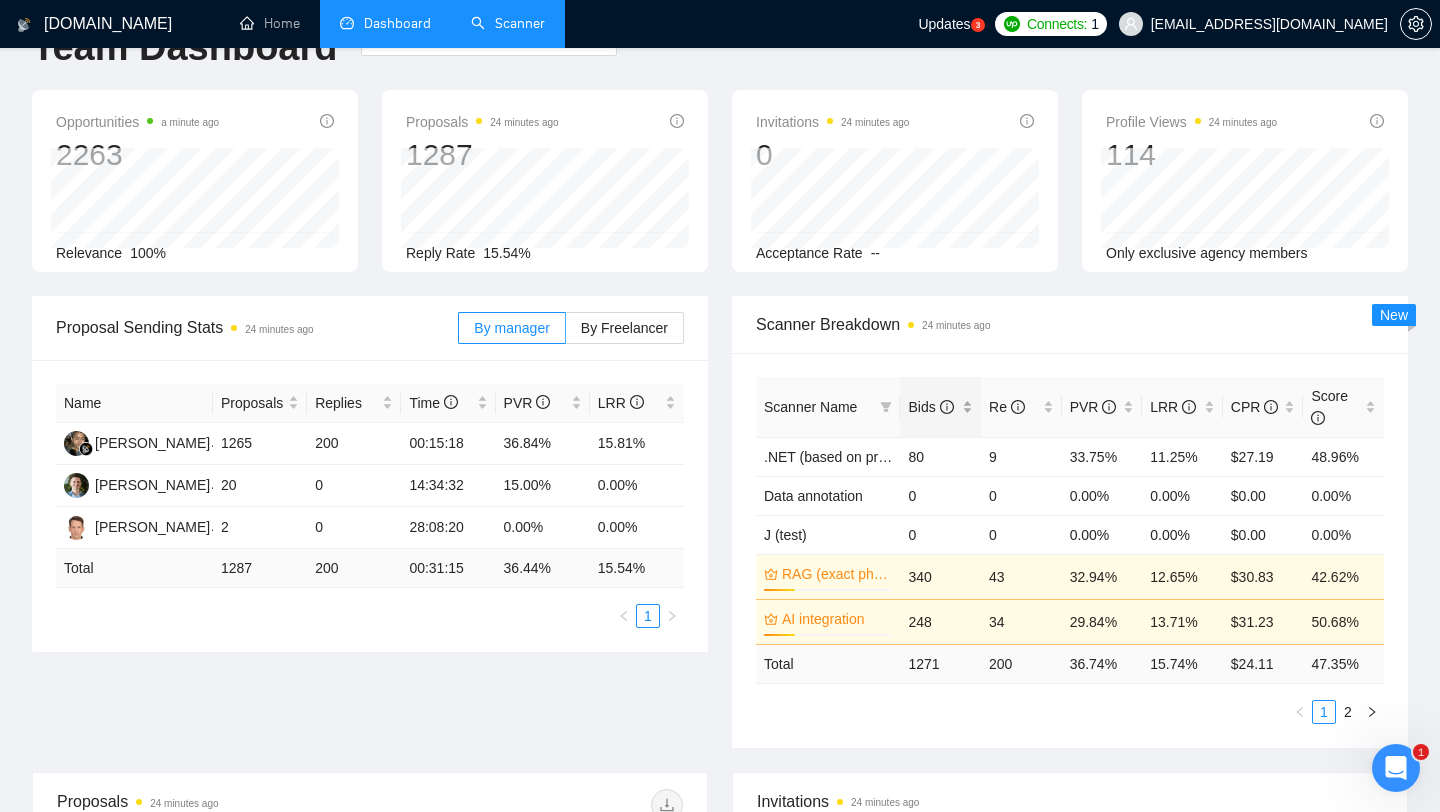 click on "Bids" at bounding box center [930, 407] 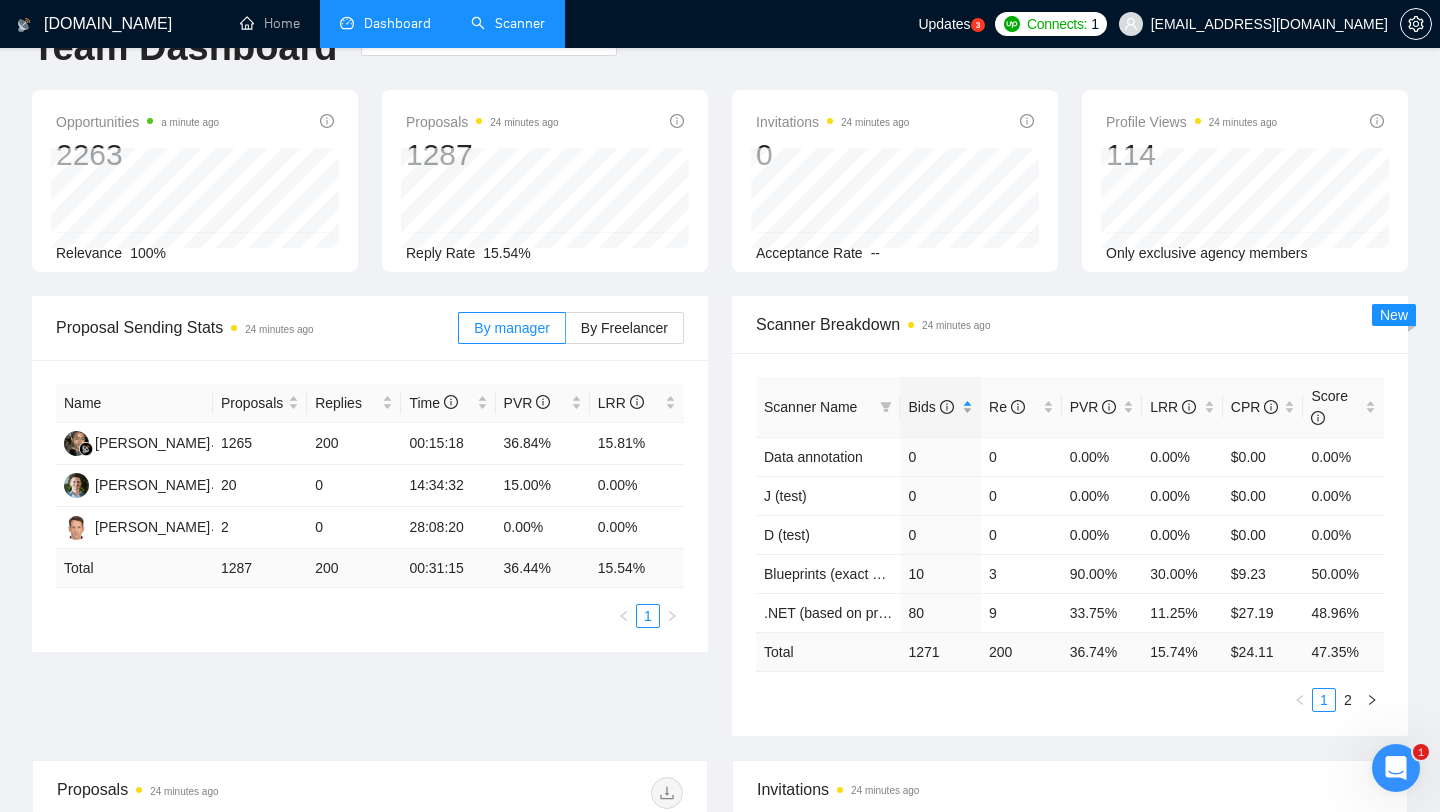 click on "Bids" at bounding box center (930, 407) 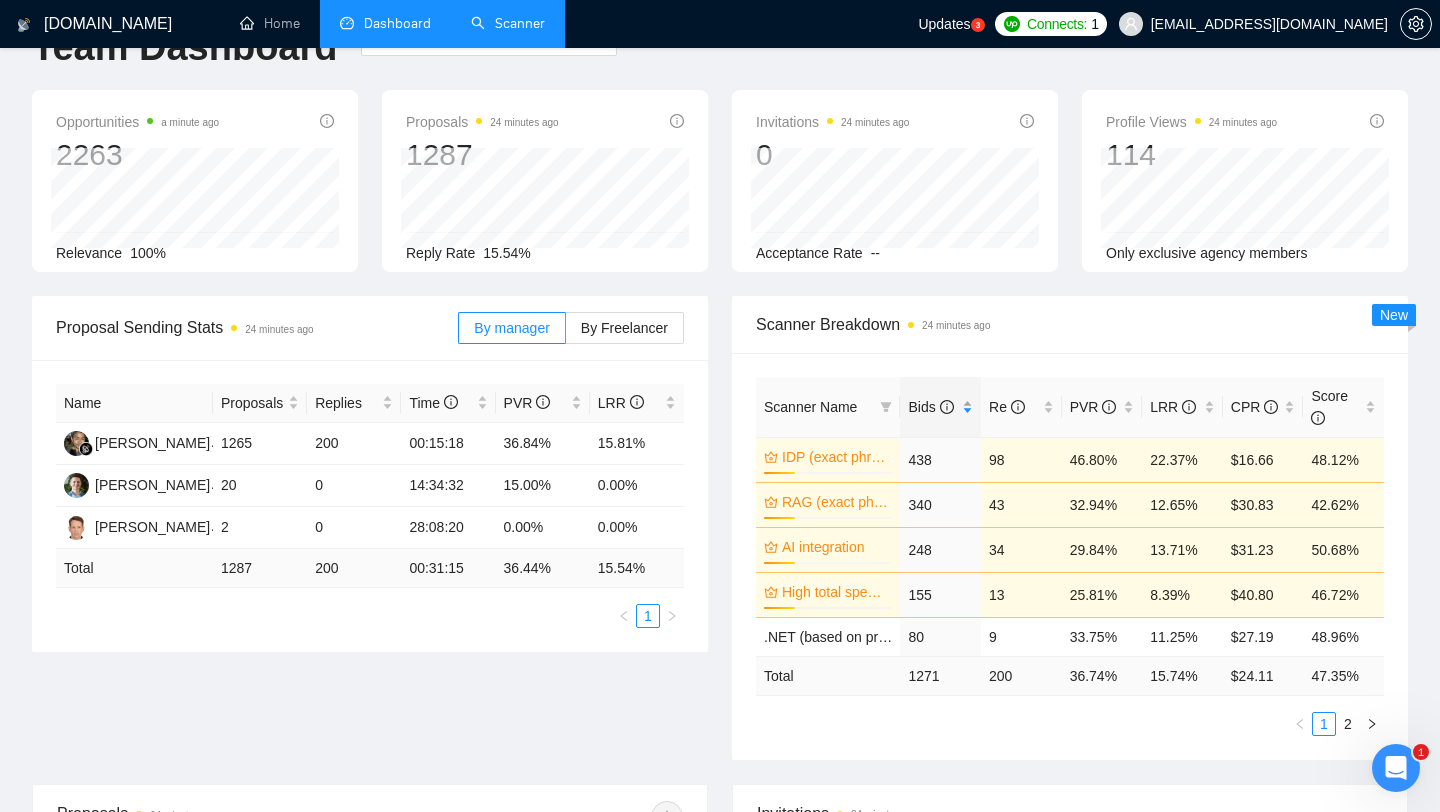 click on "Bids" at bounding box center (930, 407) 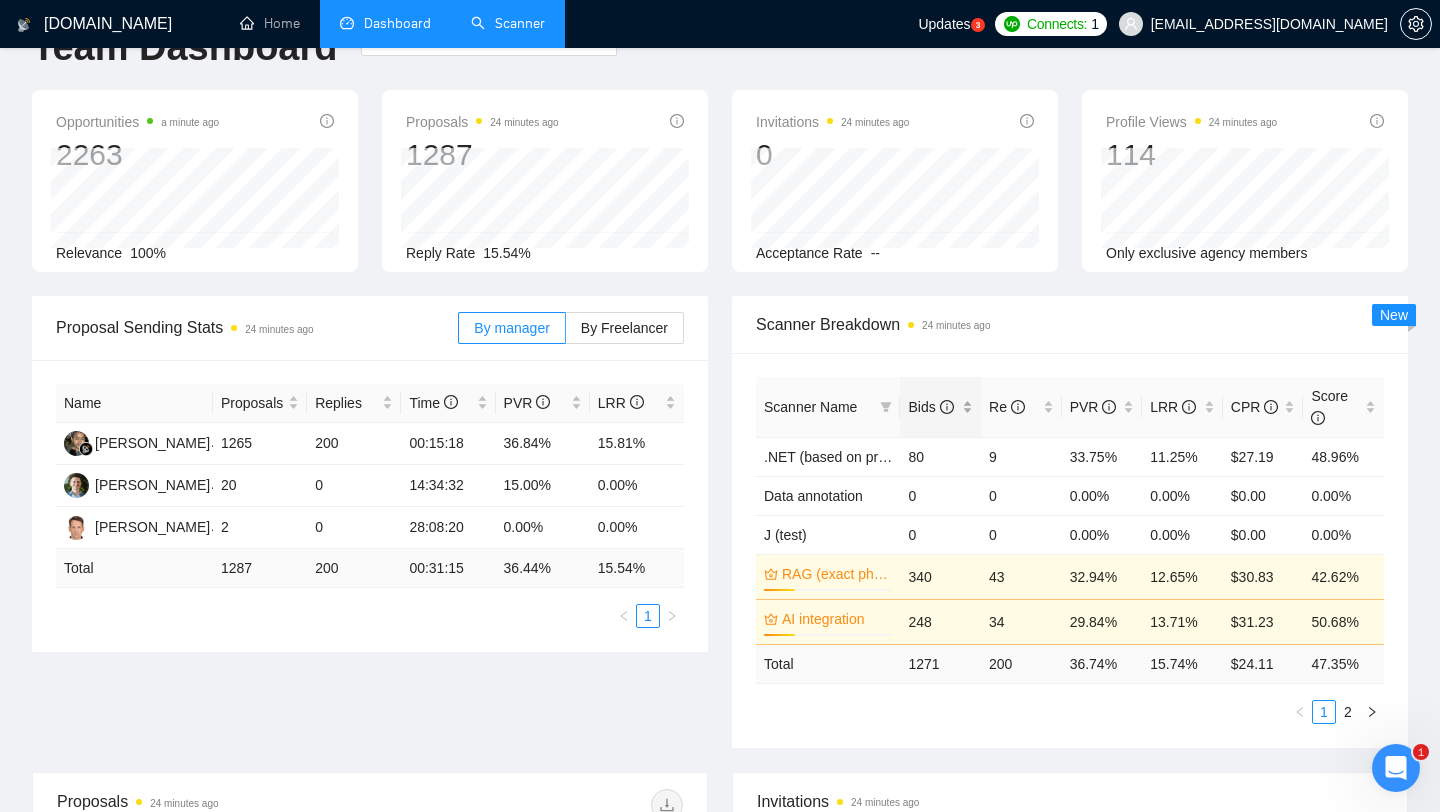 click on "Bids" at bounding box center (930, 407) 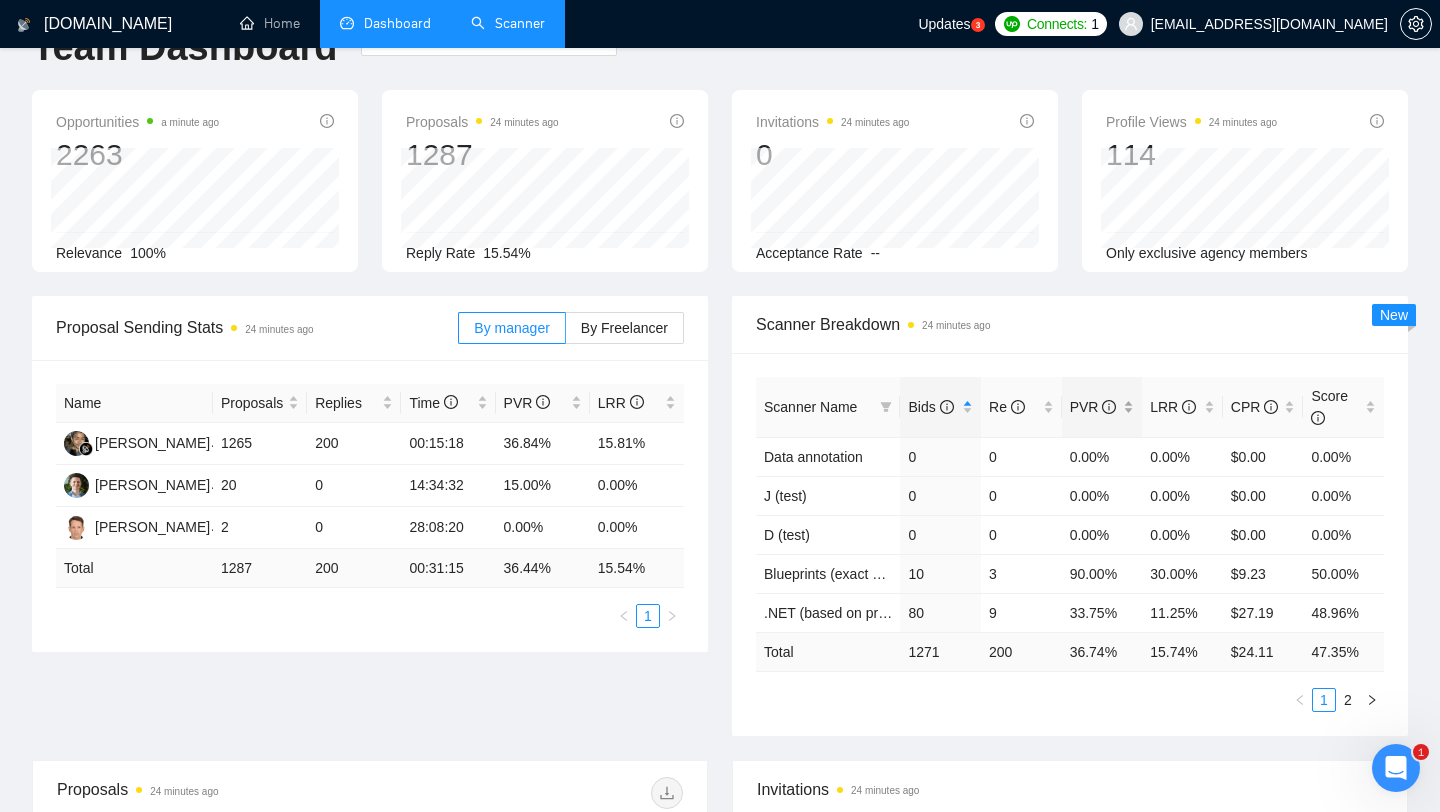 click on "PVR" at bounding box center (1093, 407) 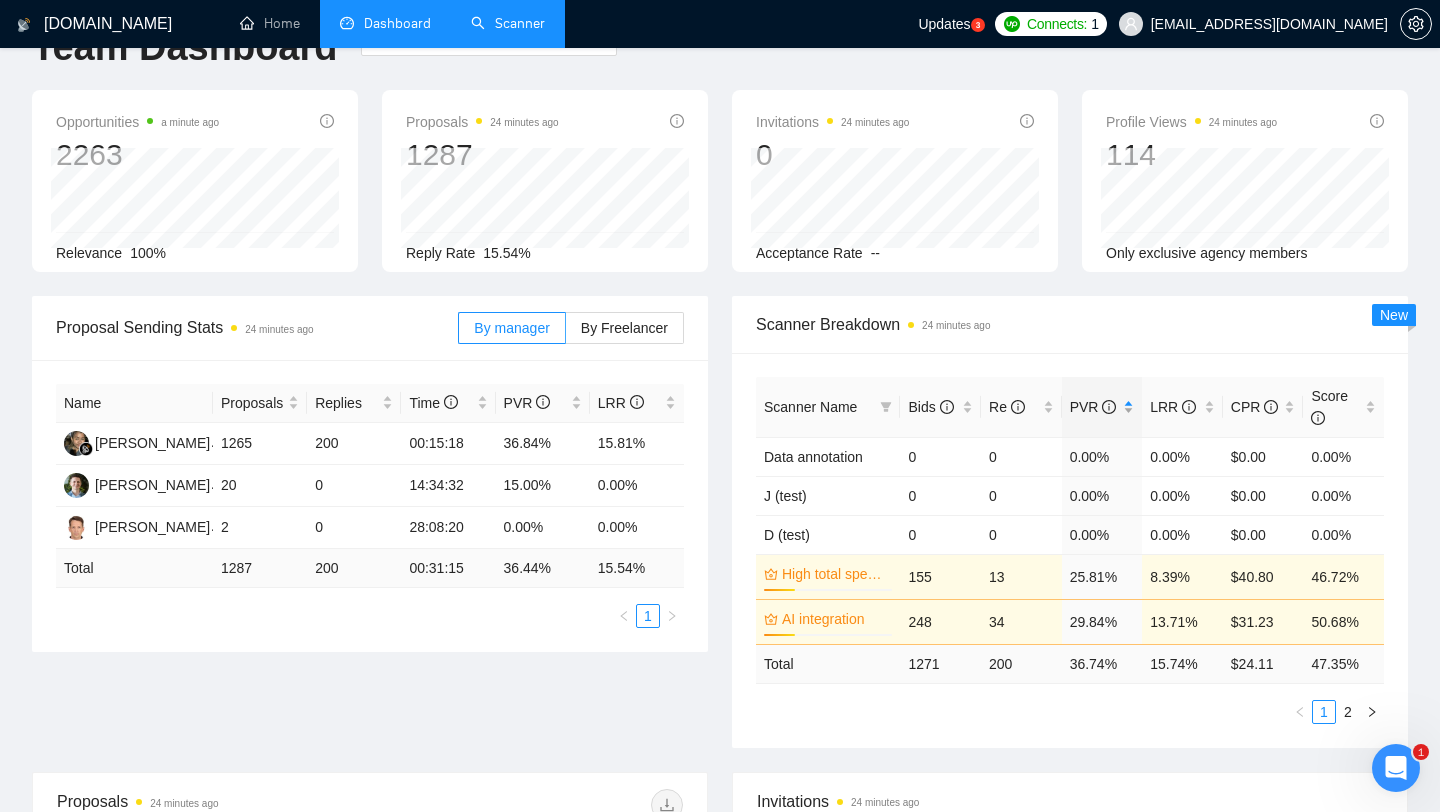 click on "PVR" at bounding box center (1093, 407) 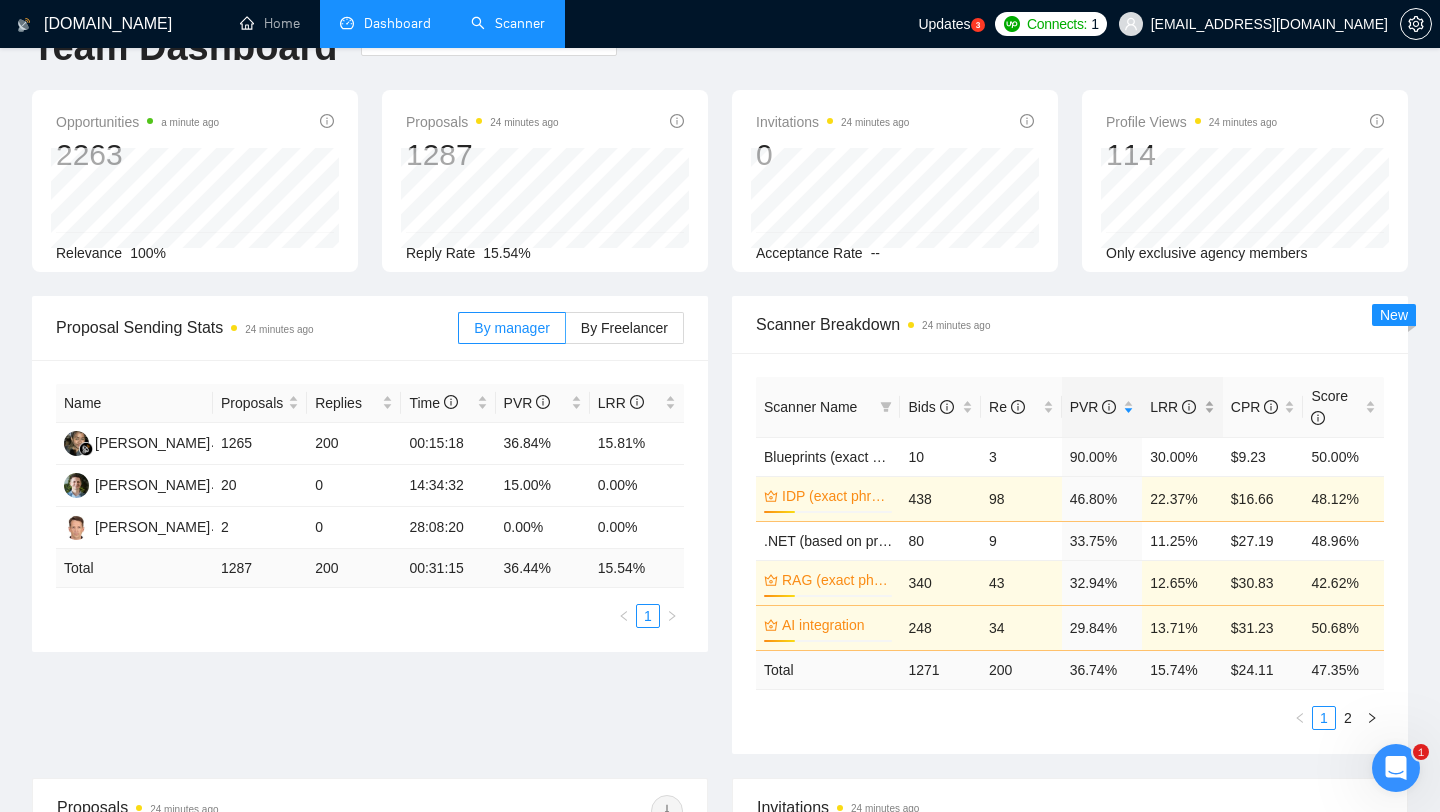 click on "LRR" at bounding box center [1173, 407] 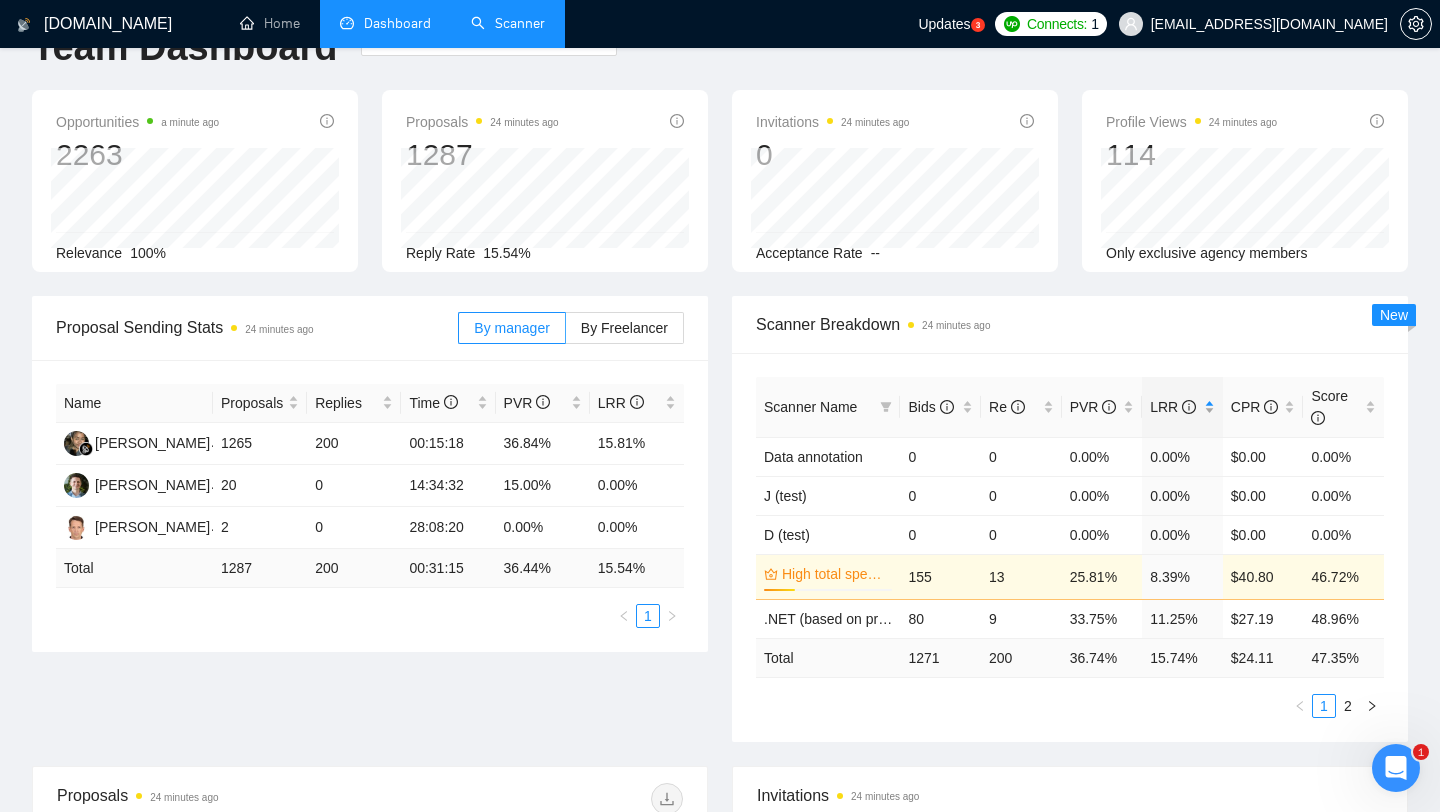 click on "LRR" at bounding box center (1173, 407) 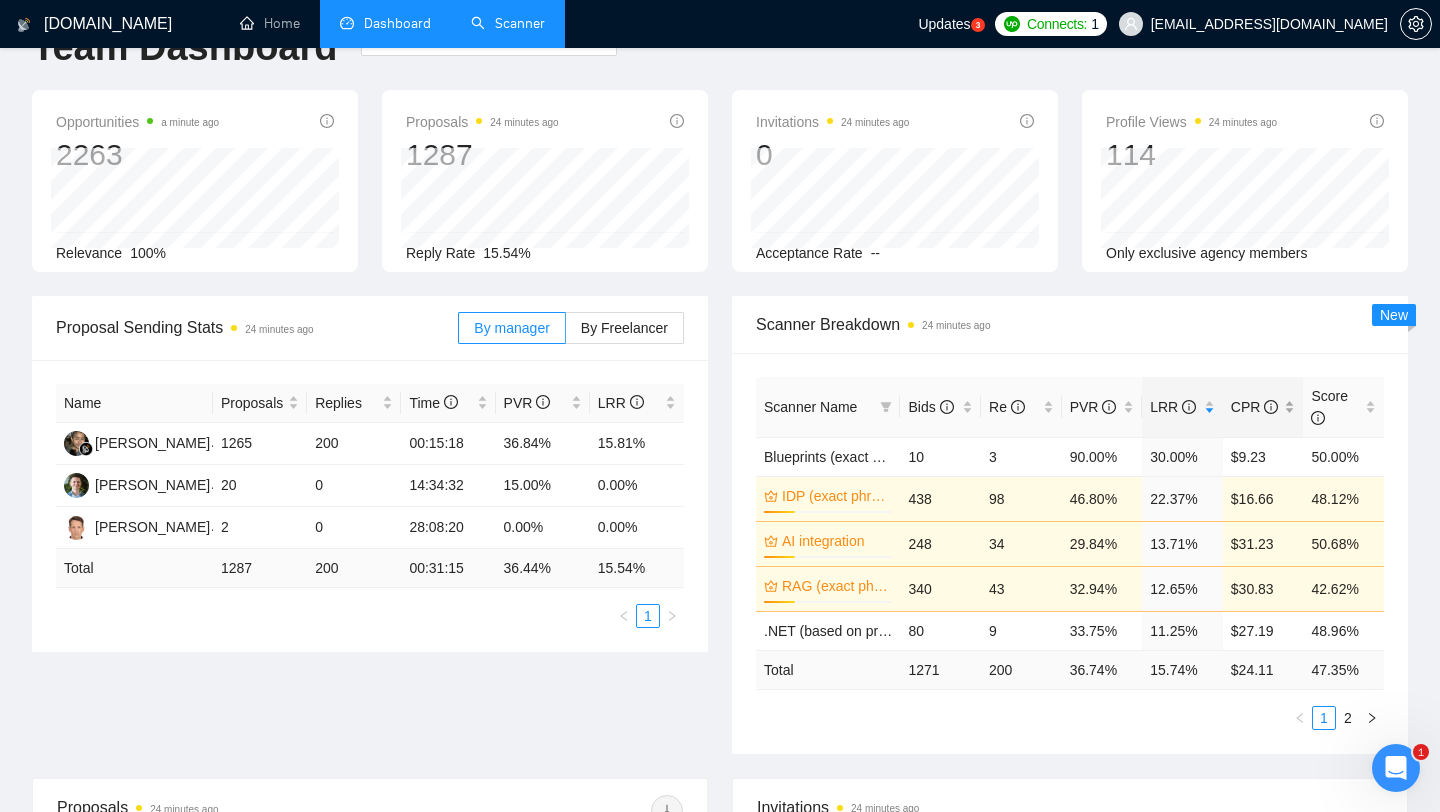 click on "CPR" at bounding box center (1254, 407) 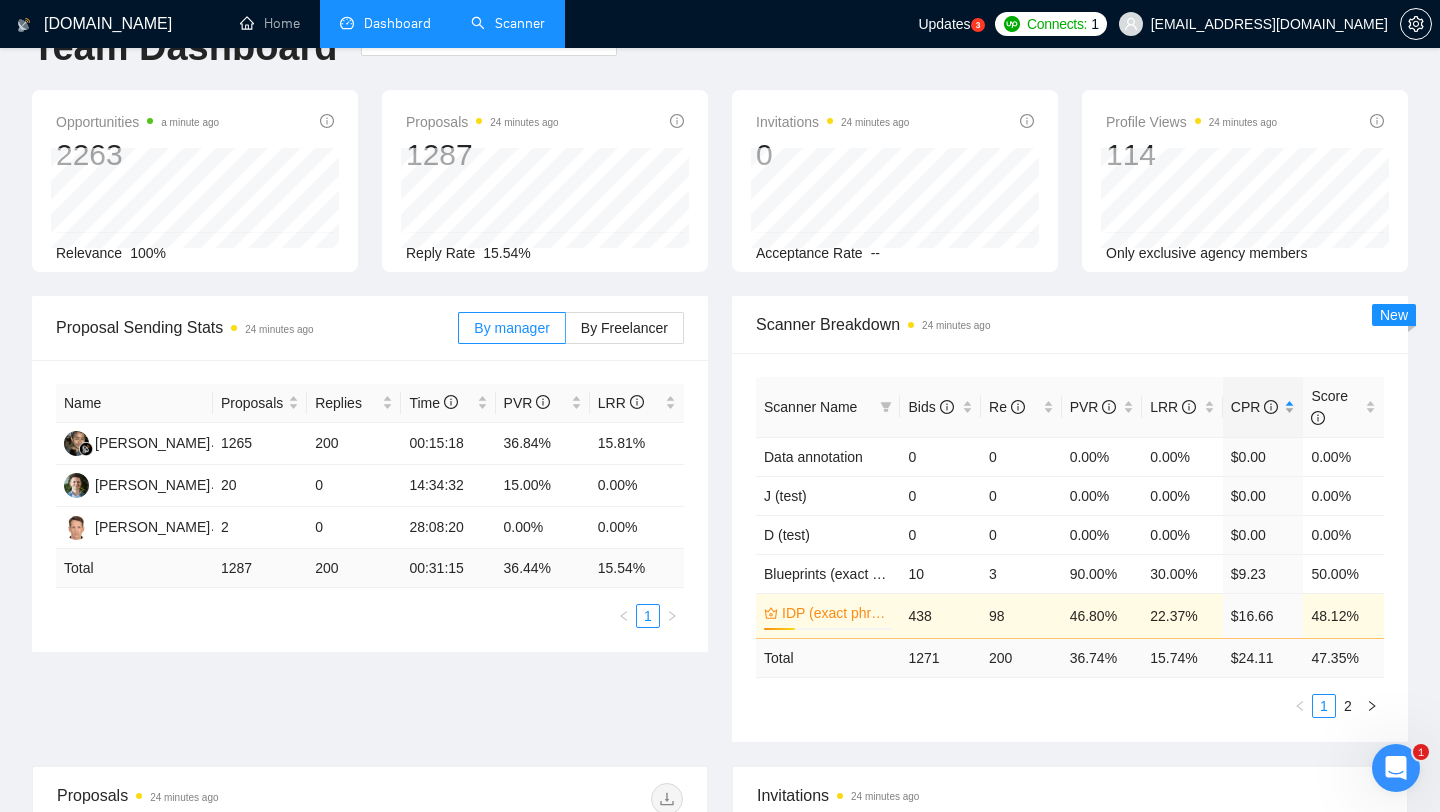 click on "CPR" at bounding box center (1254, 407) 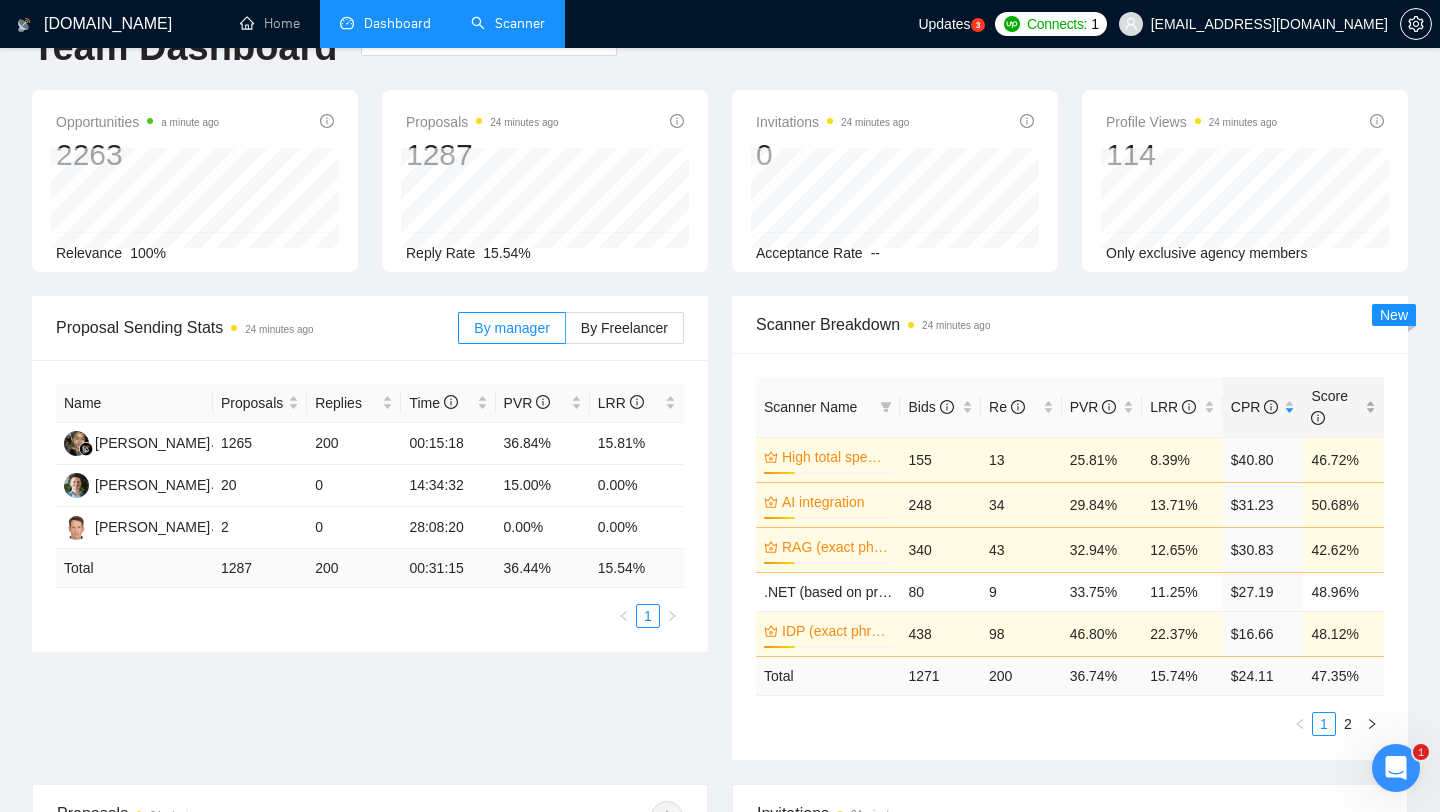 click on "Score" at bounding box center (1343, 407) 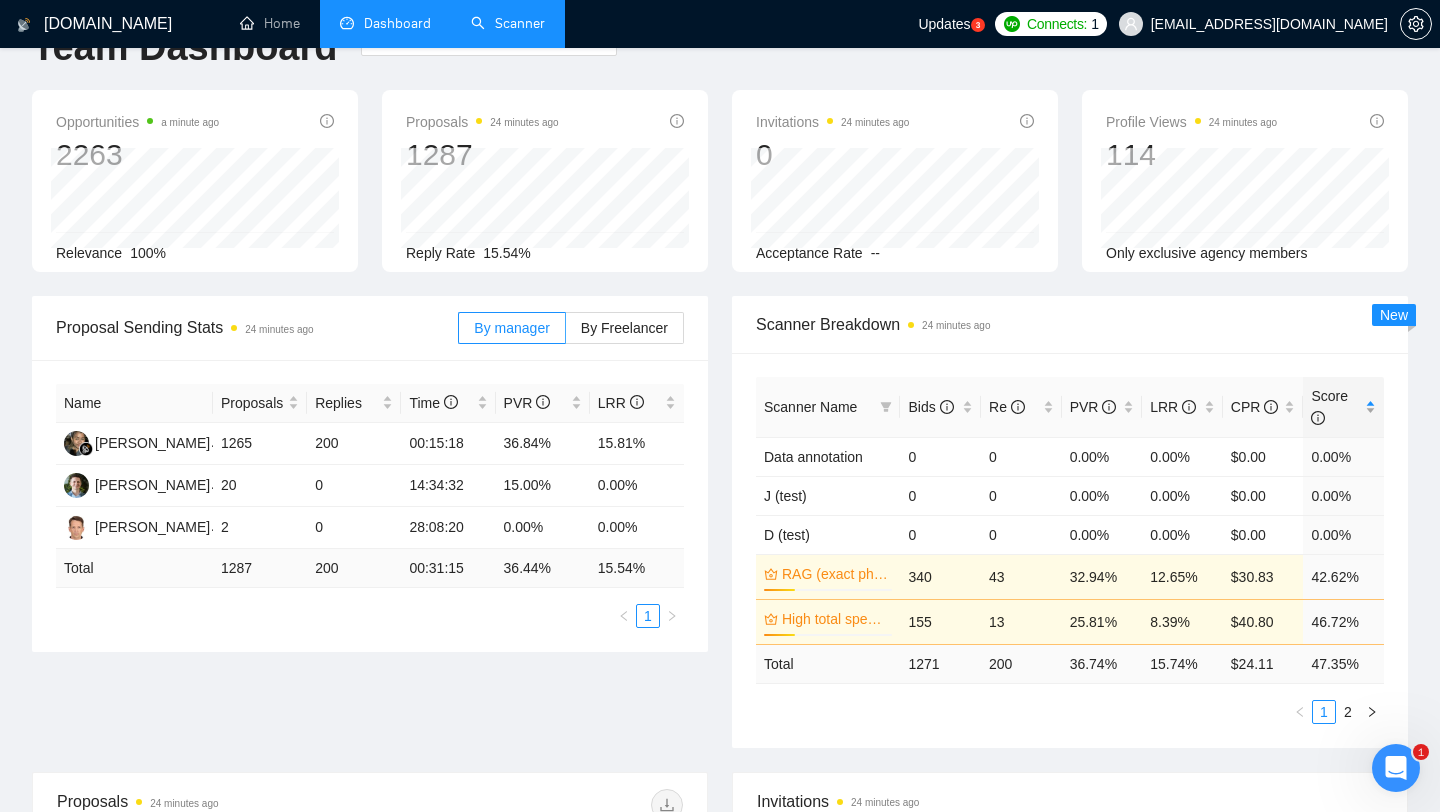 click on "Score" at bounding box center [1343, 407] 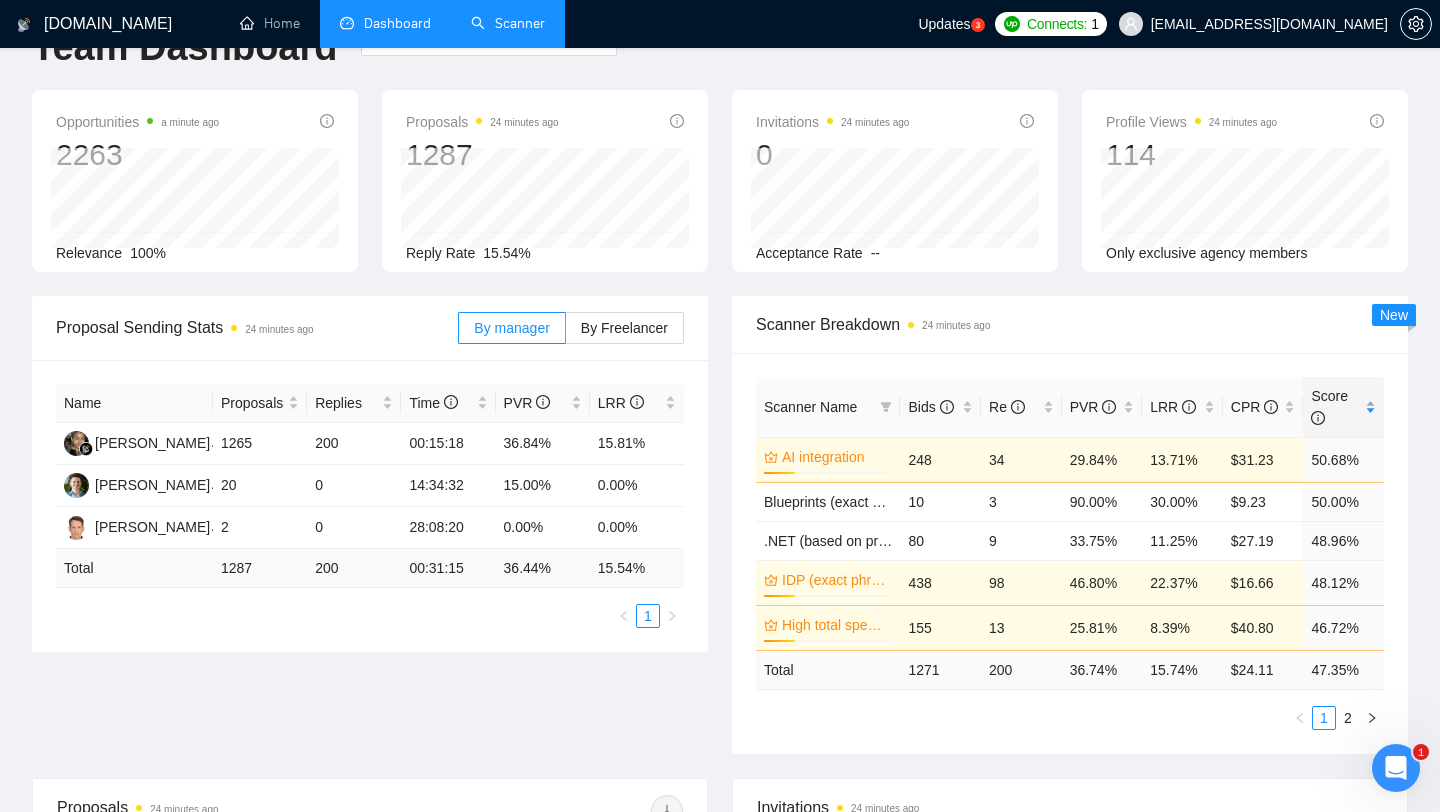 click on "Score" at bounding box center (1343, 407) 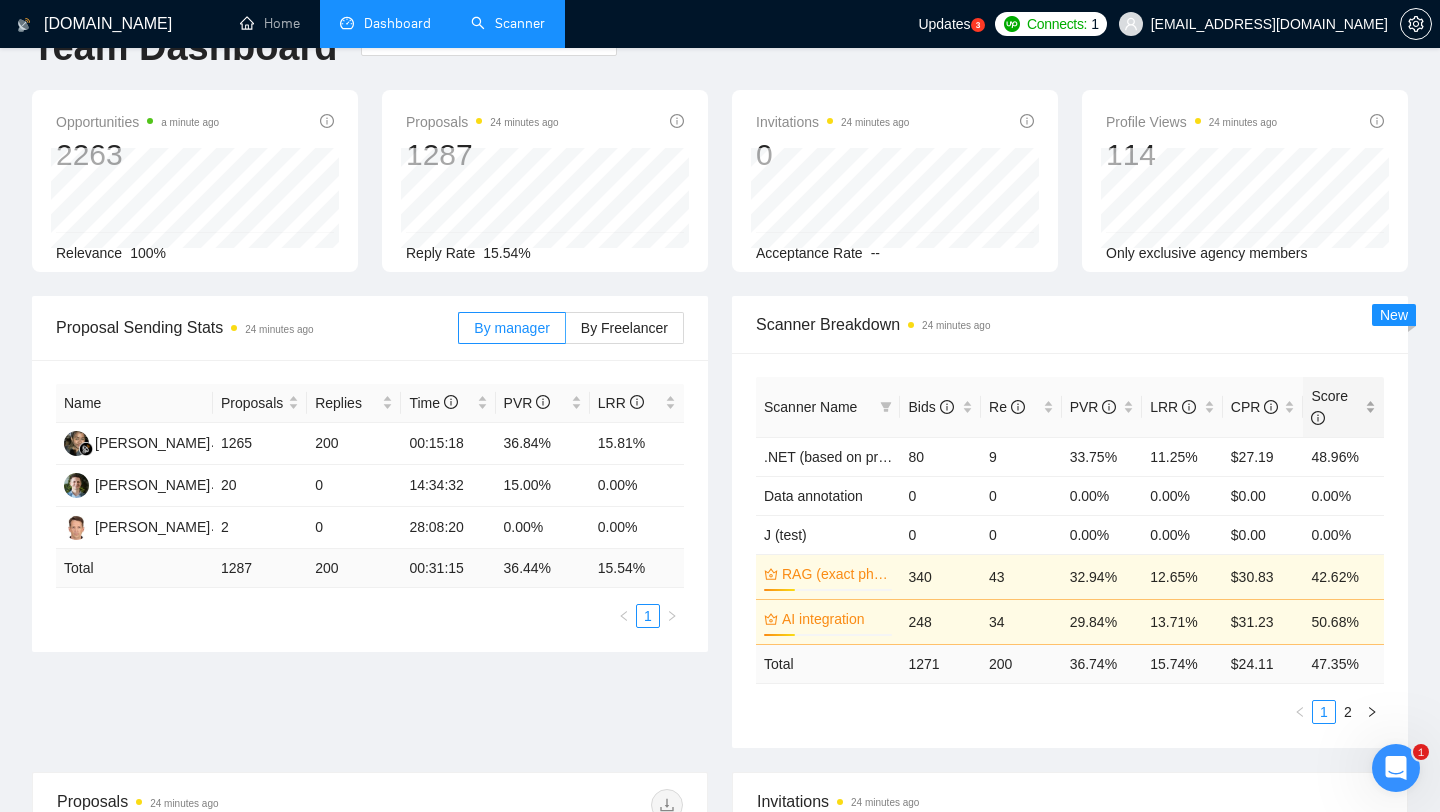 click on "Score" at bounding box center [1343, 407] 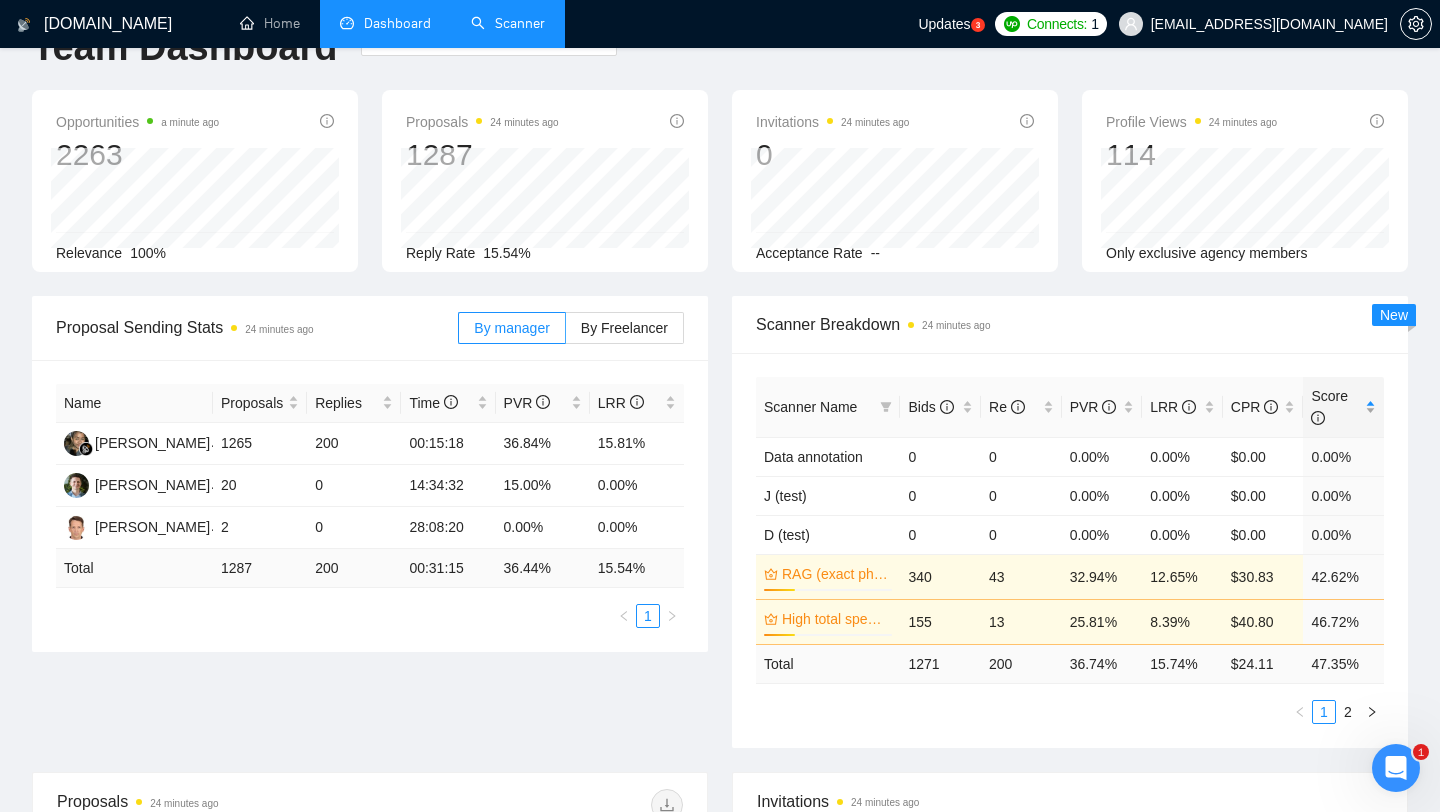 click on "Score" at bounding box center [1329, 407] 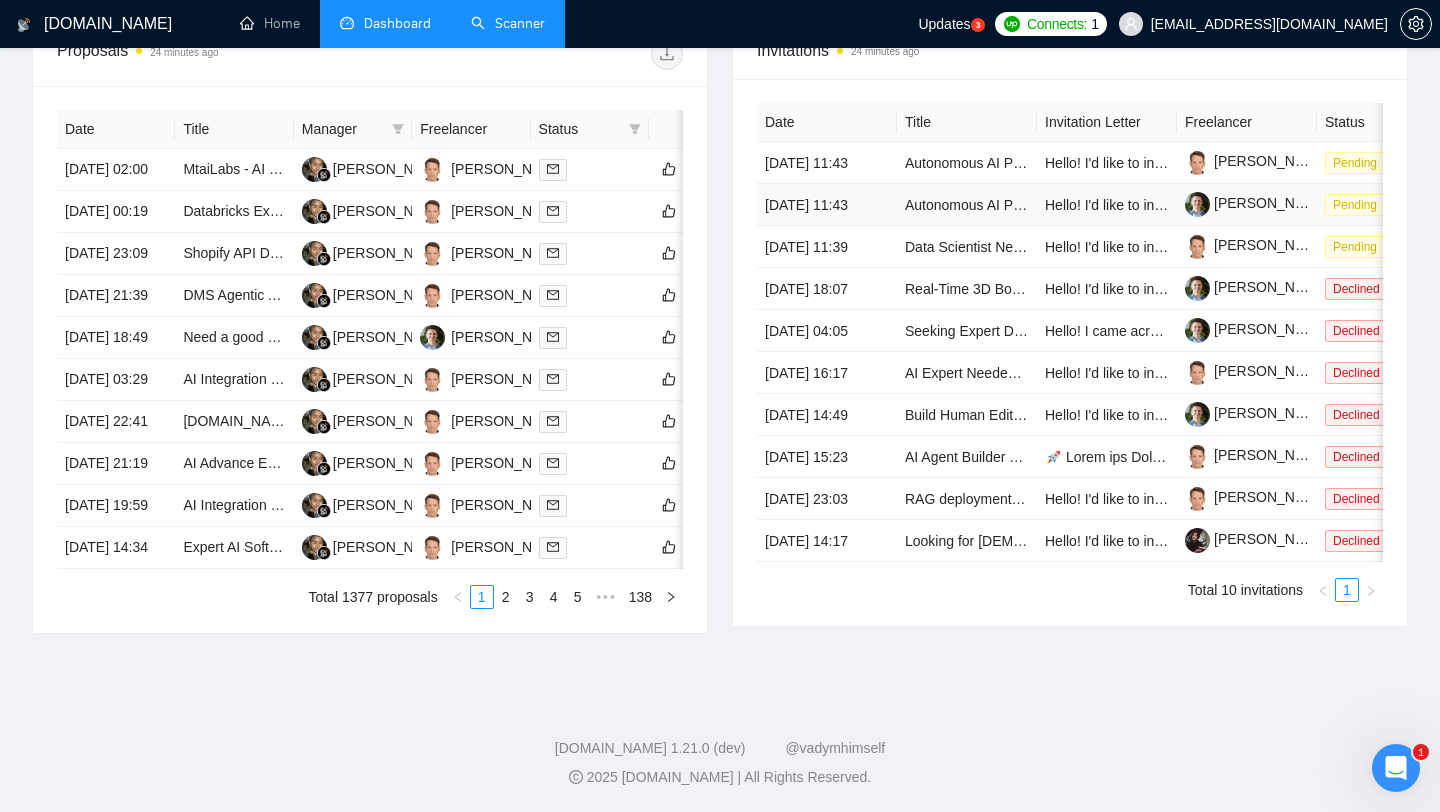 scroll, scrollTop: 1003, scrollLeft: 0, axis: vertical 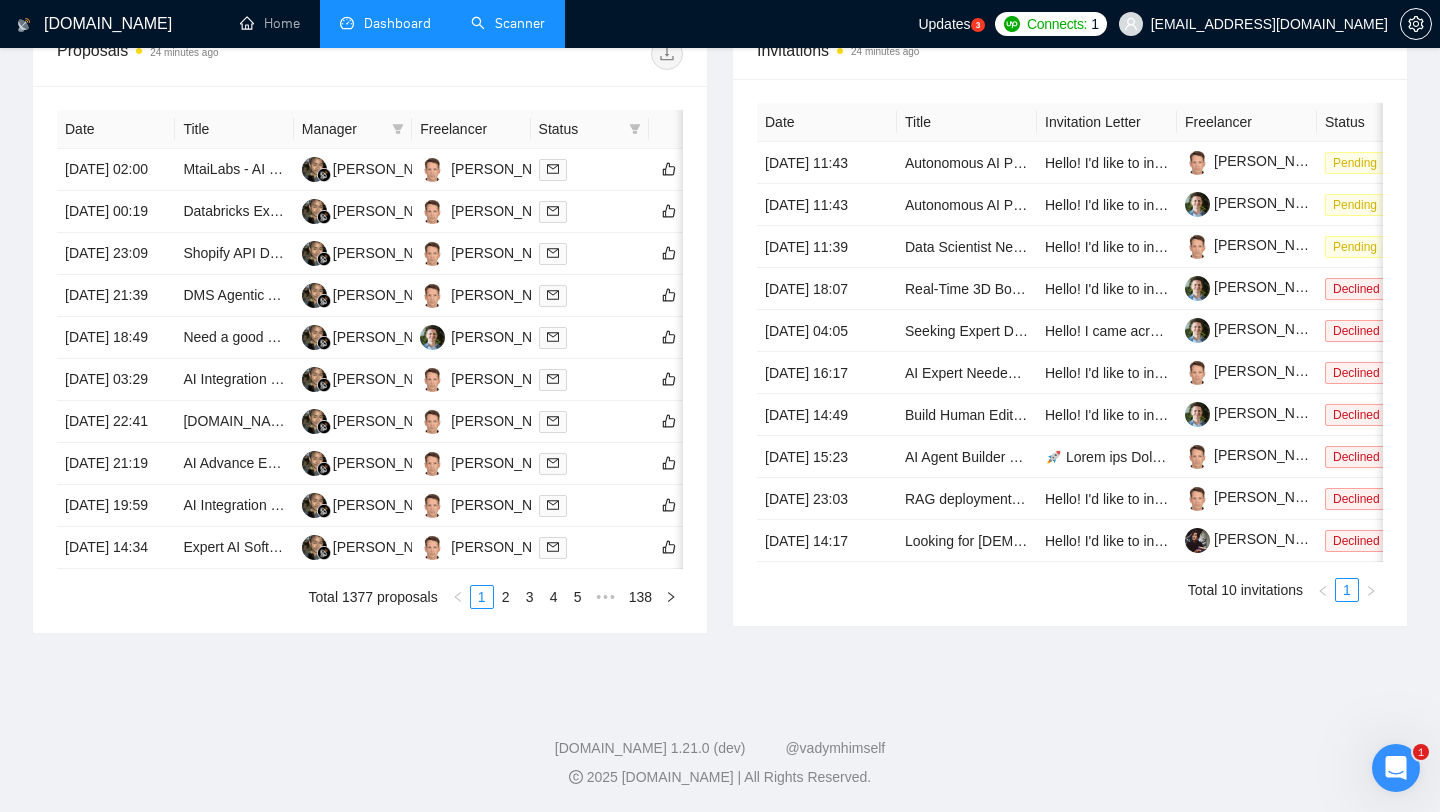 click 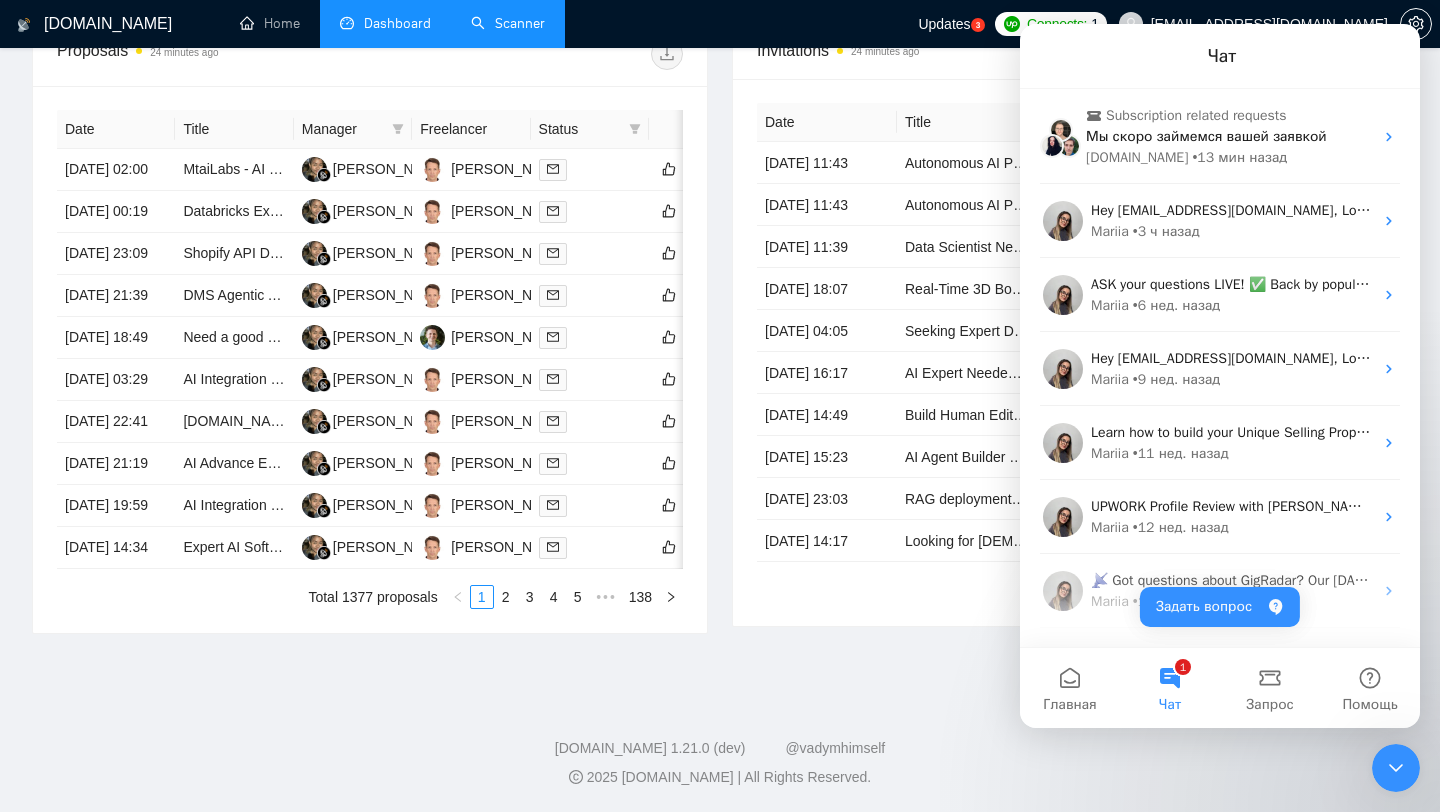 click on "1 Чат" at bounding box center [1170, 688] 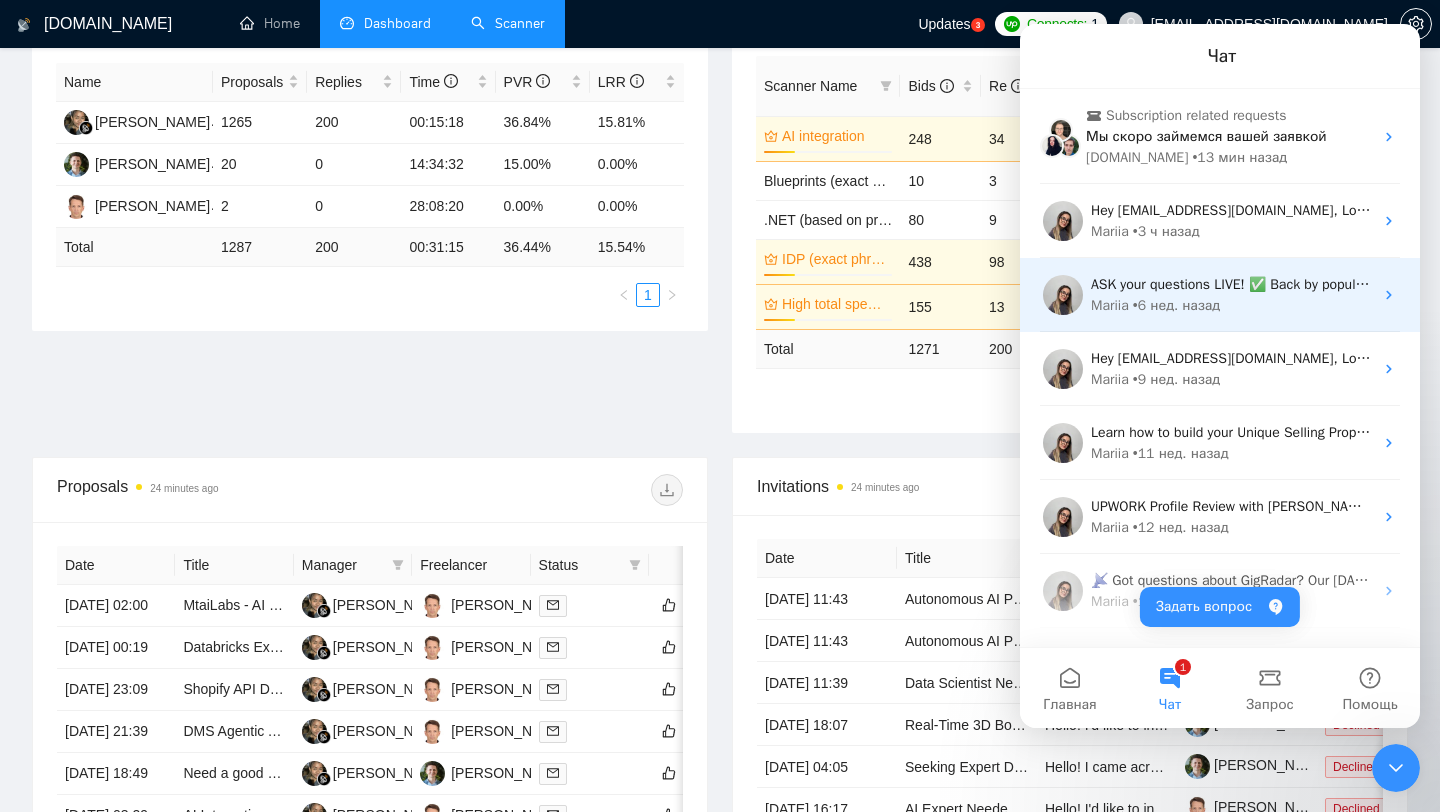 scroll, scrollTop: 15, scrollLeft: 0, axis: vertical 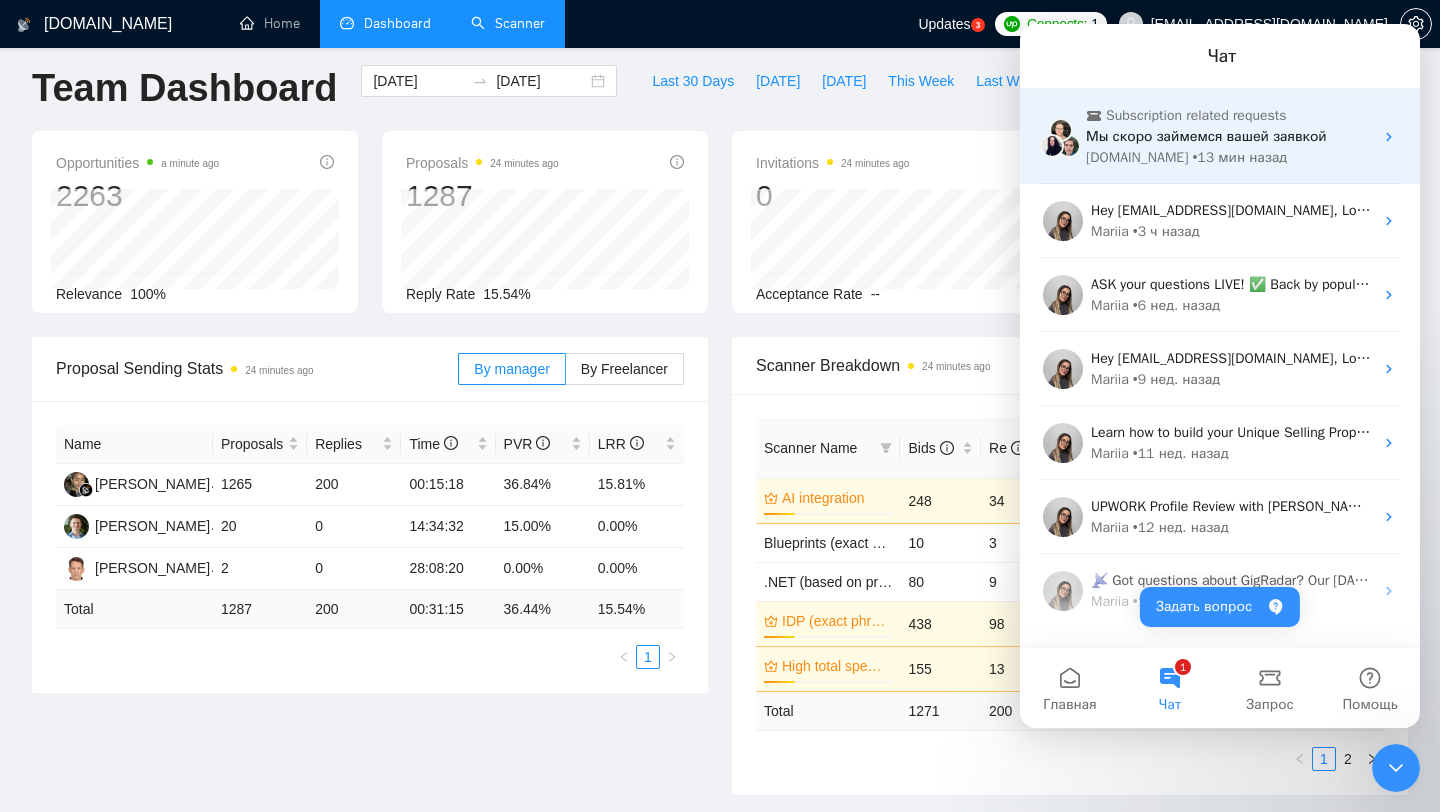 click on "•  13 мин назад" at bounding box center [1239, 157] 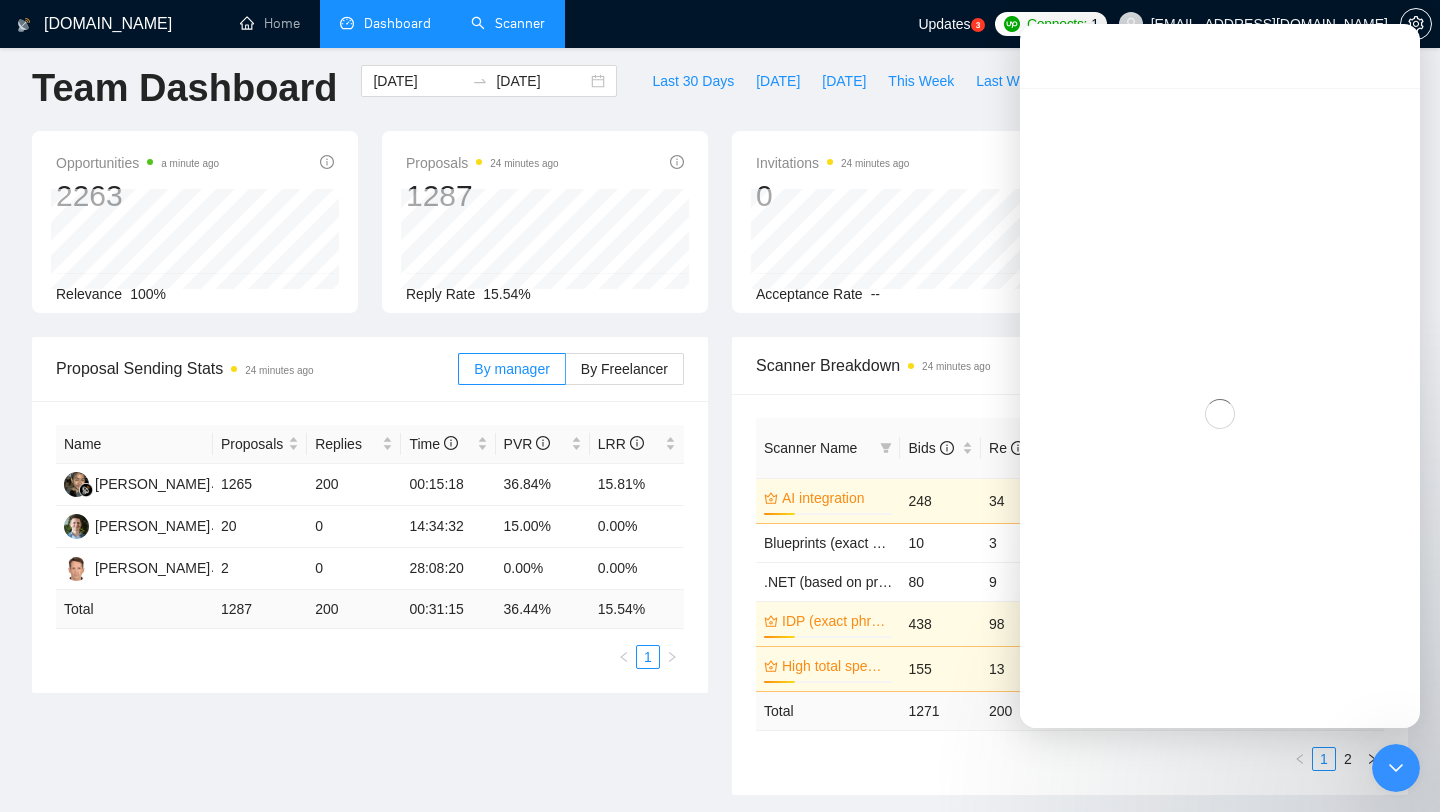 scroll, scrollTop: 1138, scrollLeft: 0, axis: vertical 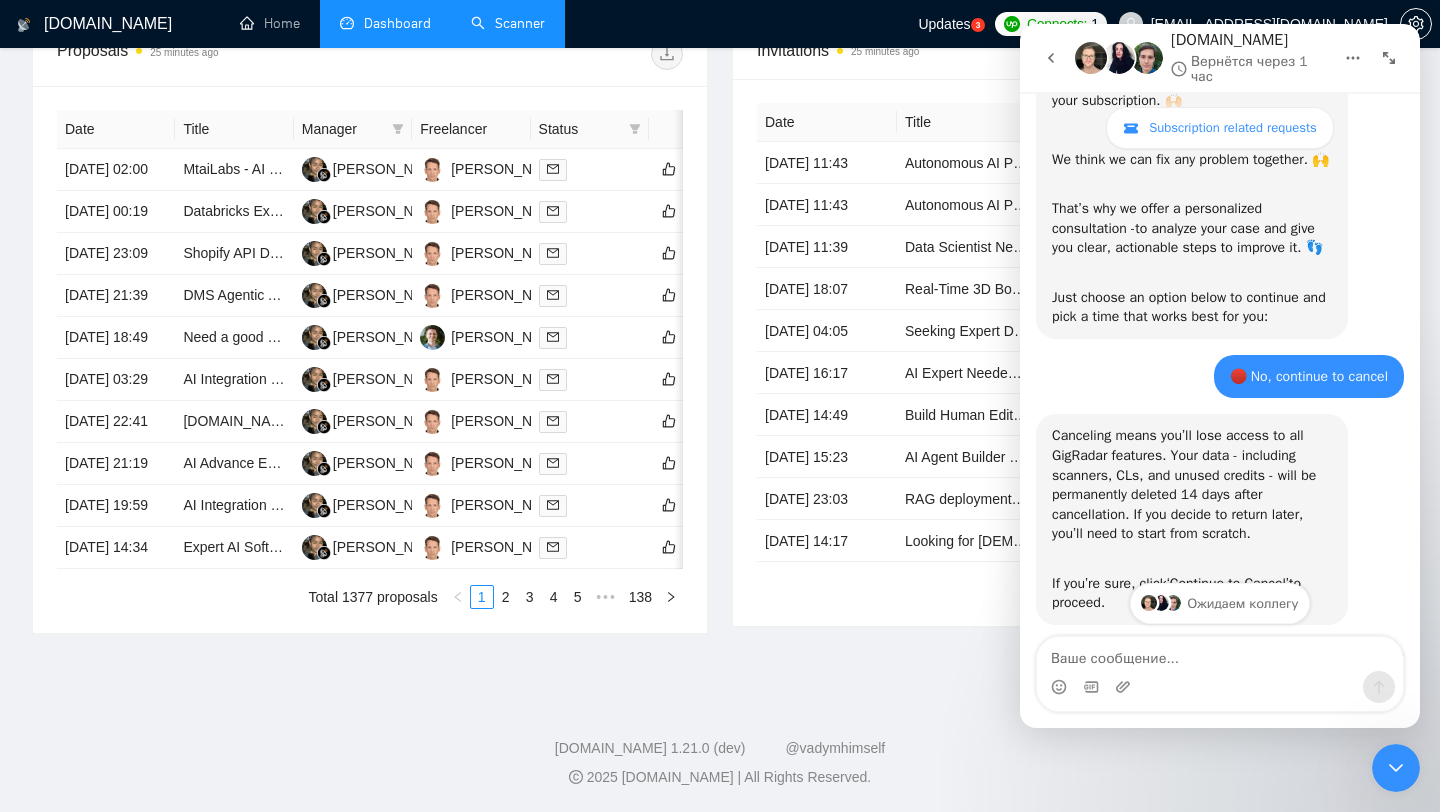 click 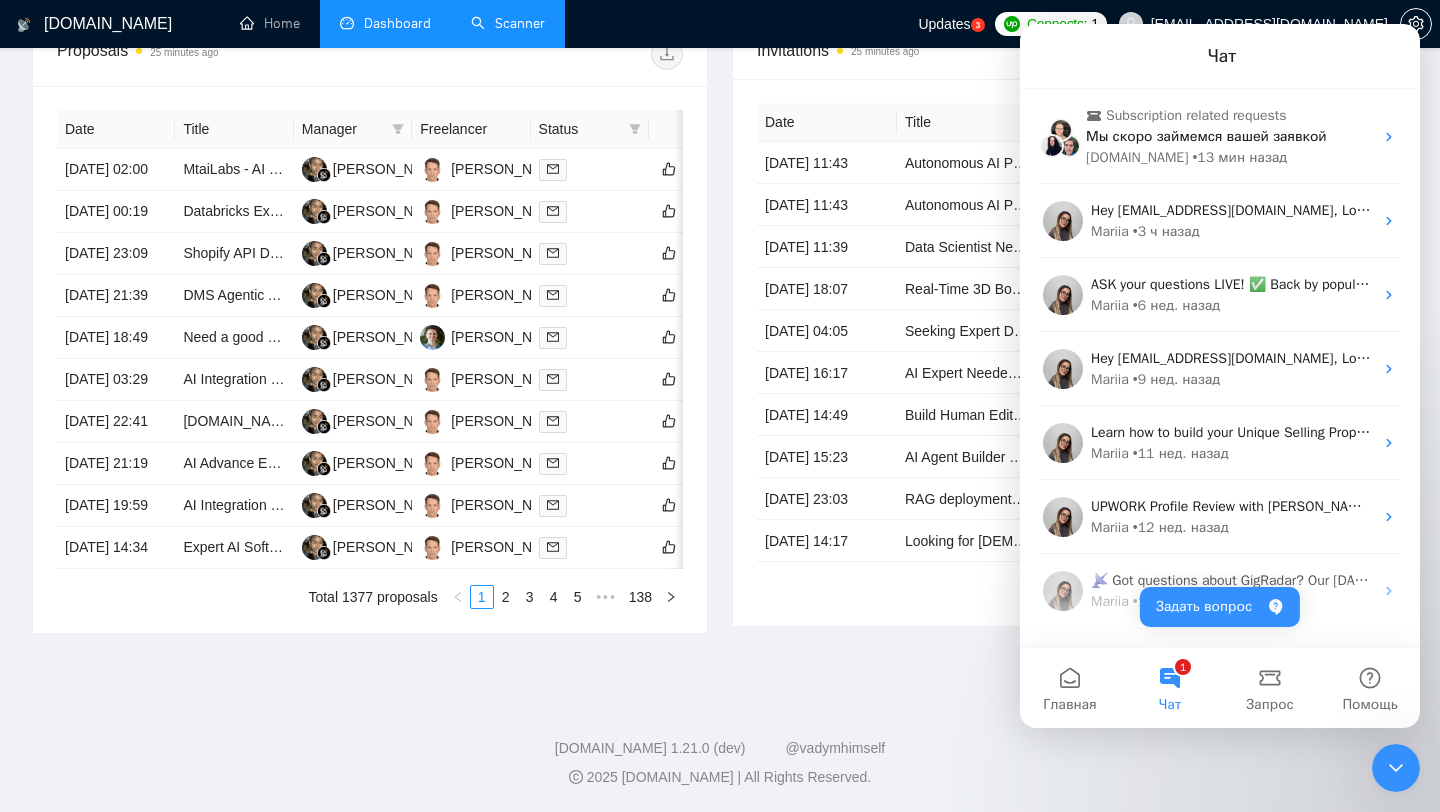scroll, scrollTop: 0, scrollLeft: 0, axis: both 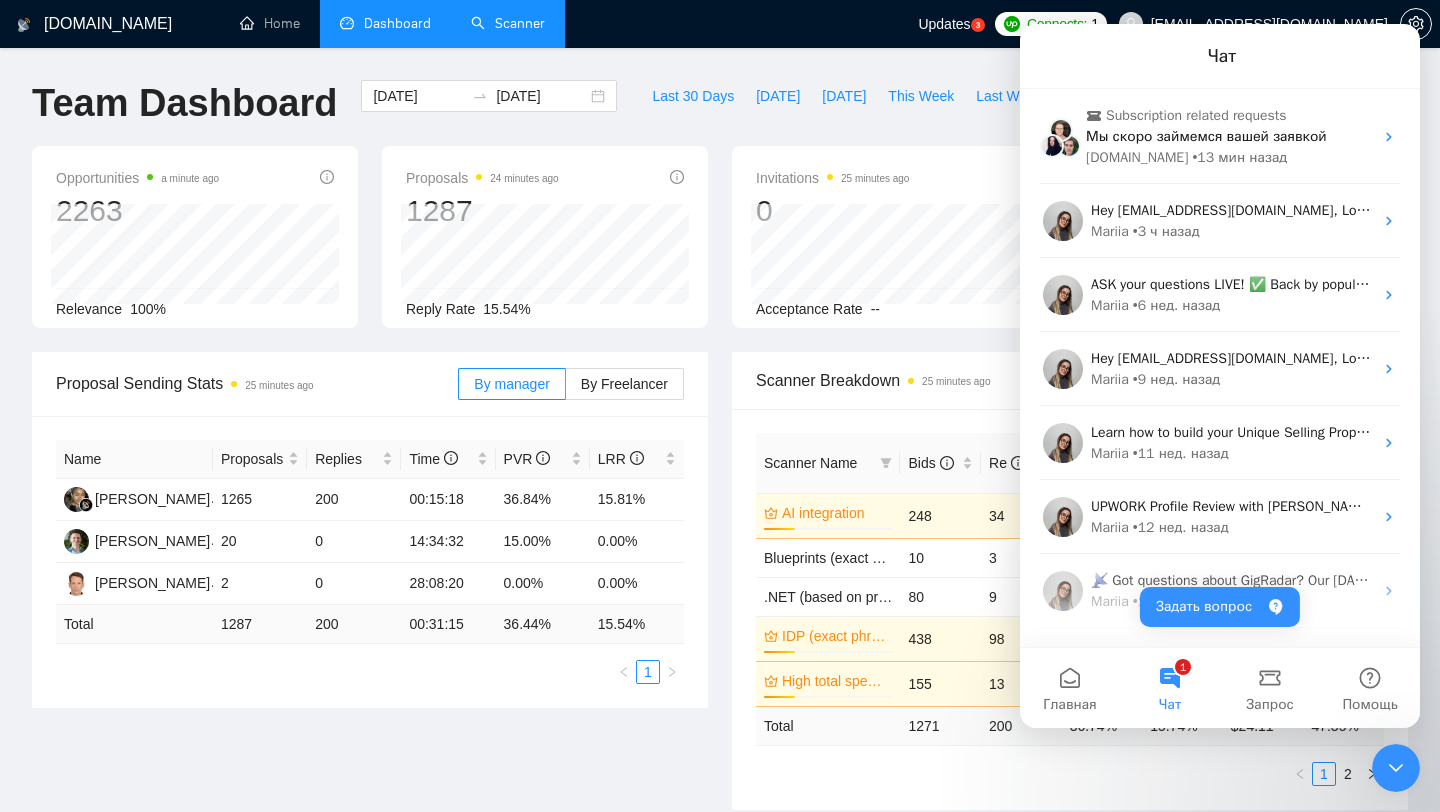 click on "Last 30 Days [DATE] [DATE] This Week Last Week This Month Last Month" at bounding box center [938, 113] 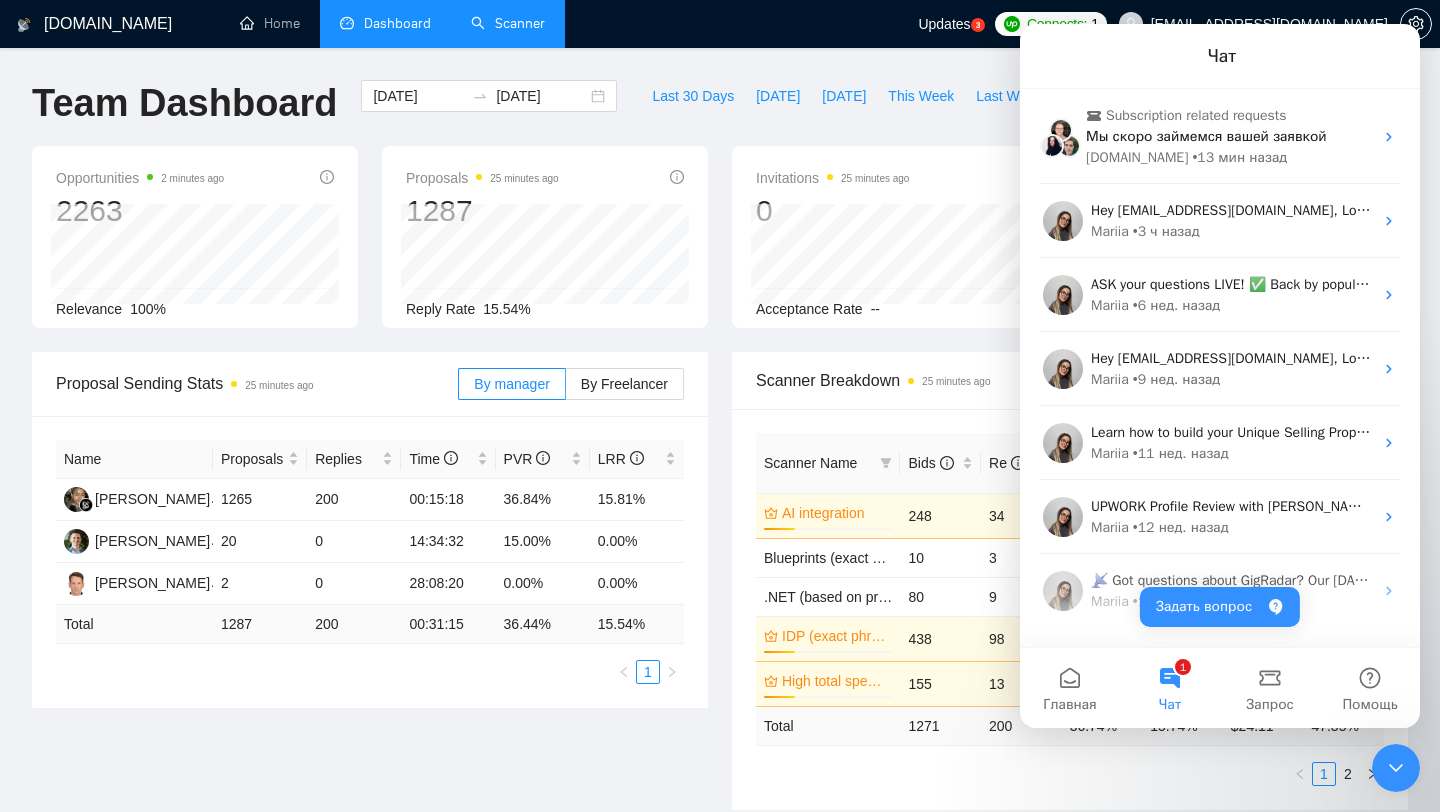 click on "Updates" at bounding box center [944, 24] 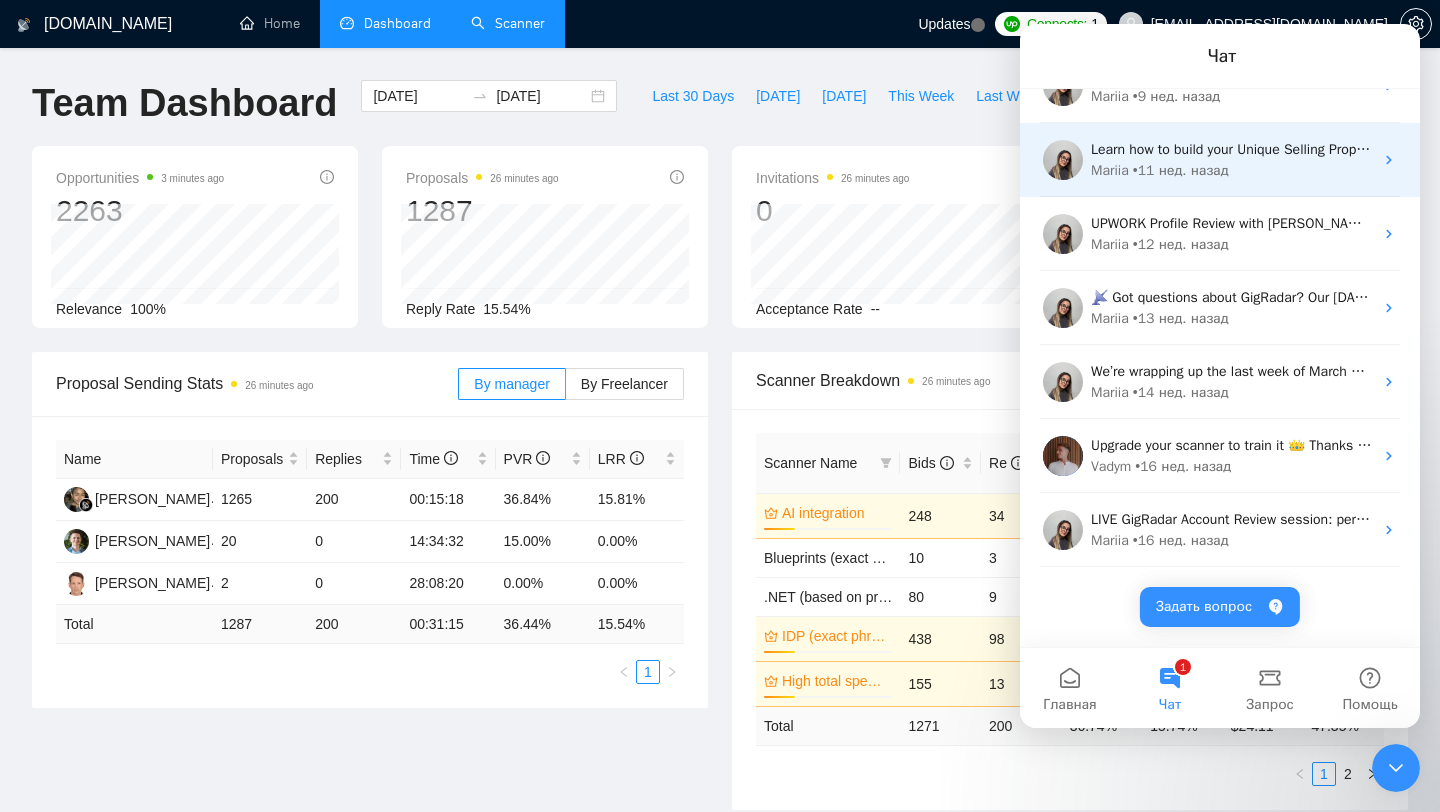 scroll, scrollTop: 0, scrollLeft: 0, axis: both 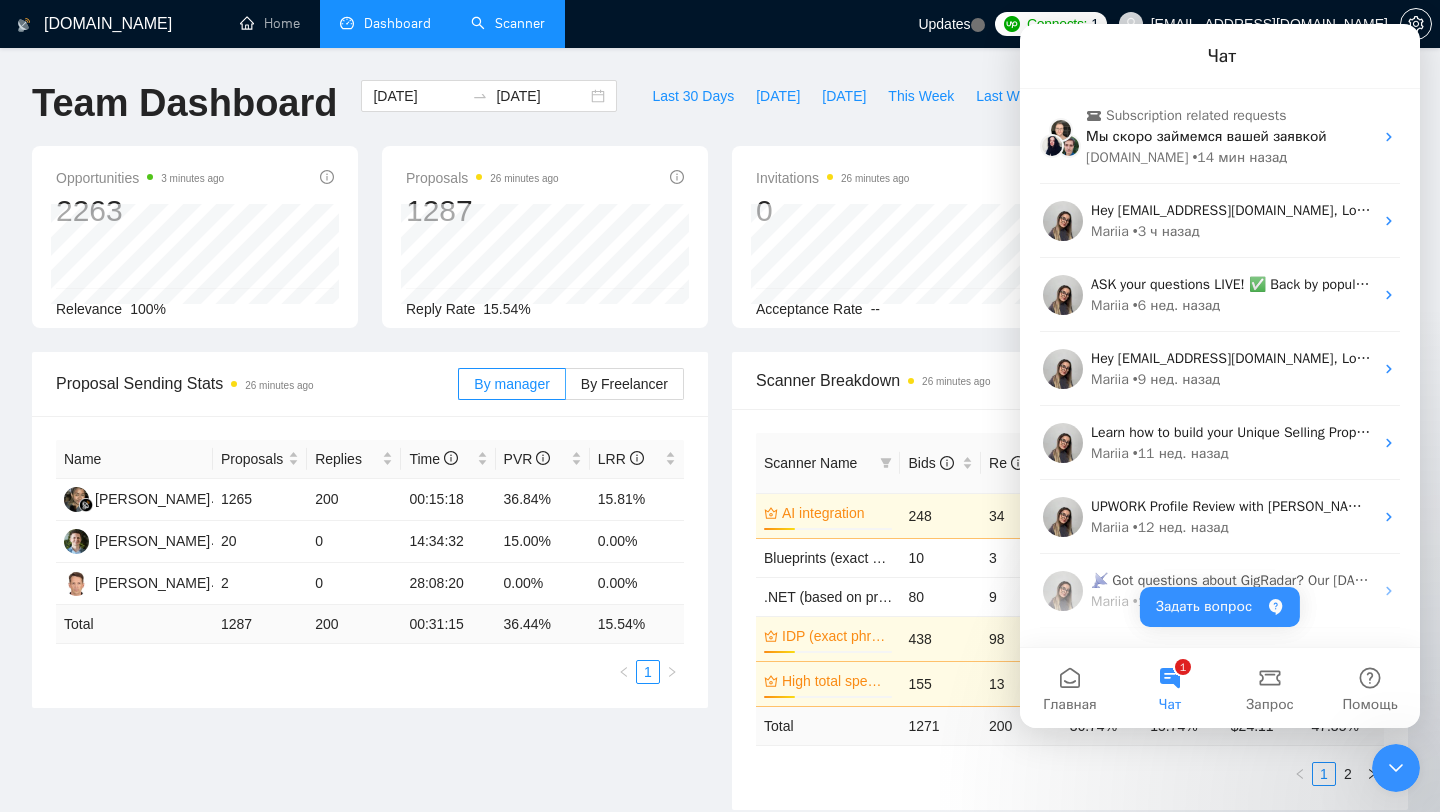 click on "1 Чат" at bounding box center [1170, 688] 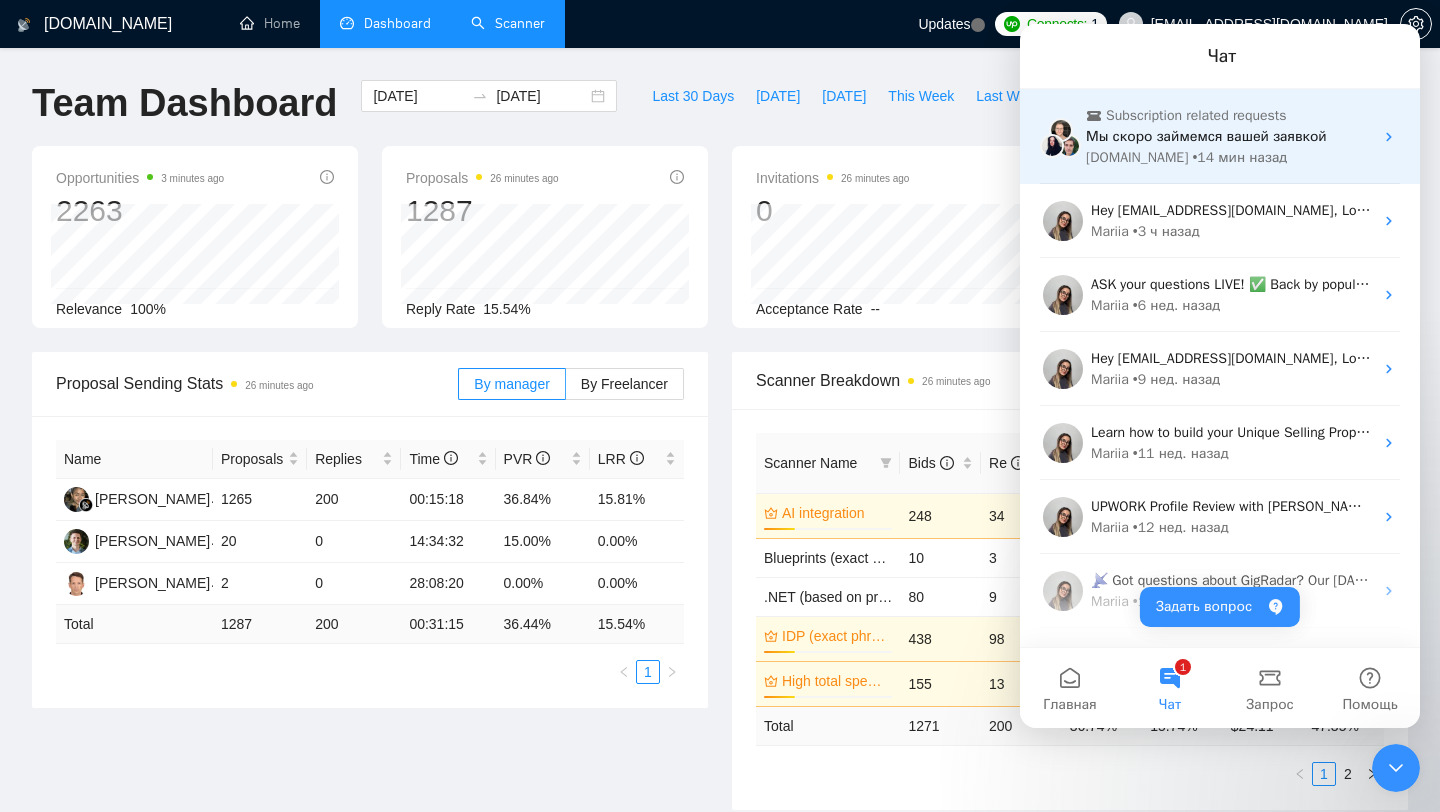 click on "•  14 мин назад" at bounding box center (1239, 157) 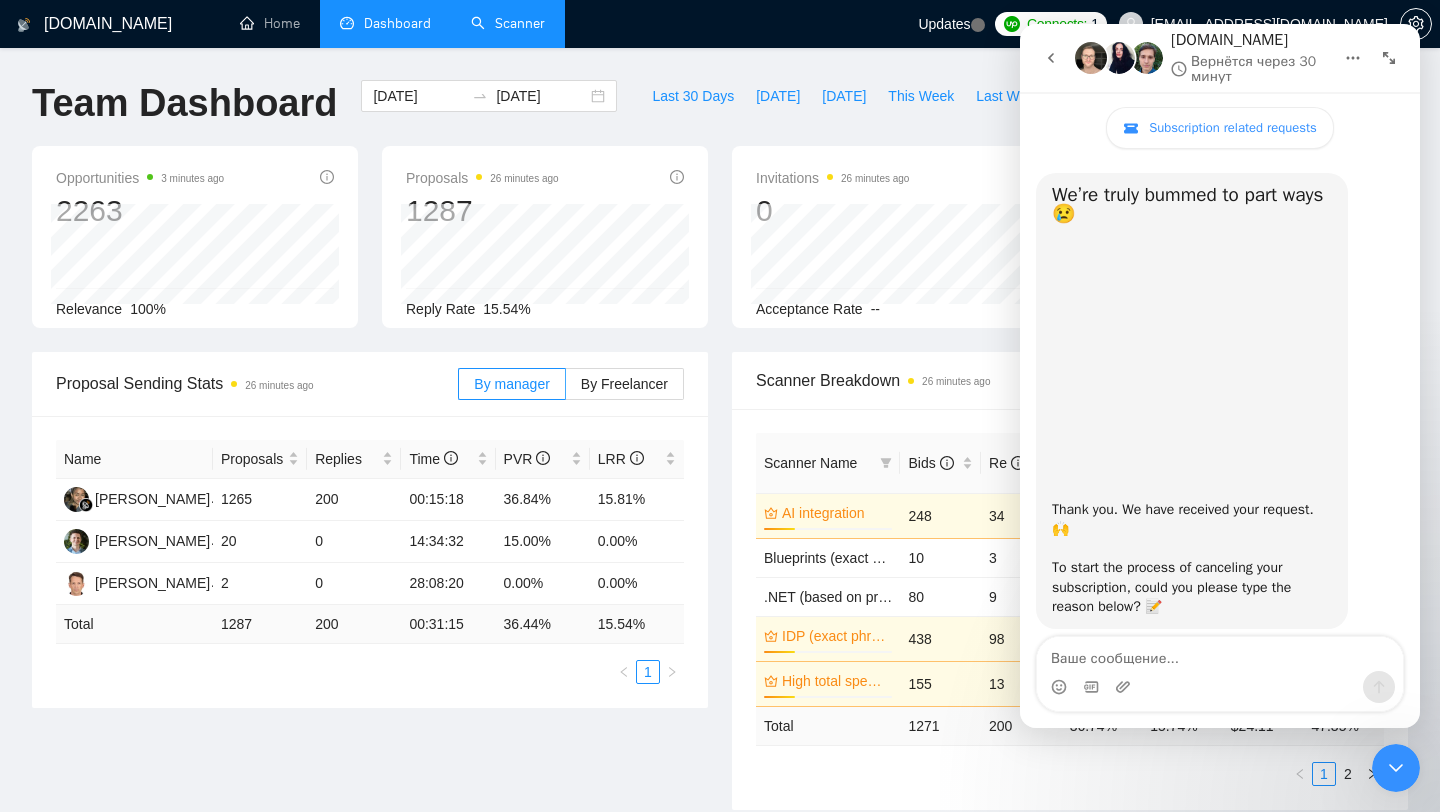 scroll, scrollTop: 1138, scrollLeft: 0, axis: vertical 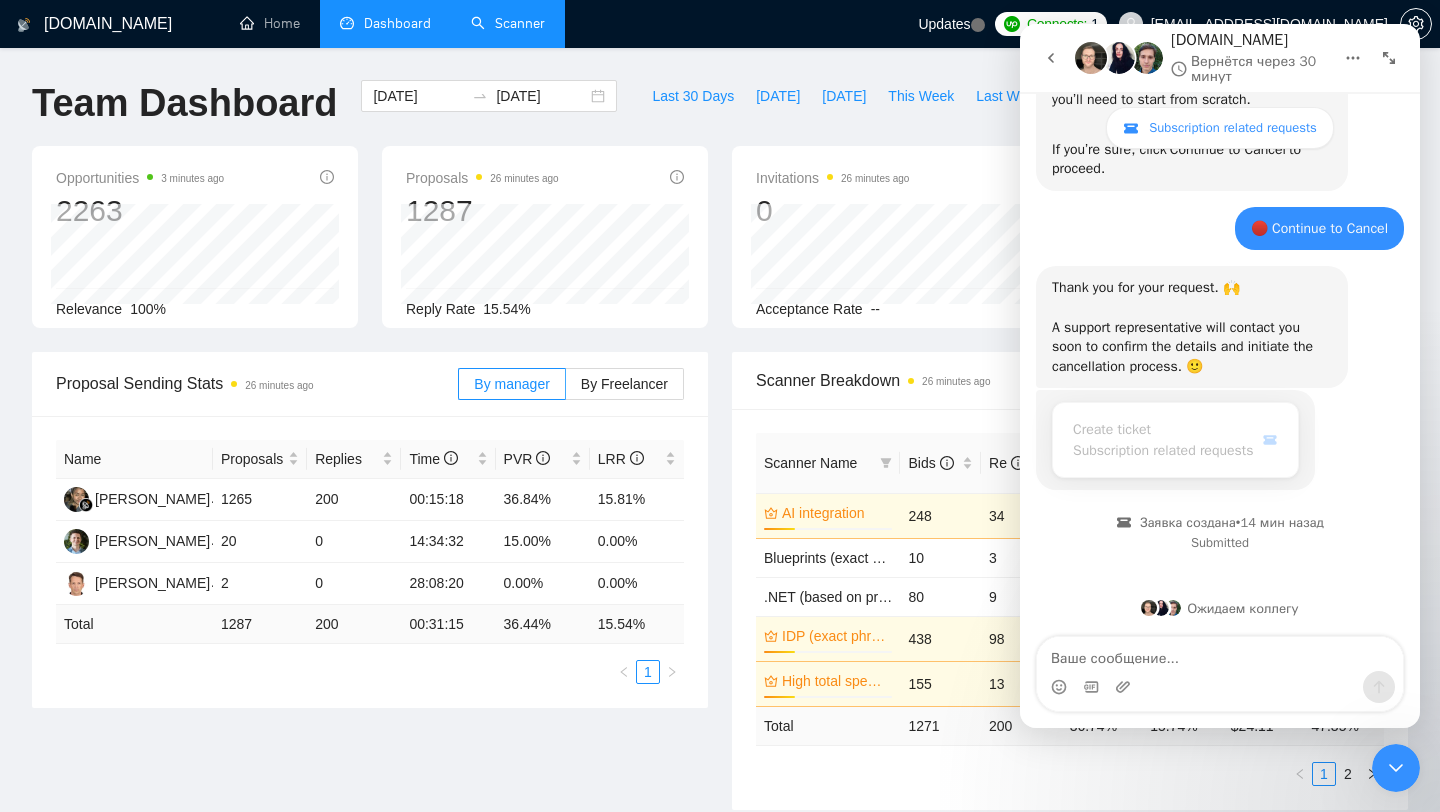 click 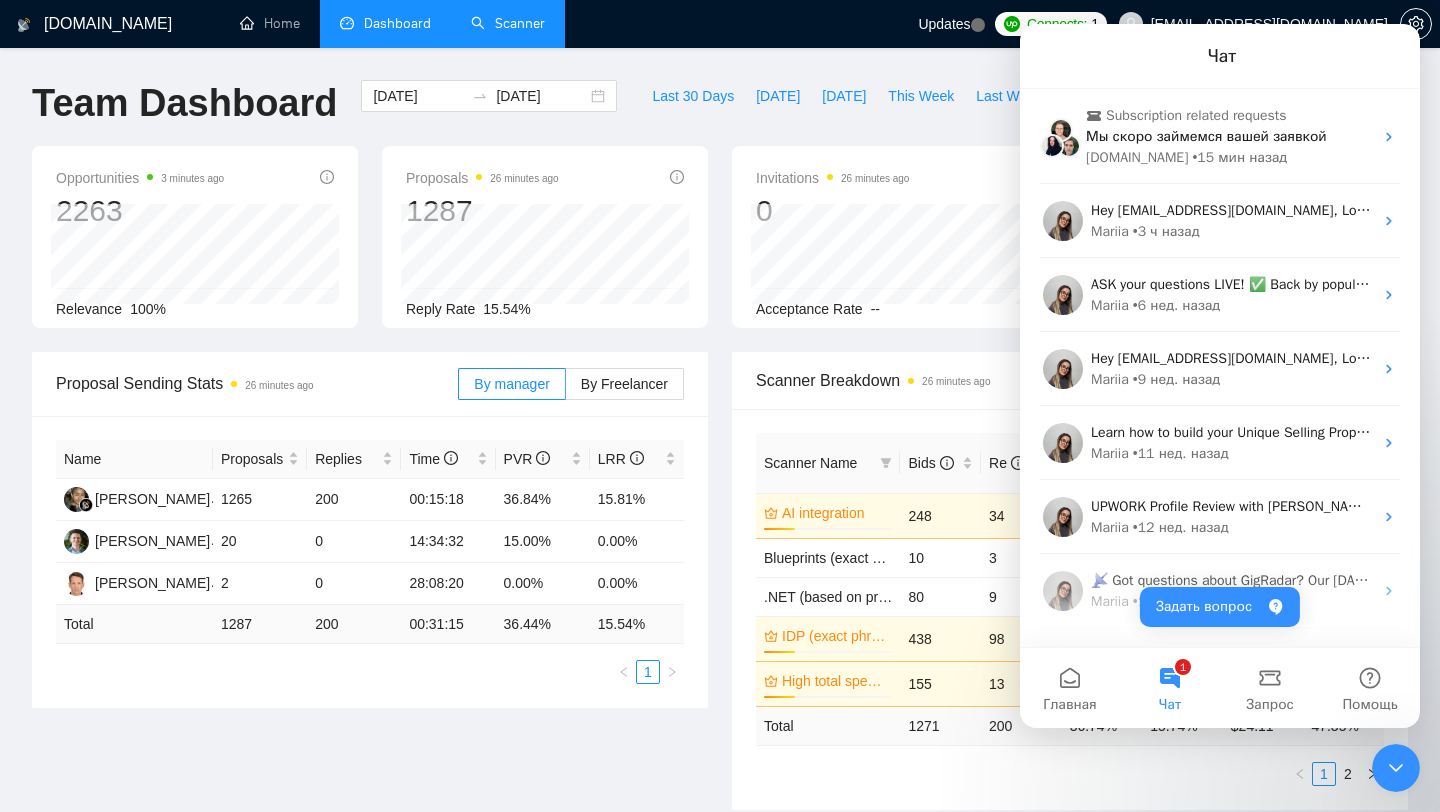 scroll, scrollTop: 0, scrollLeft: 0, axis: both 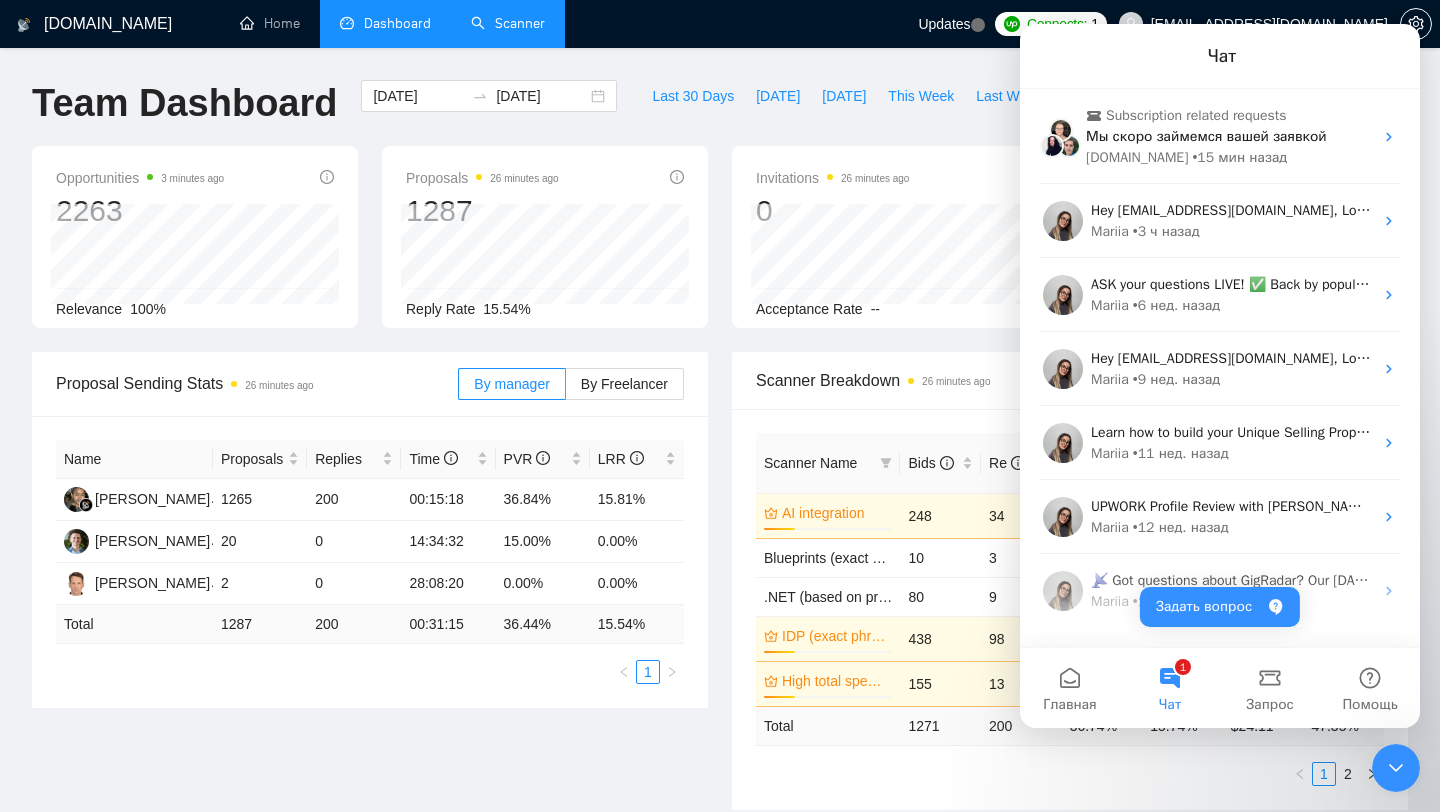 click on "Last 30 Days [DATE] [DATE] This Week Last Week This Month Last Month" at bounding box center [938, 113] 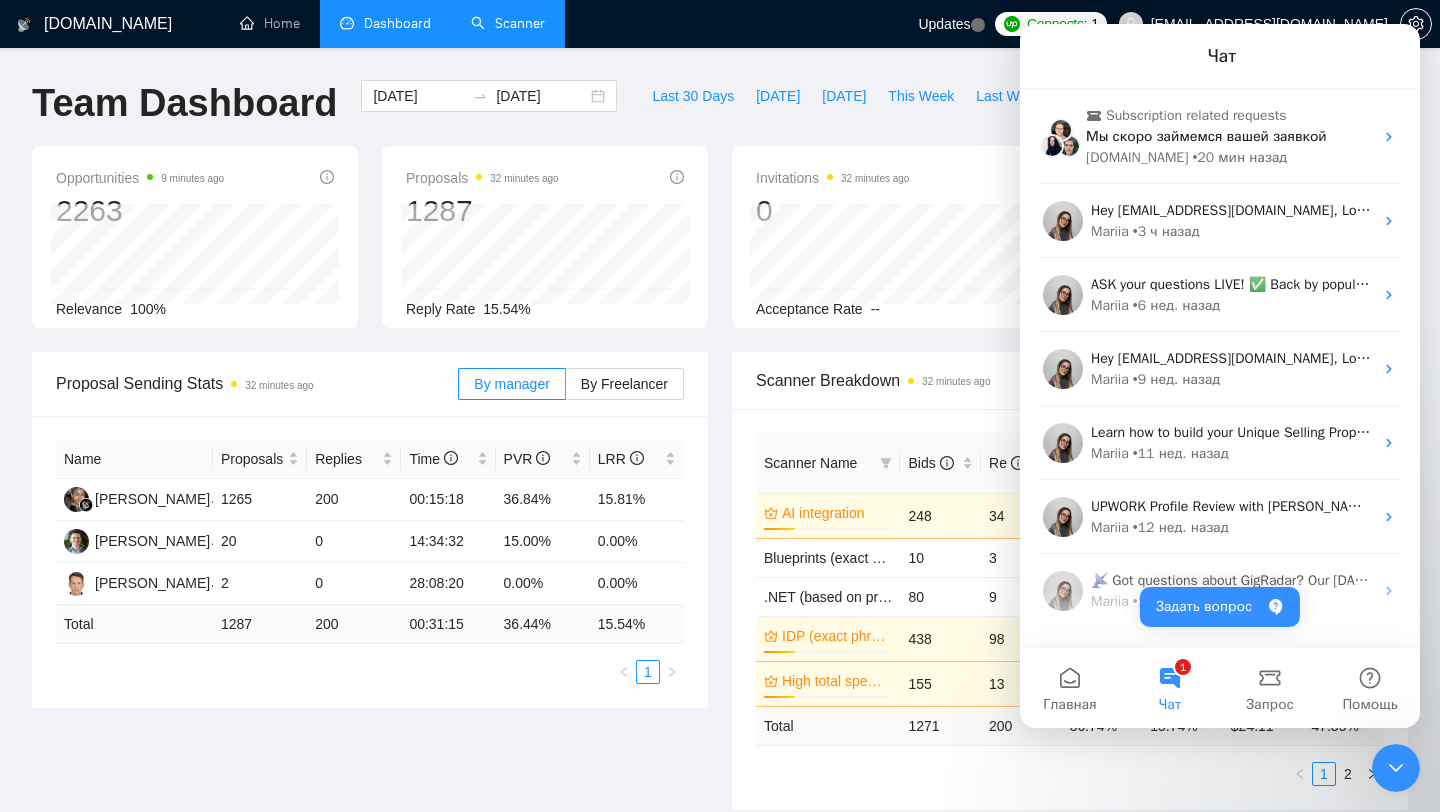 click on "Чат" at bounding box center (1170, 705) 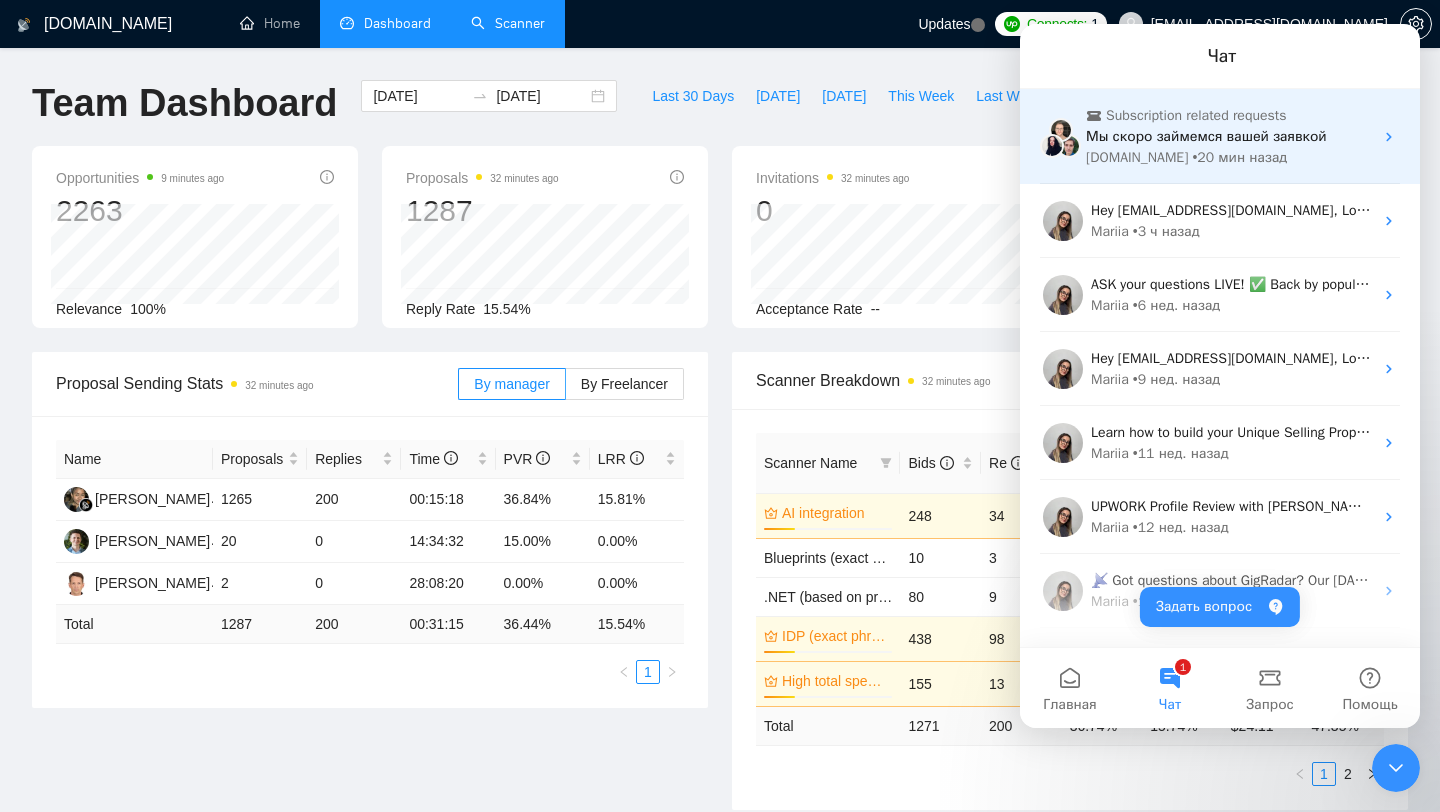 click on "Мы скоро займемся вашей заявкой" at bounding box center [1206, 136] 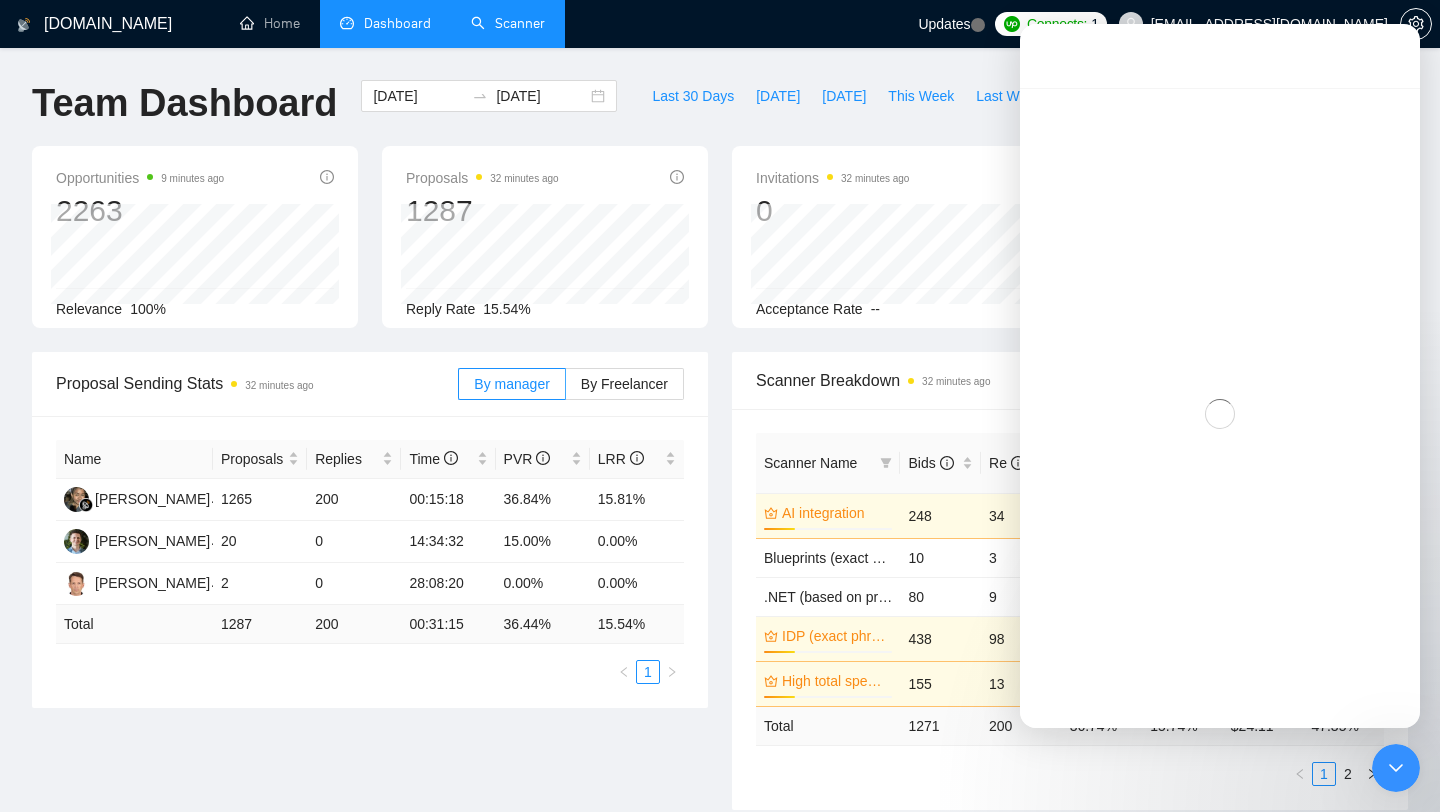 scroll, scrollTop: 1138, scrollLeft: 0, axis: vertical 